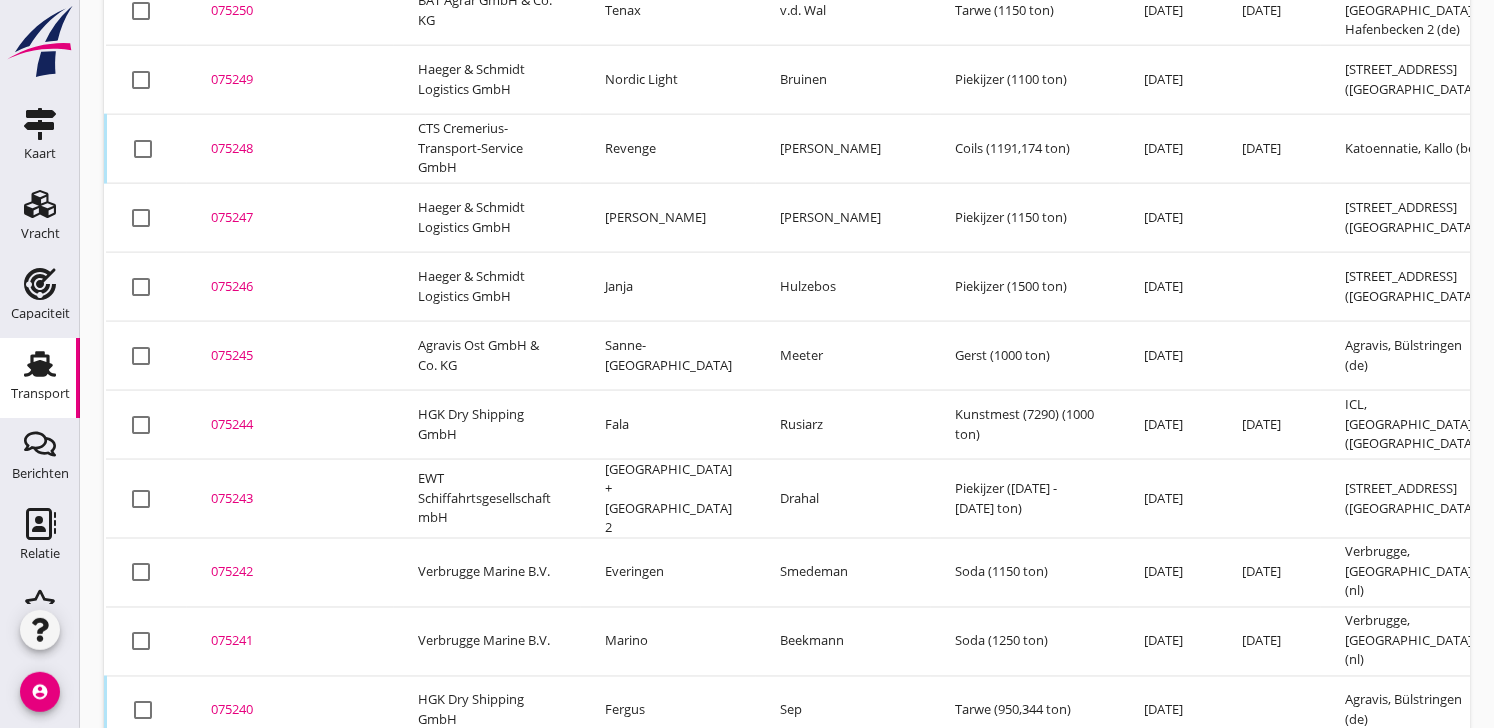 scroll, scrollTop: 1298, scrollLeft: 0, axis: vertical 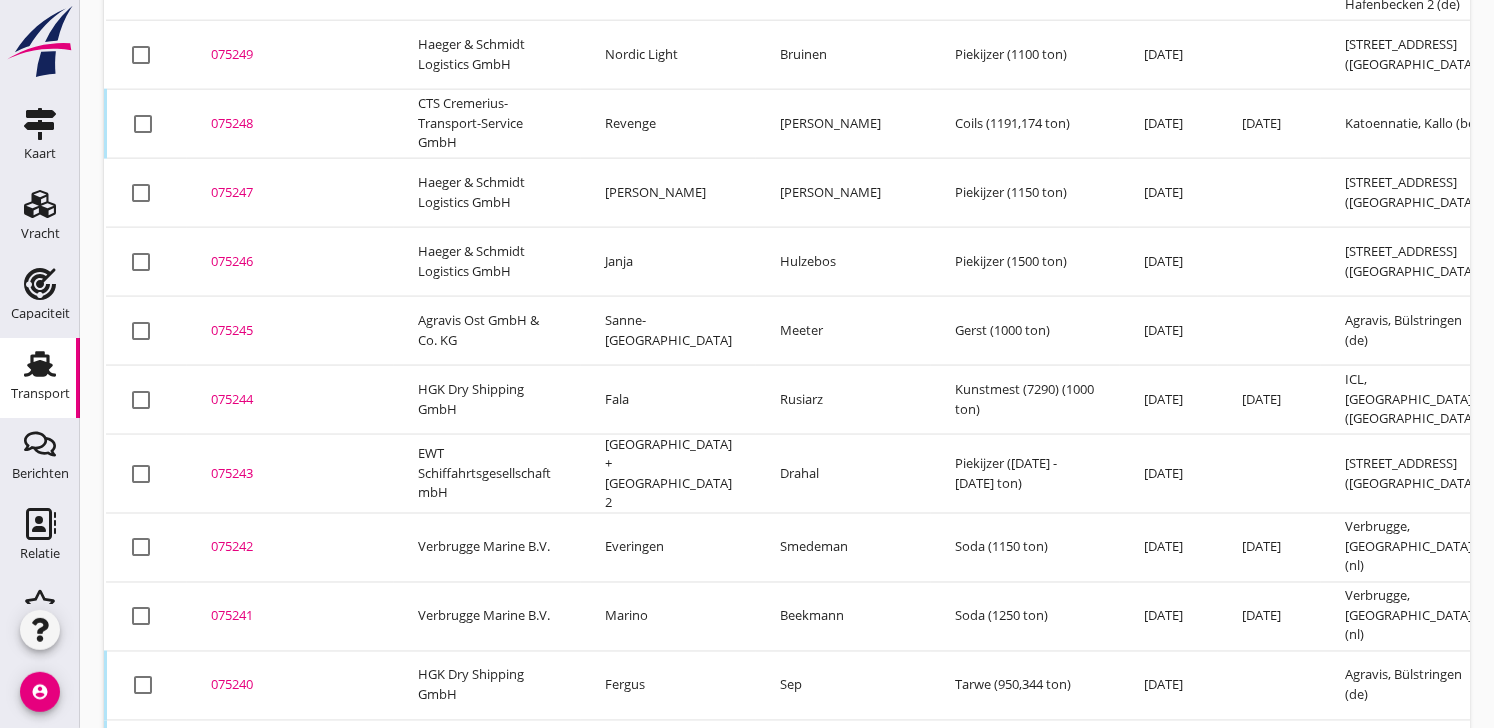 click on "075243" at bounding box center (290, 474) 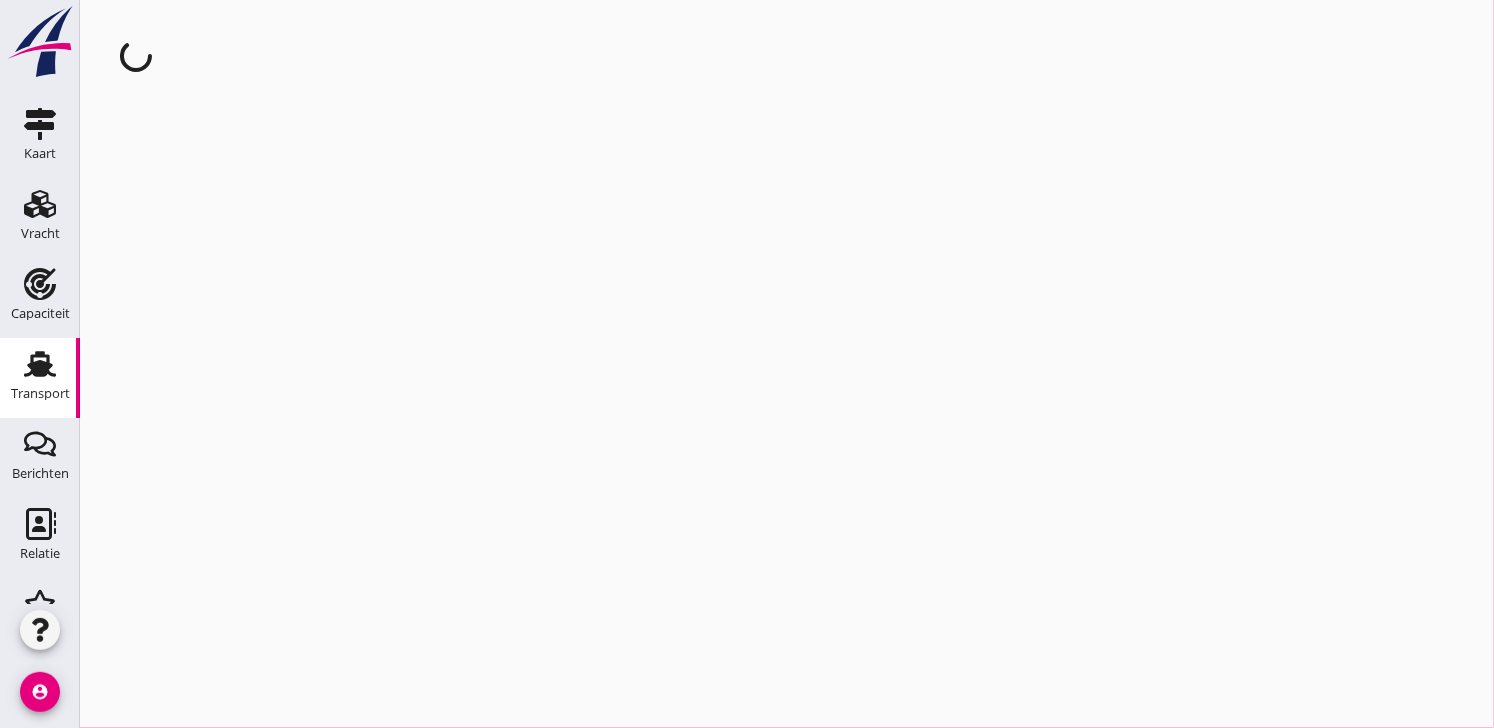 scroll, scrollTop: 0, scrollLeft: 0, axis: both 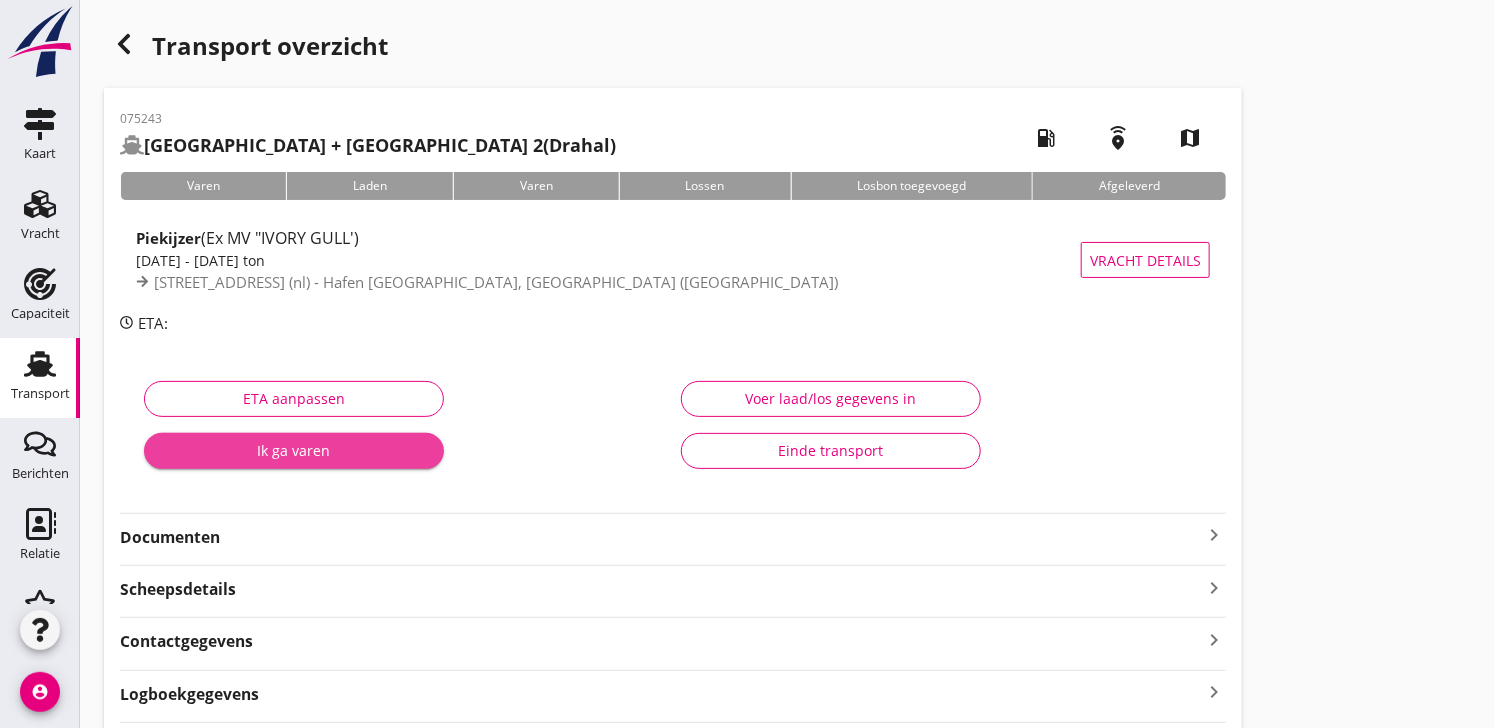 click on "Ik ga varen" at bounding box center (294, 450) 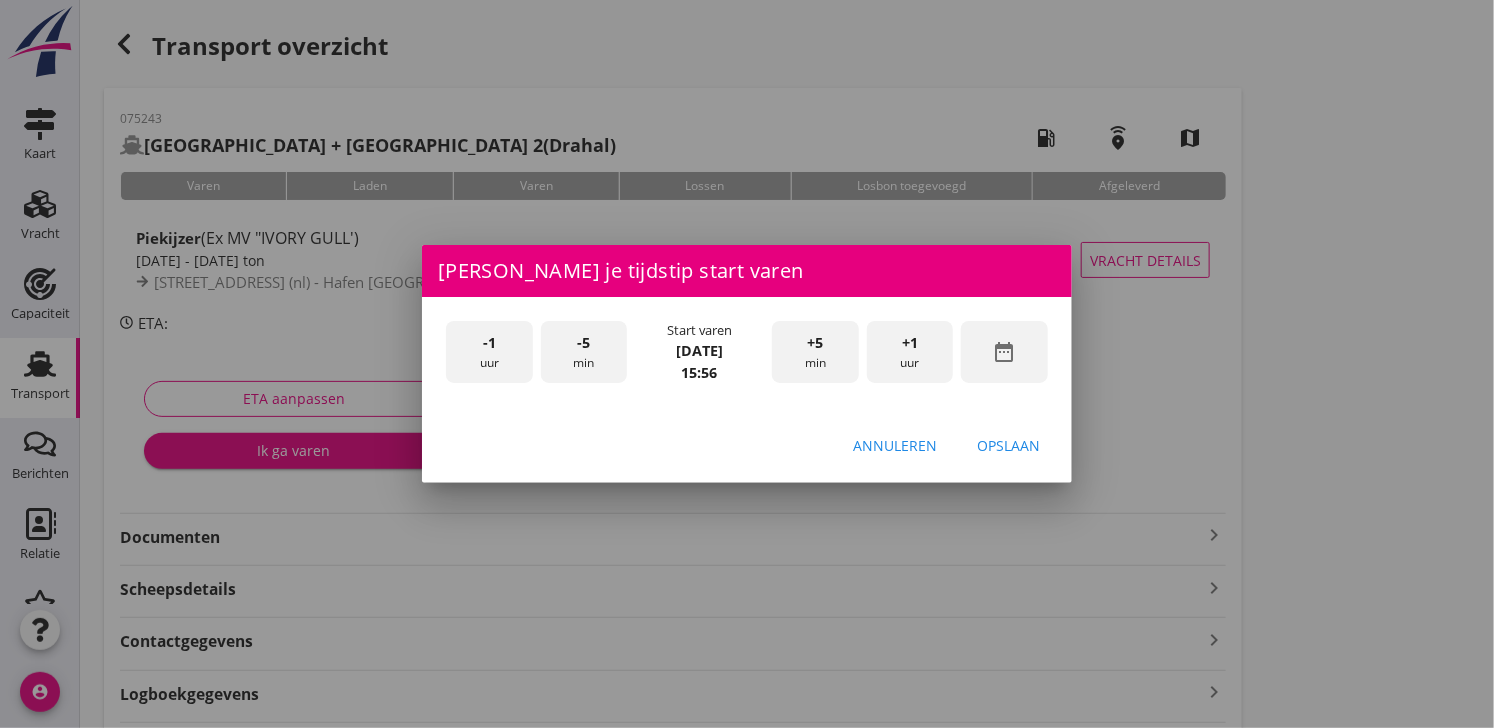 click on "date_range" at bounding box center [1004, 352] 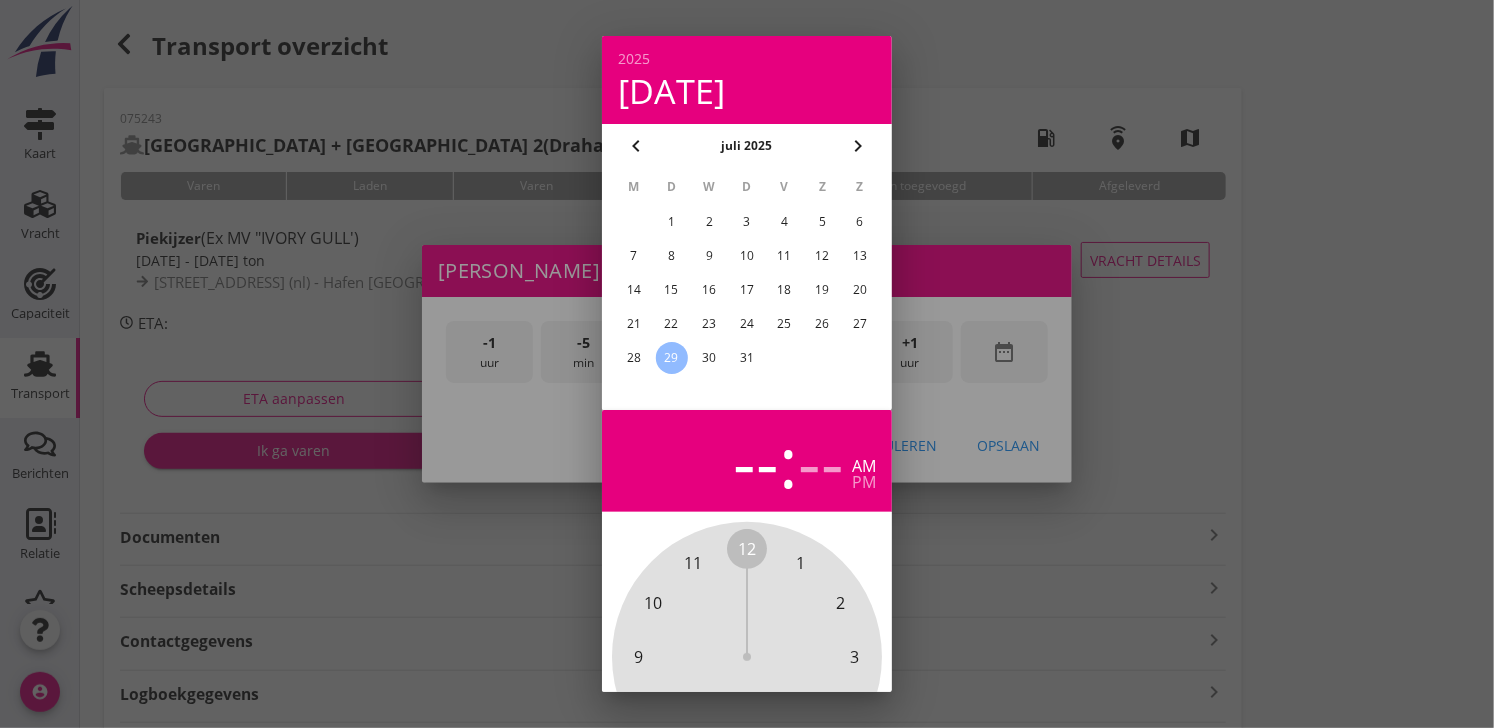 click on "28" at bounding box center (634, 358) 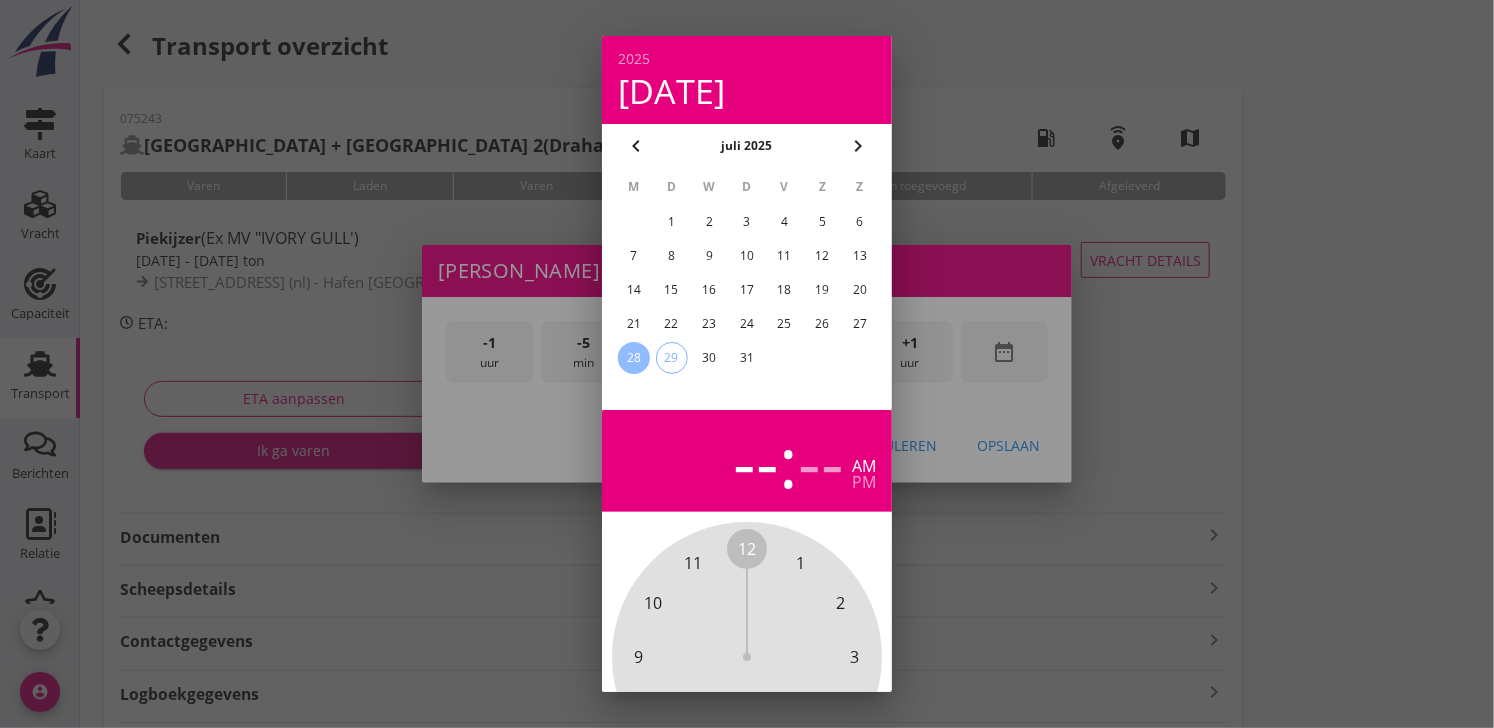 scroll, scrollTop: 196, scrollLeft: 0, axis: vertical 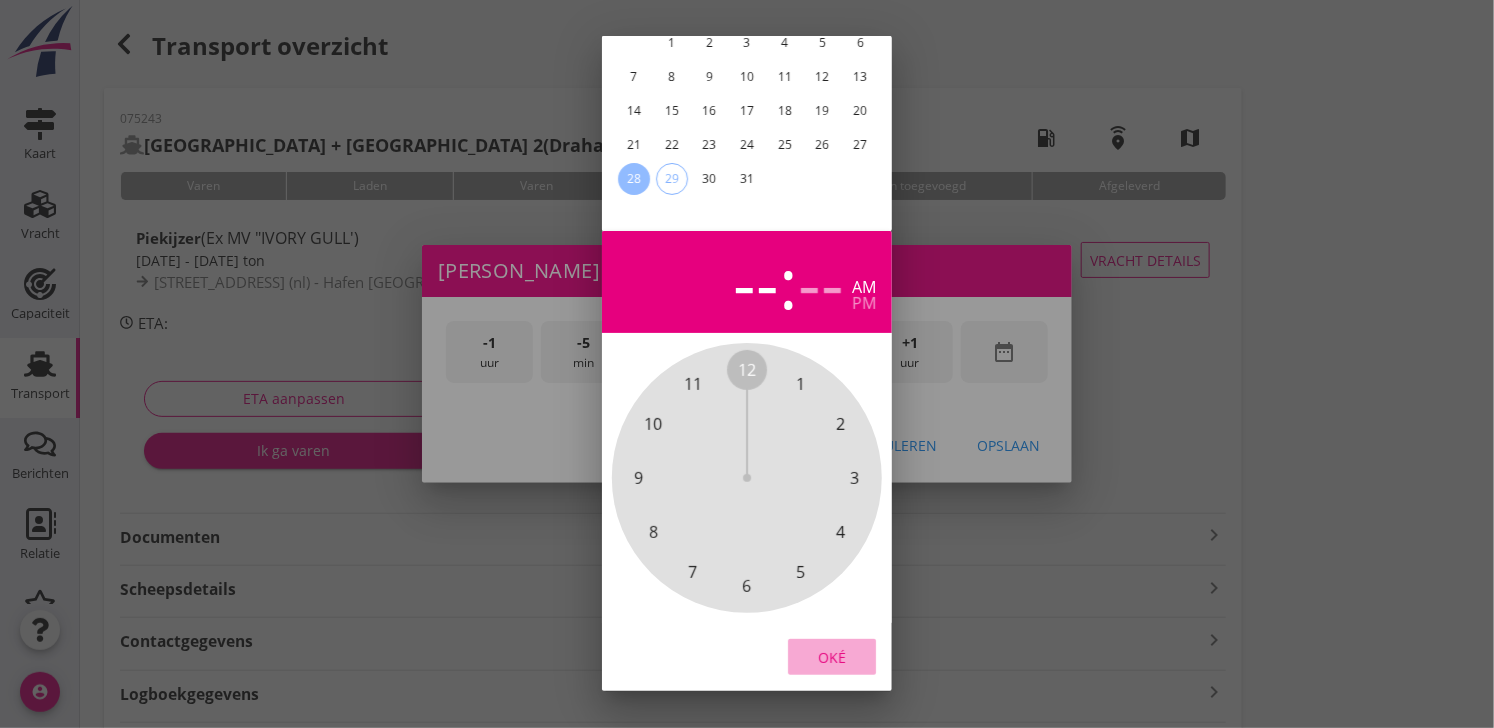 drag, startPoint x: 828, startPoint y: 645, endPoint x: 900, endPoint y: 398, distance: 257.28 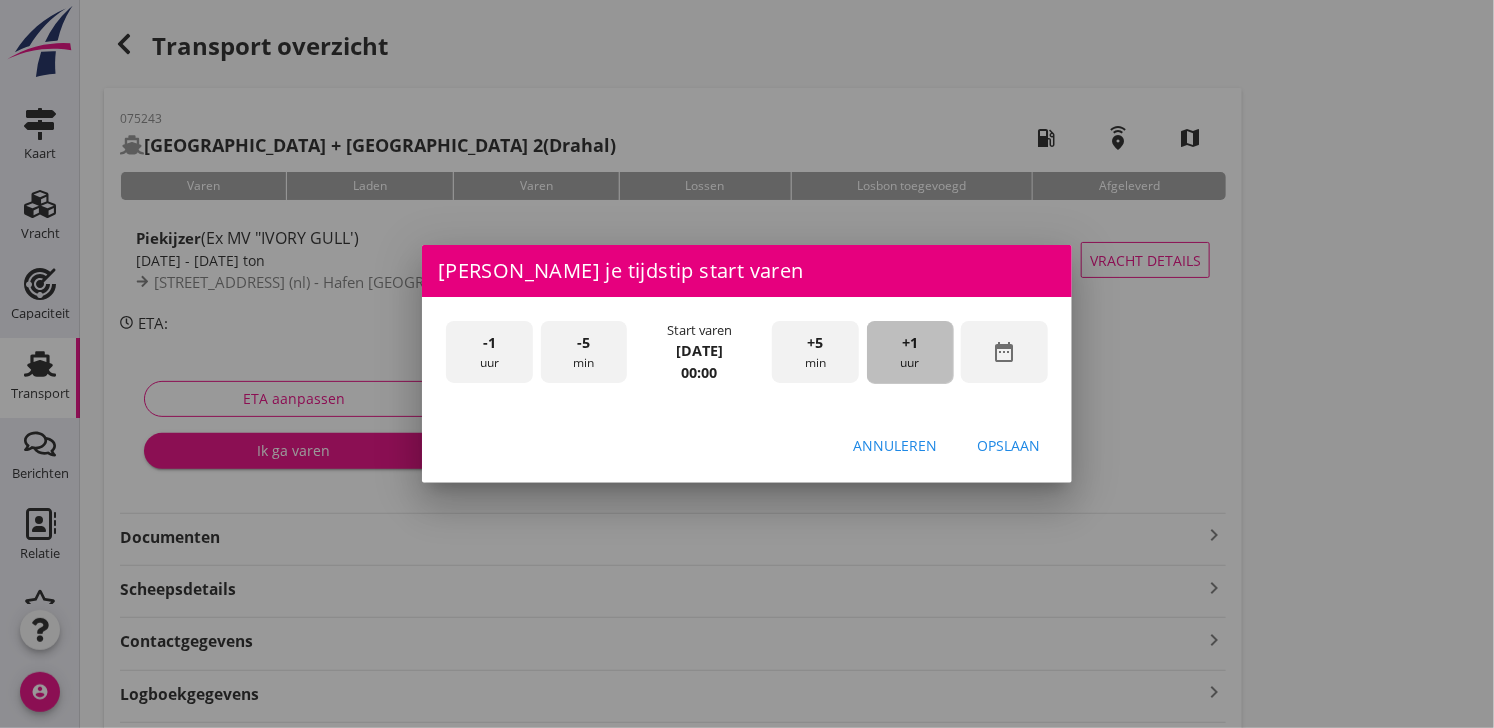 click on "+1" at bounding box center [910, 343] 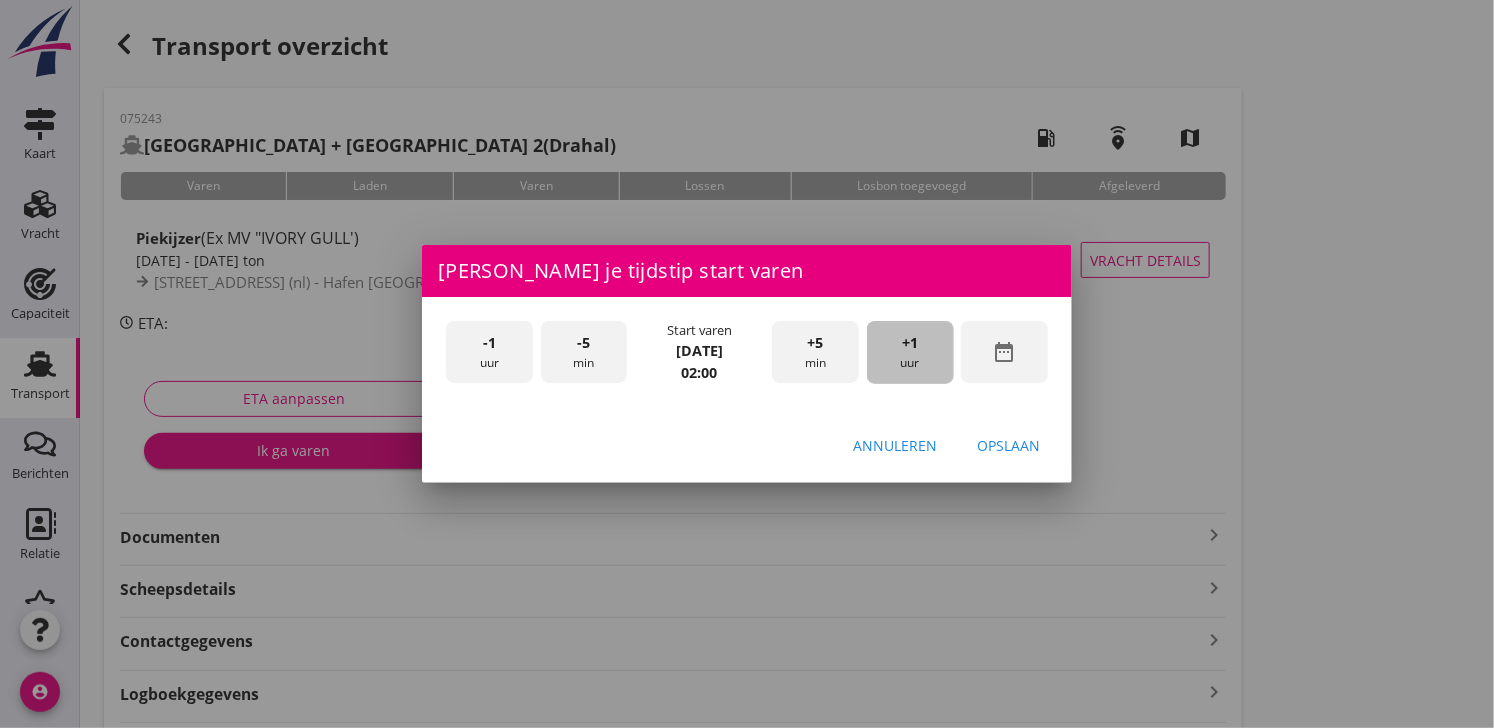click on "+1" at bounding box center [910, 343] 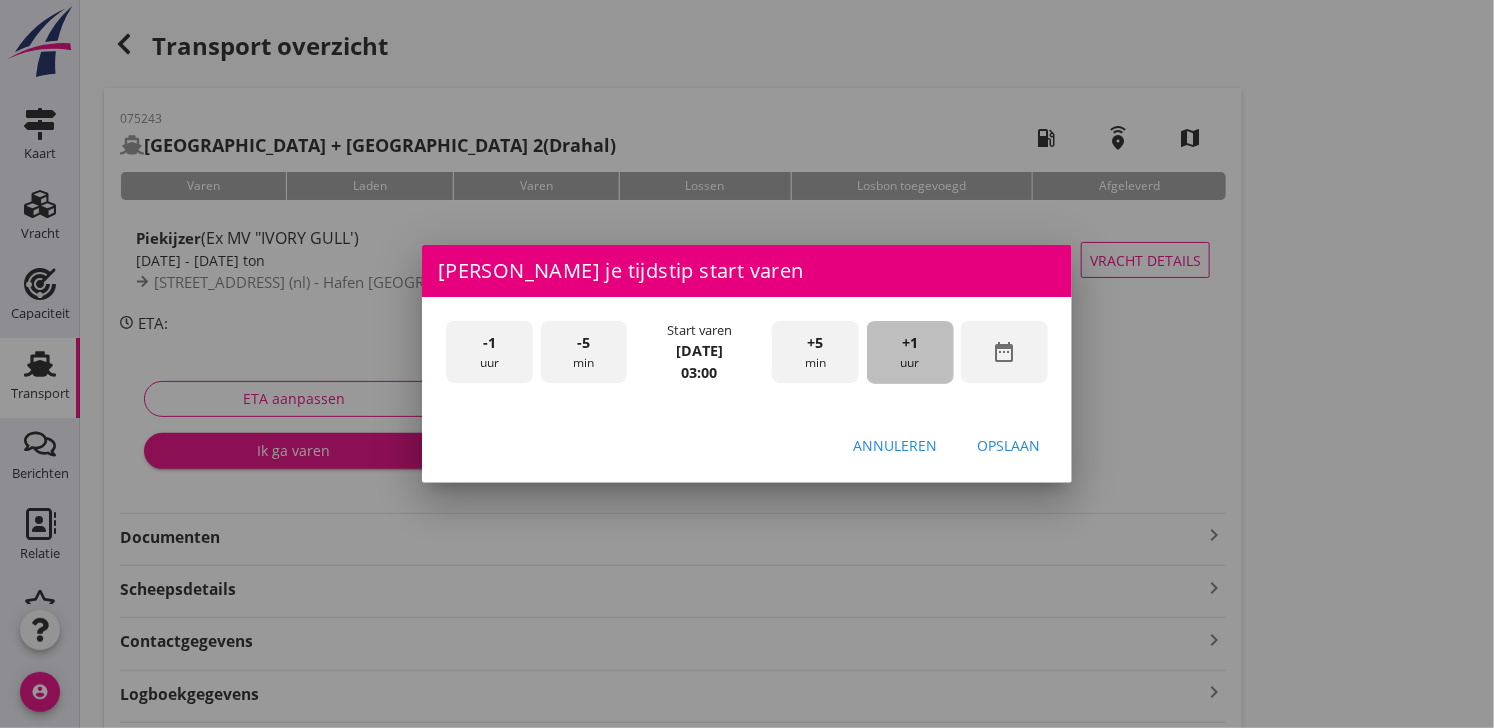 click on "+1" at bounding box center (910, 343) 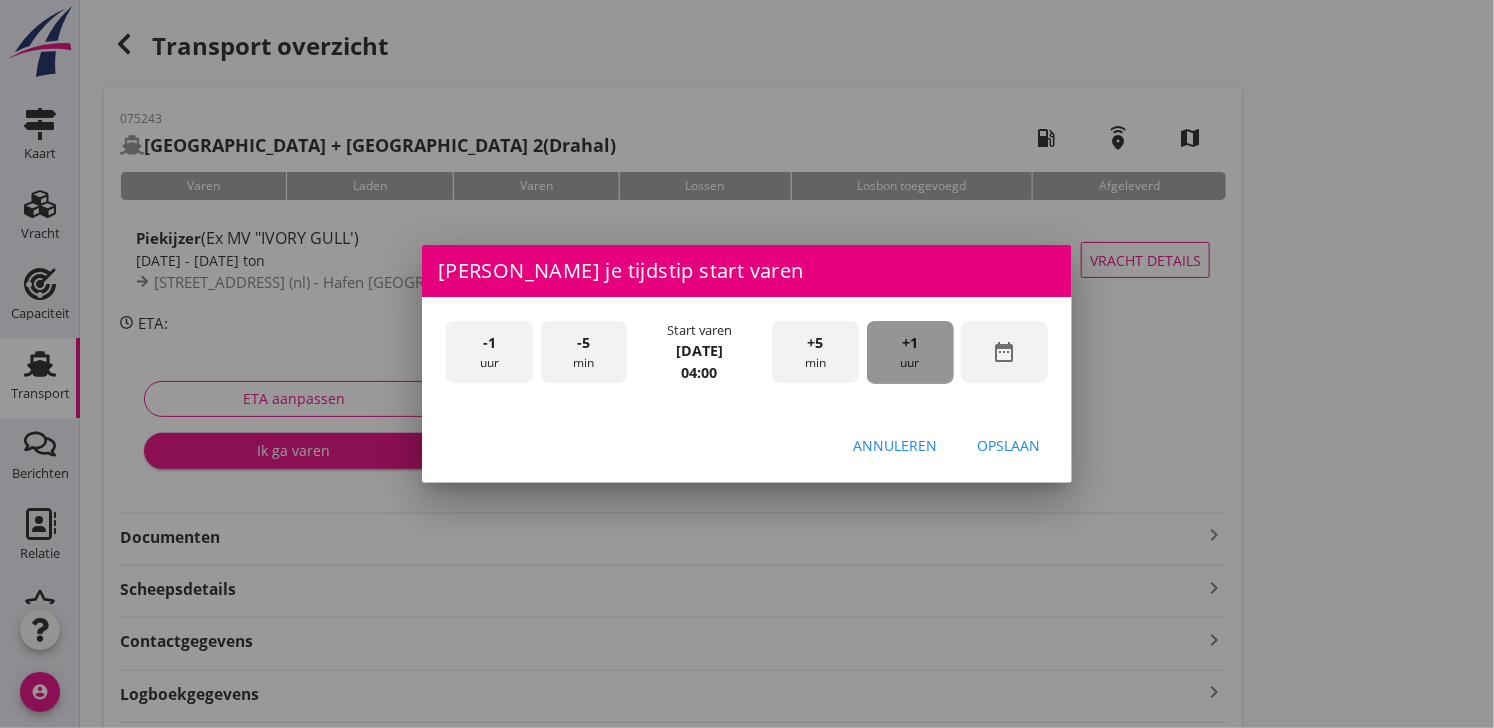 click on "+1" at bounding box center (910, 343) 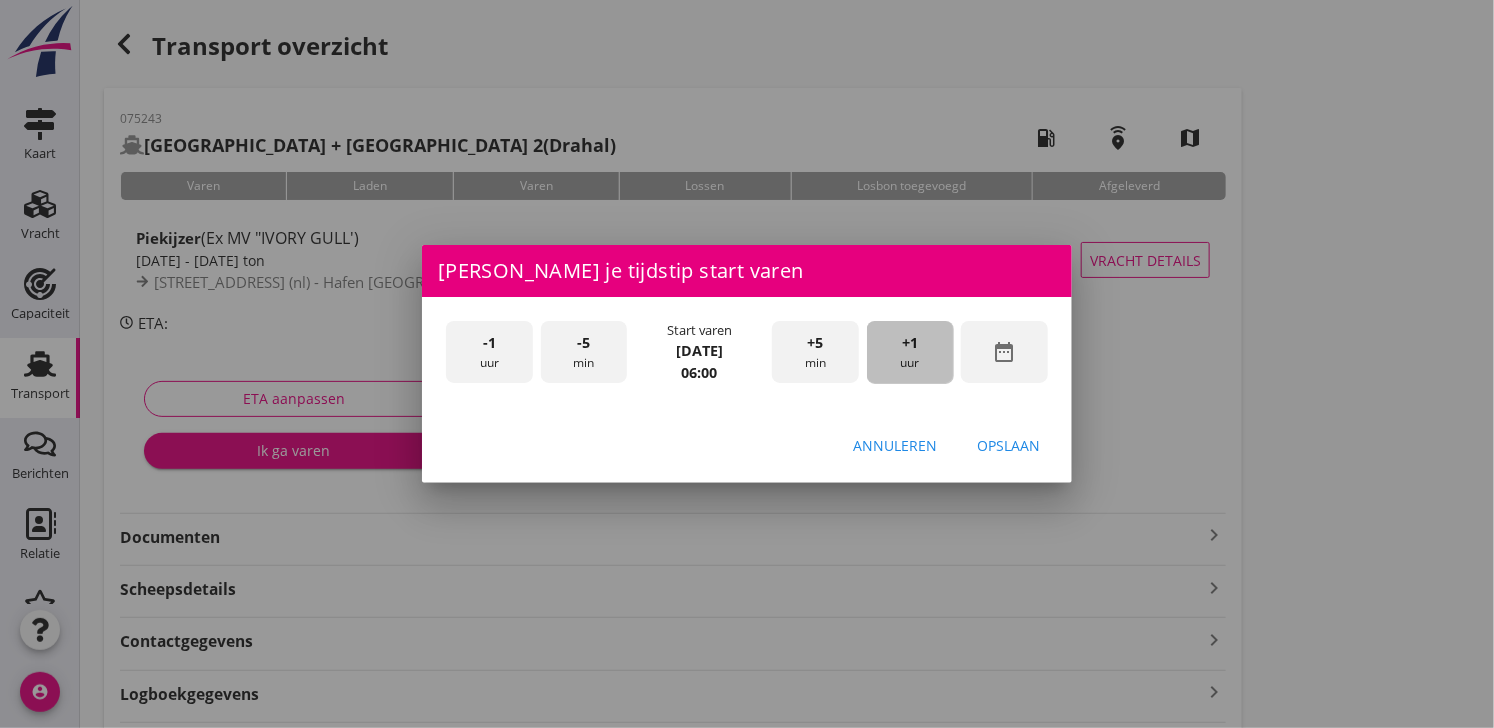 click on "+1" at bounding box center [910, 343] 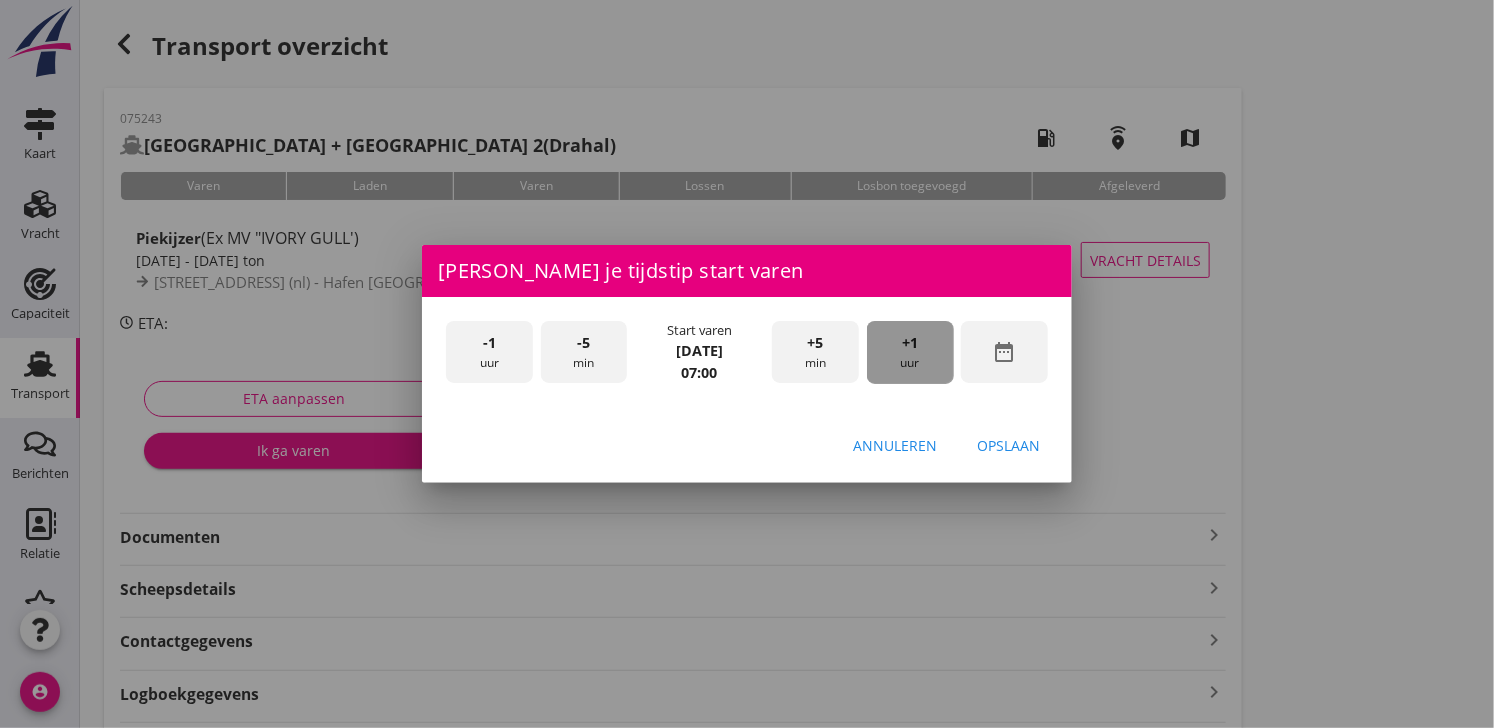 click on "+1" at bounding box center [910, 343] 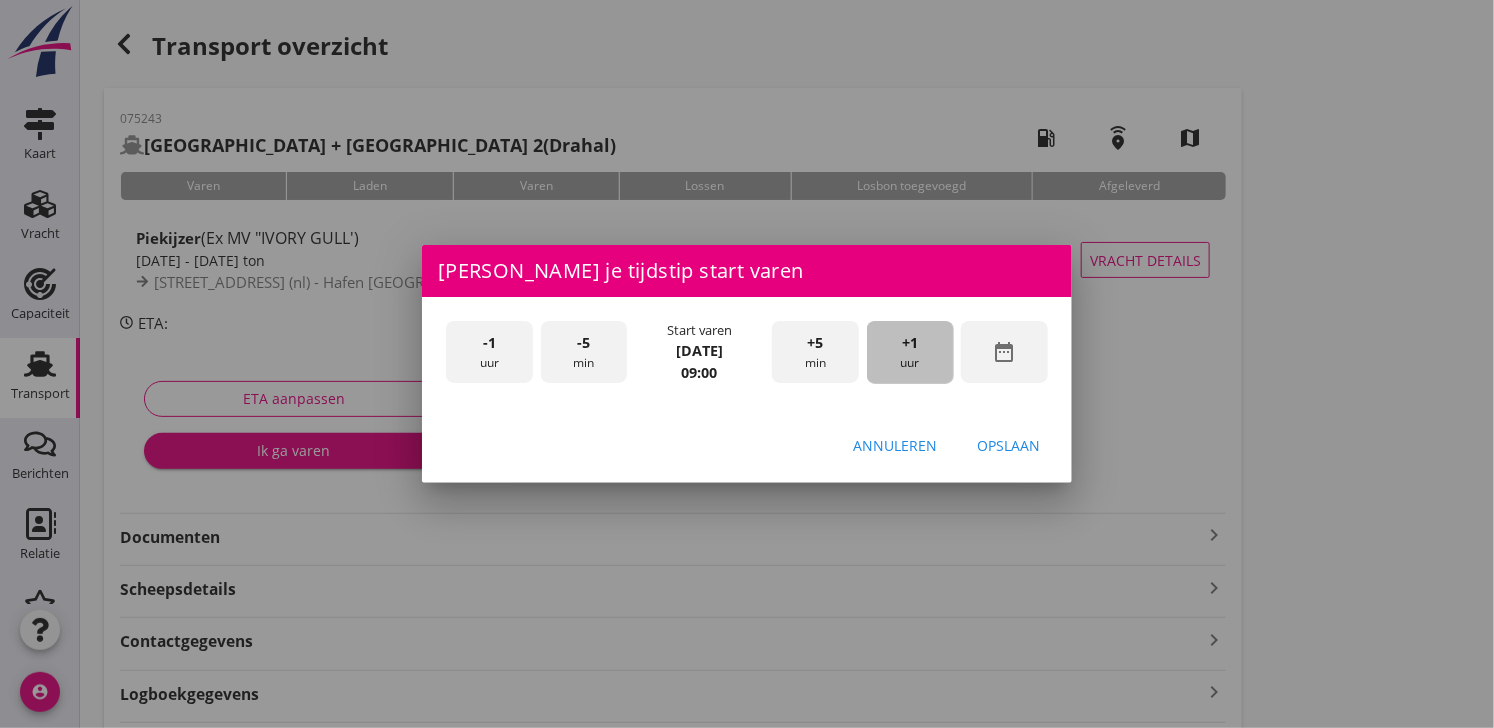 click on "+1" at bounding box center [910, 343] 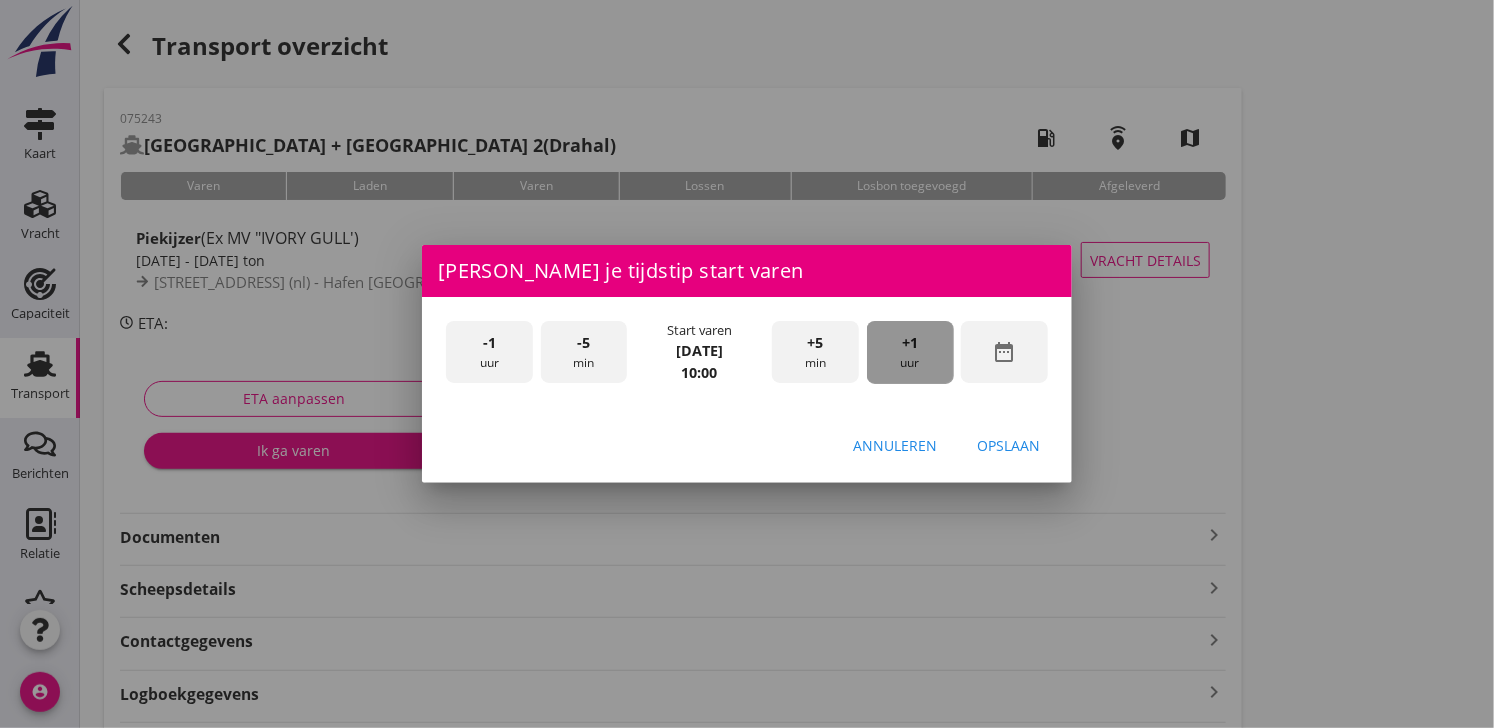 click on "+1" at bounding box center [910, 343] 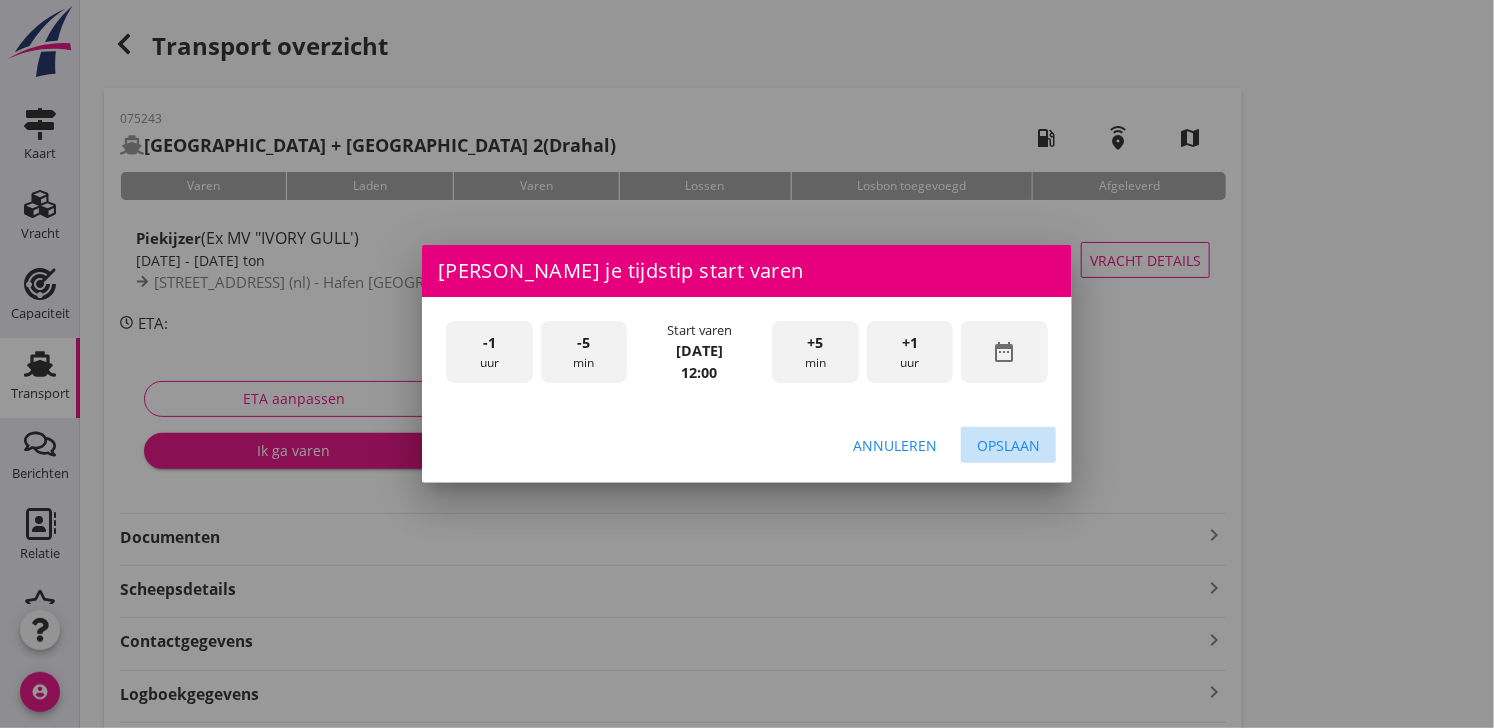 click on "Opslaan" at bounding box center (1008, 445) 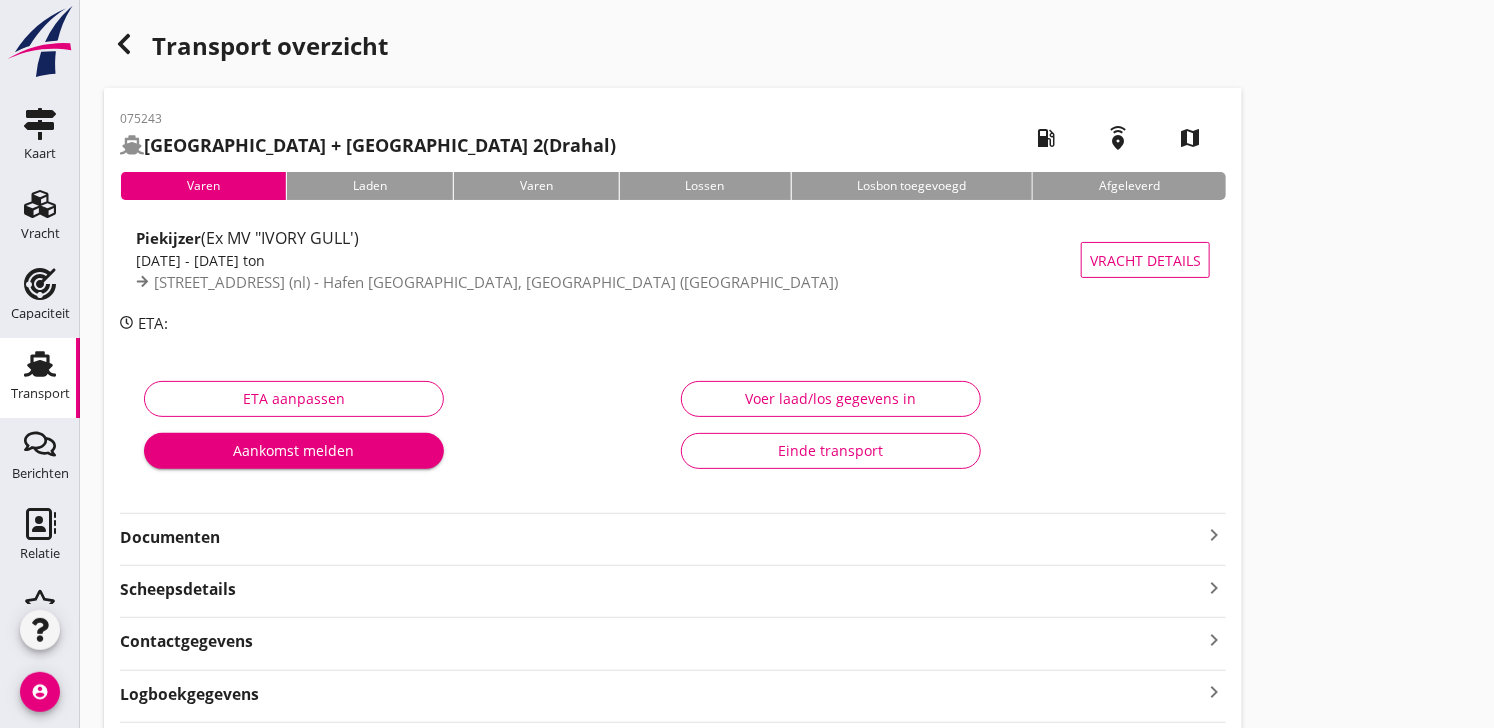click on "Aankomst melden" at bounding box center [294, 450] 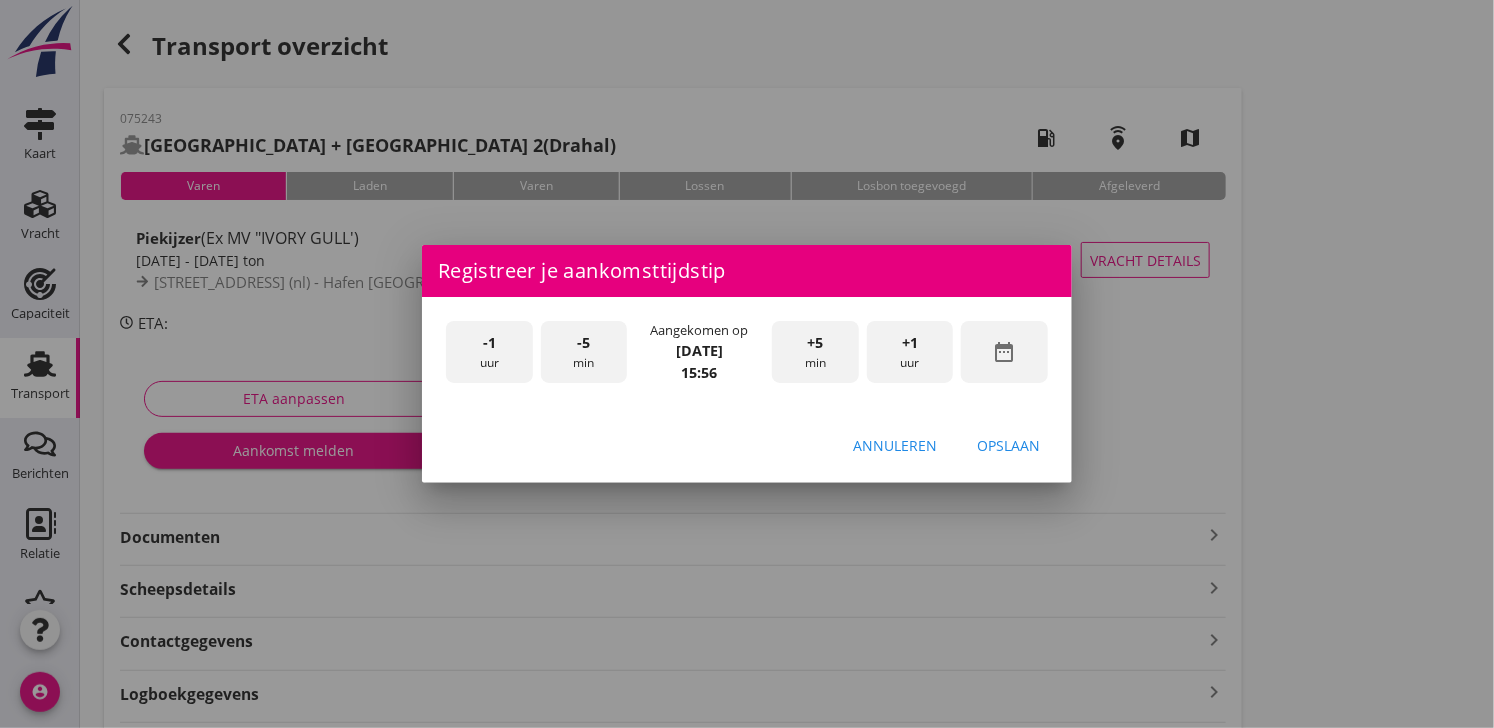 click on "date_range" at bounding box center [1005, 352] 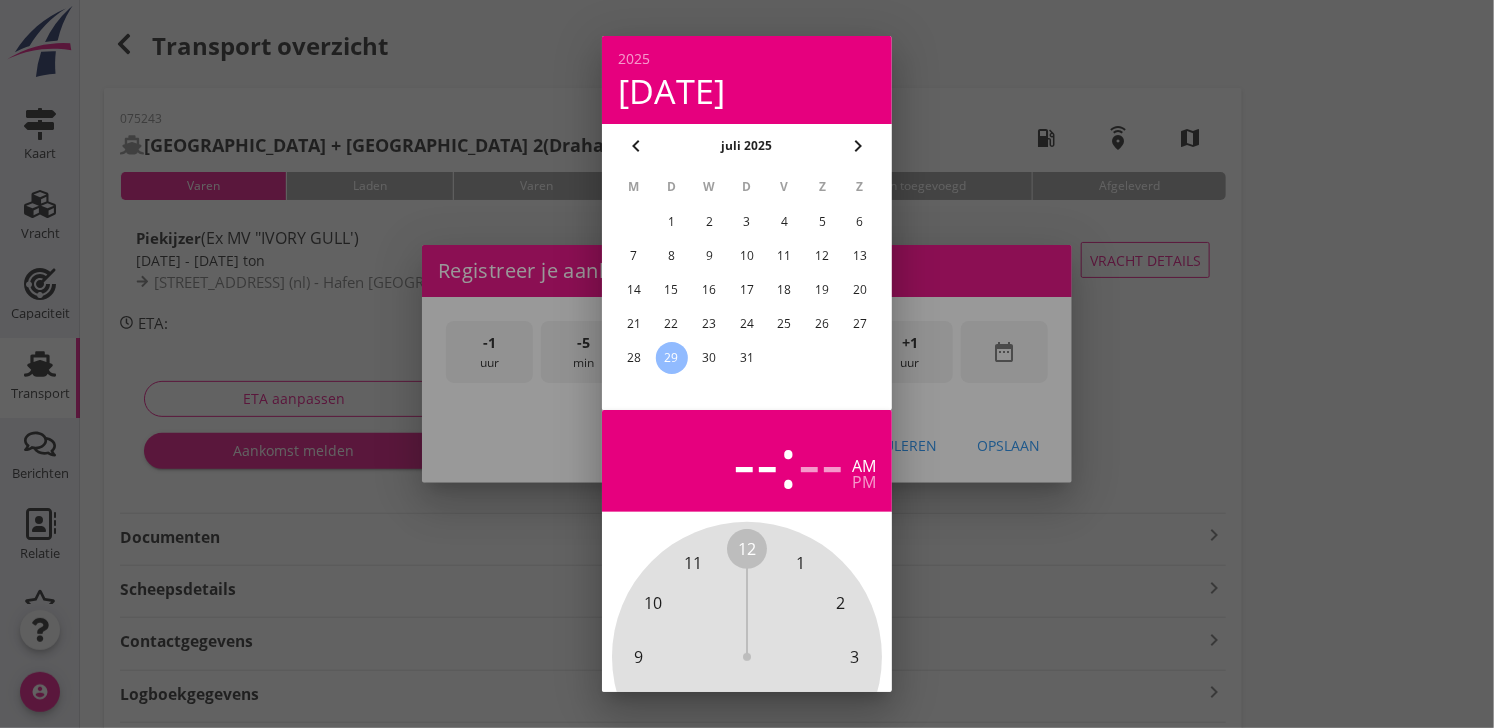 click on "28" at bounding box center (634, 358) 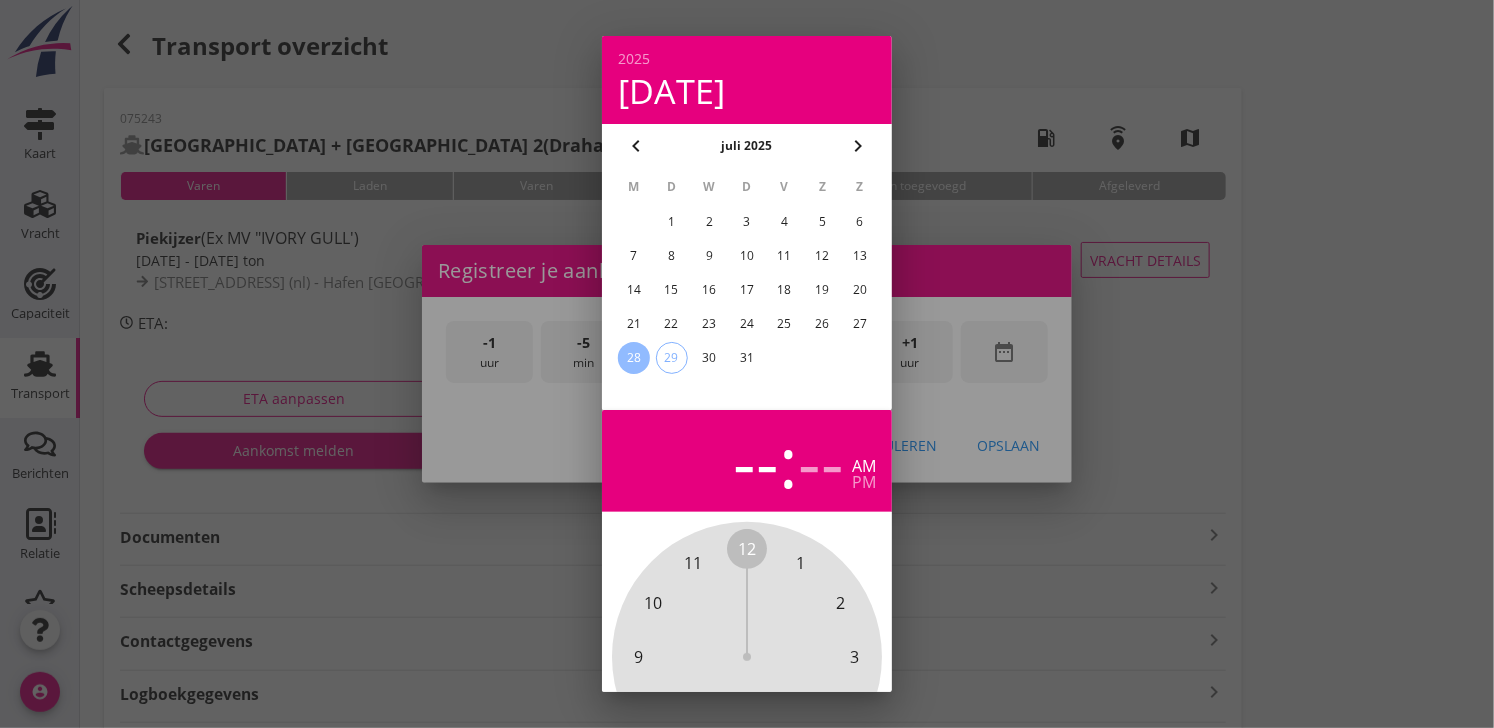 scroll, scrollTop: 196, scrollLeft: 0, axis: vertical 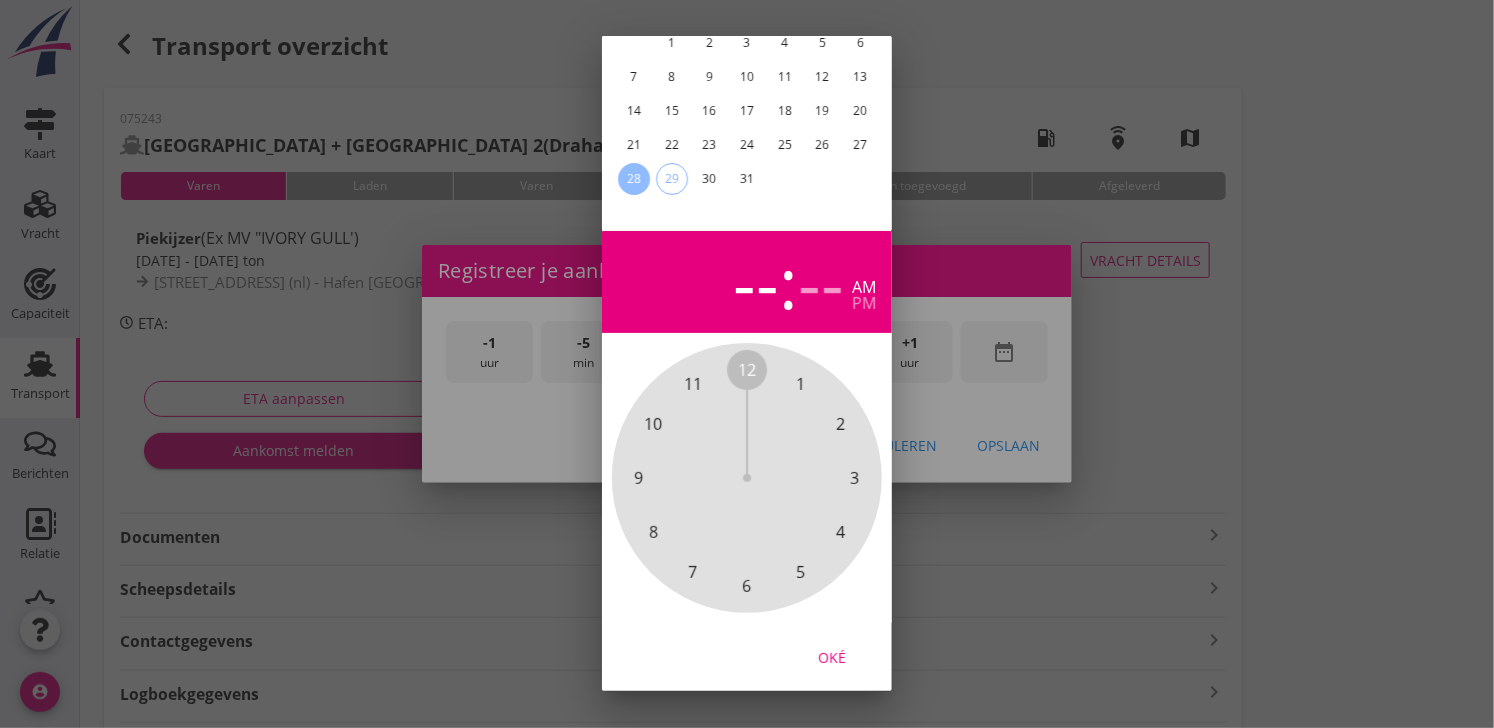 click on "Oké" at bounding box center [832, 657] 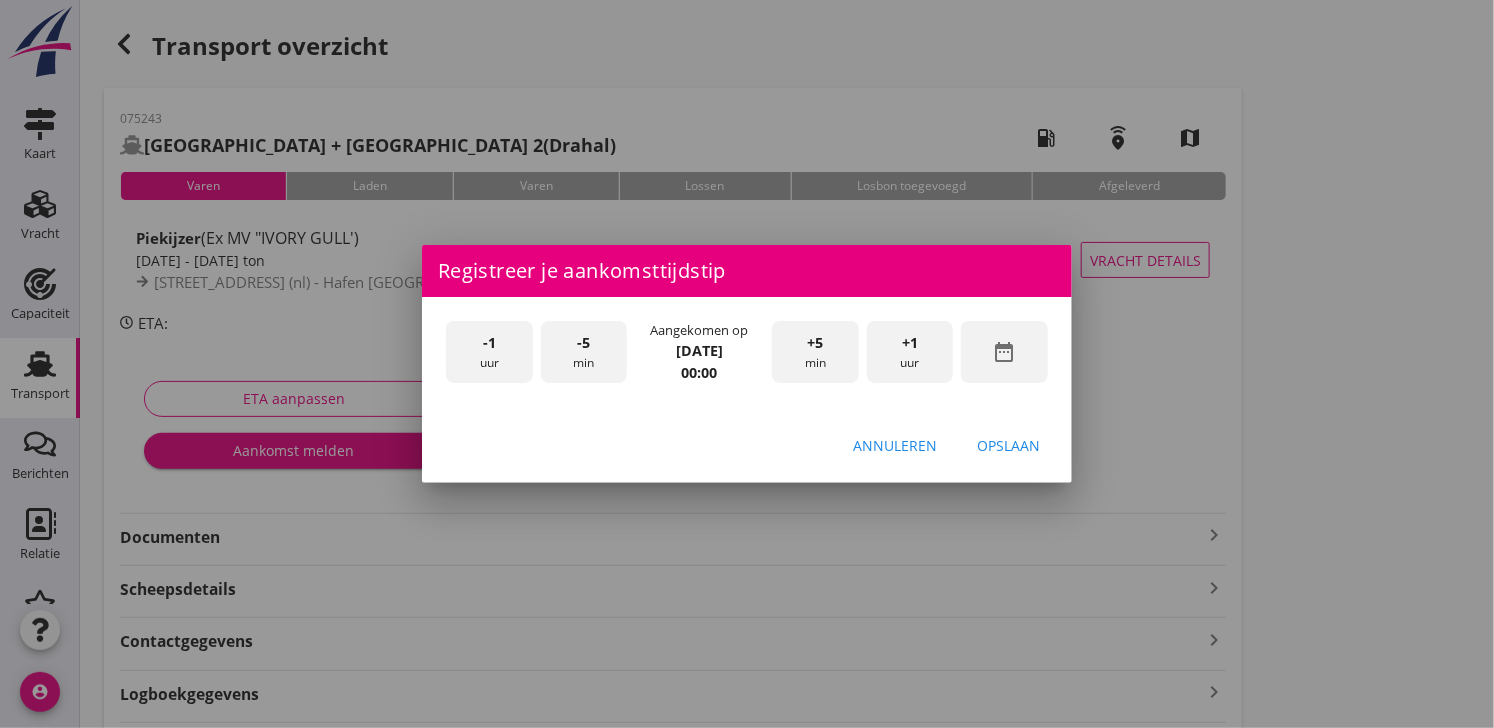 click on "+1" at bounding box center [910, 343] 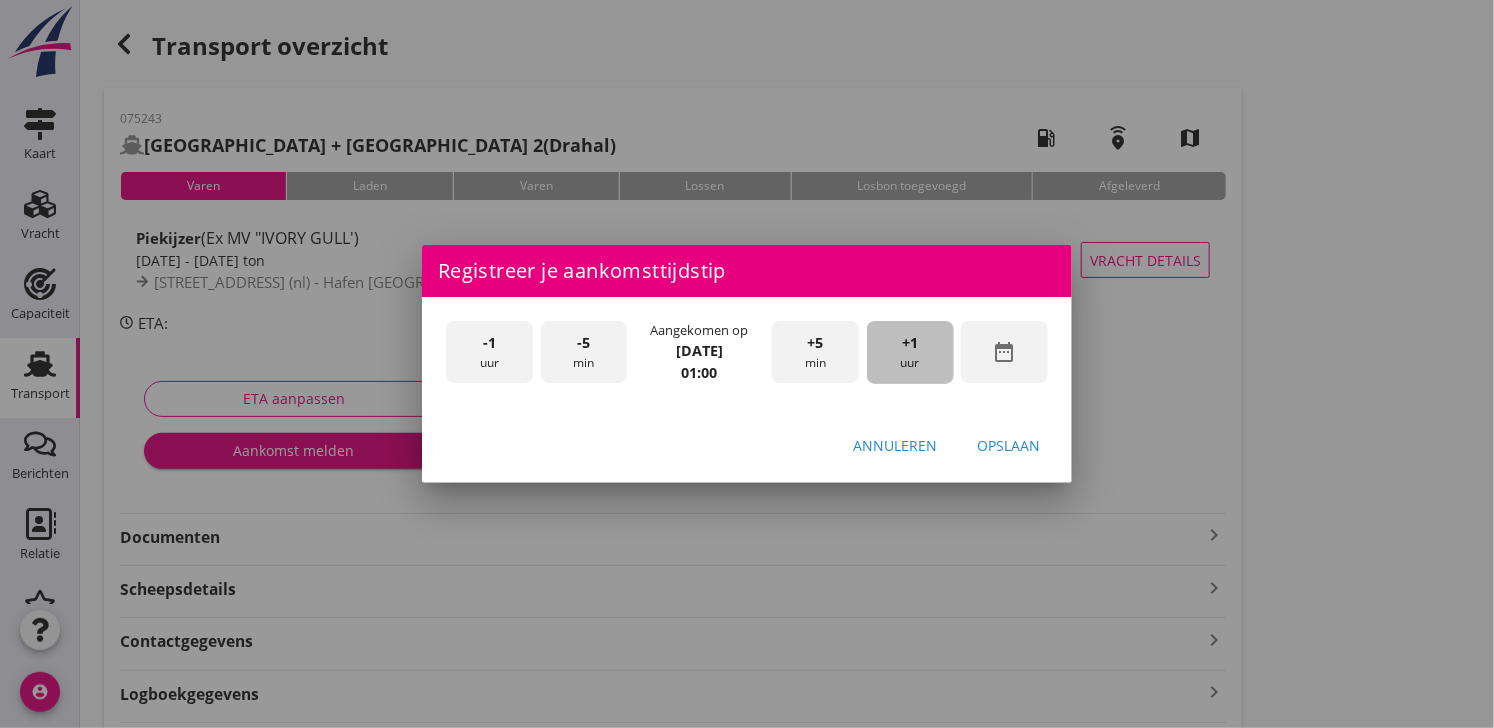 click on "+1" at bounding box center (910, 343) 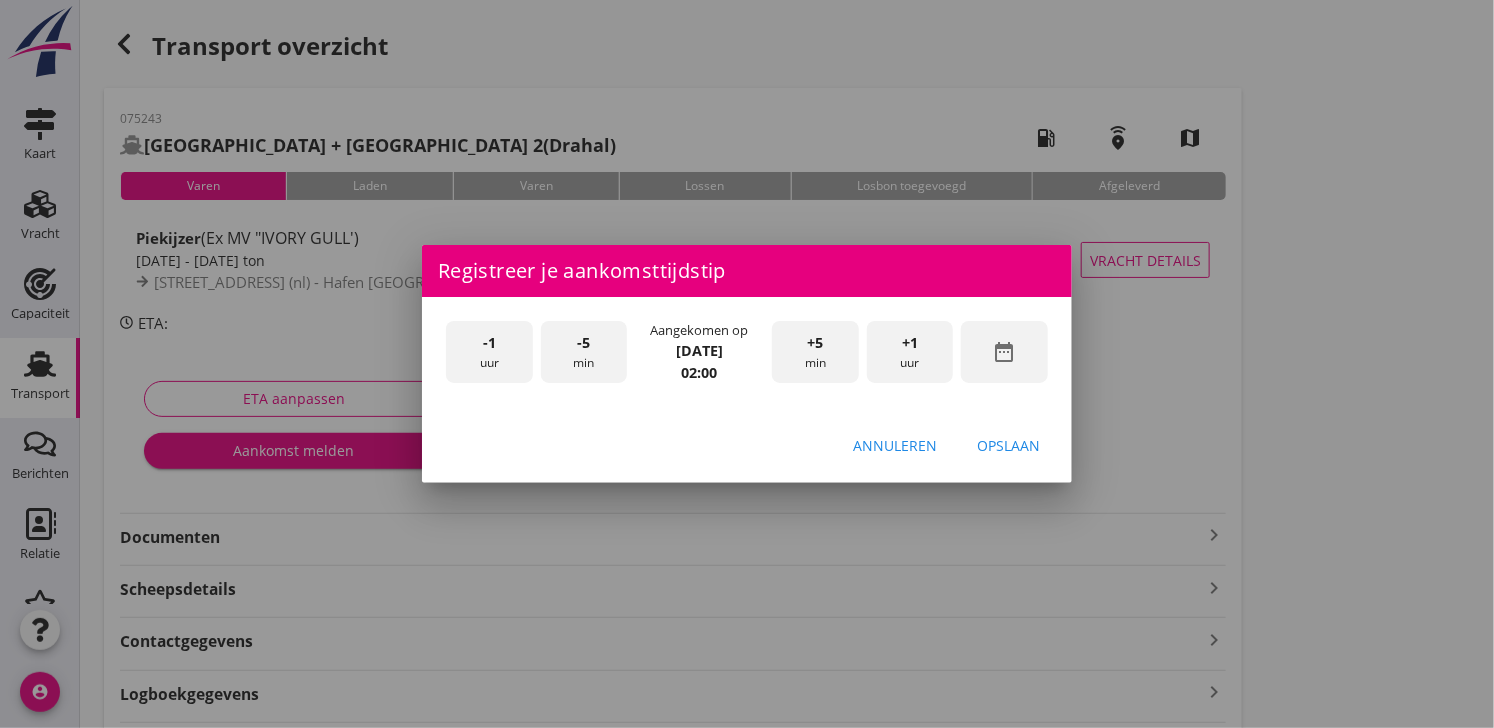 click on "+1" at bounding box center (910, 343) 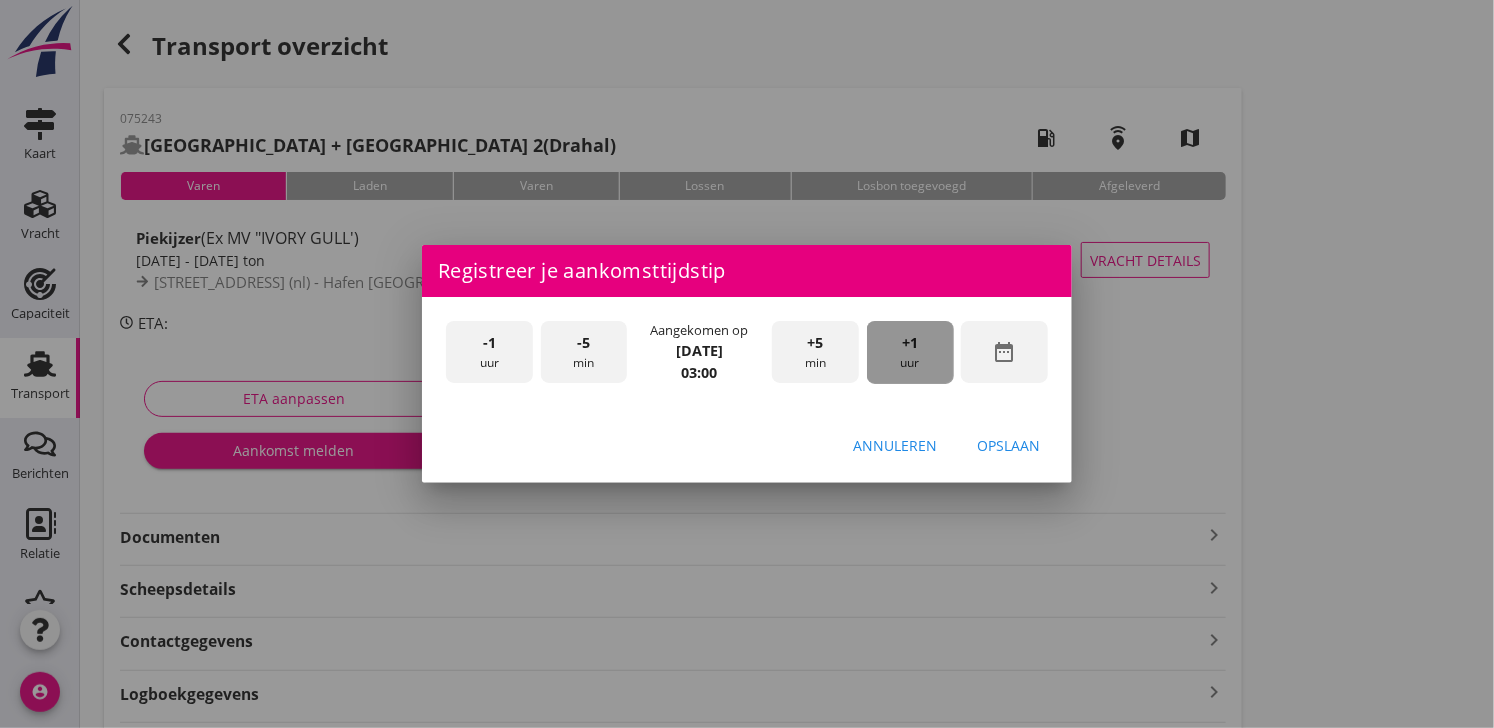 click on "+1" at bounding box center [910, 343] 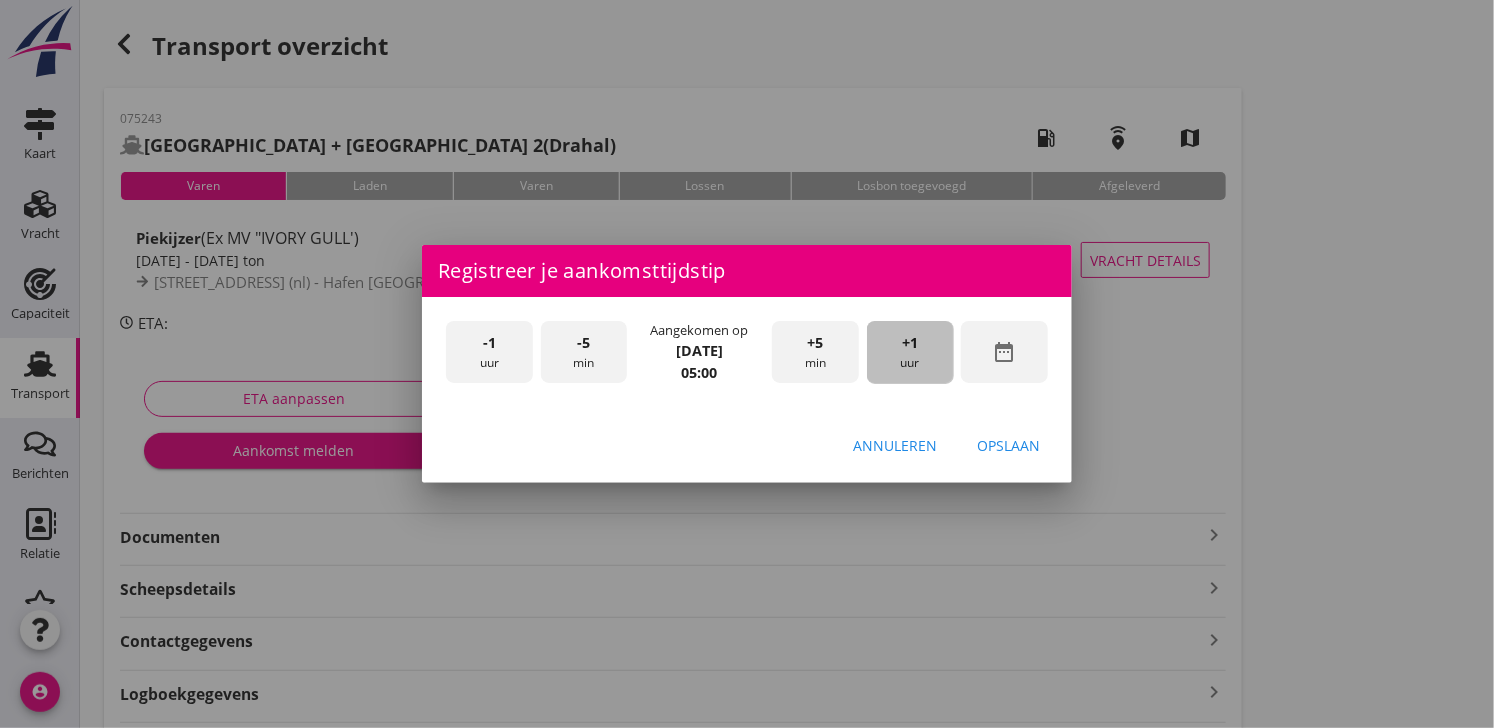 click on "+1" at bounding box center (910, 343) 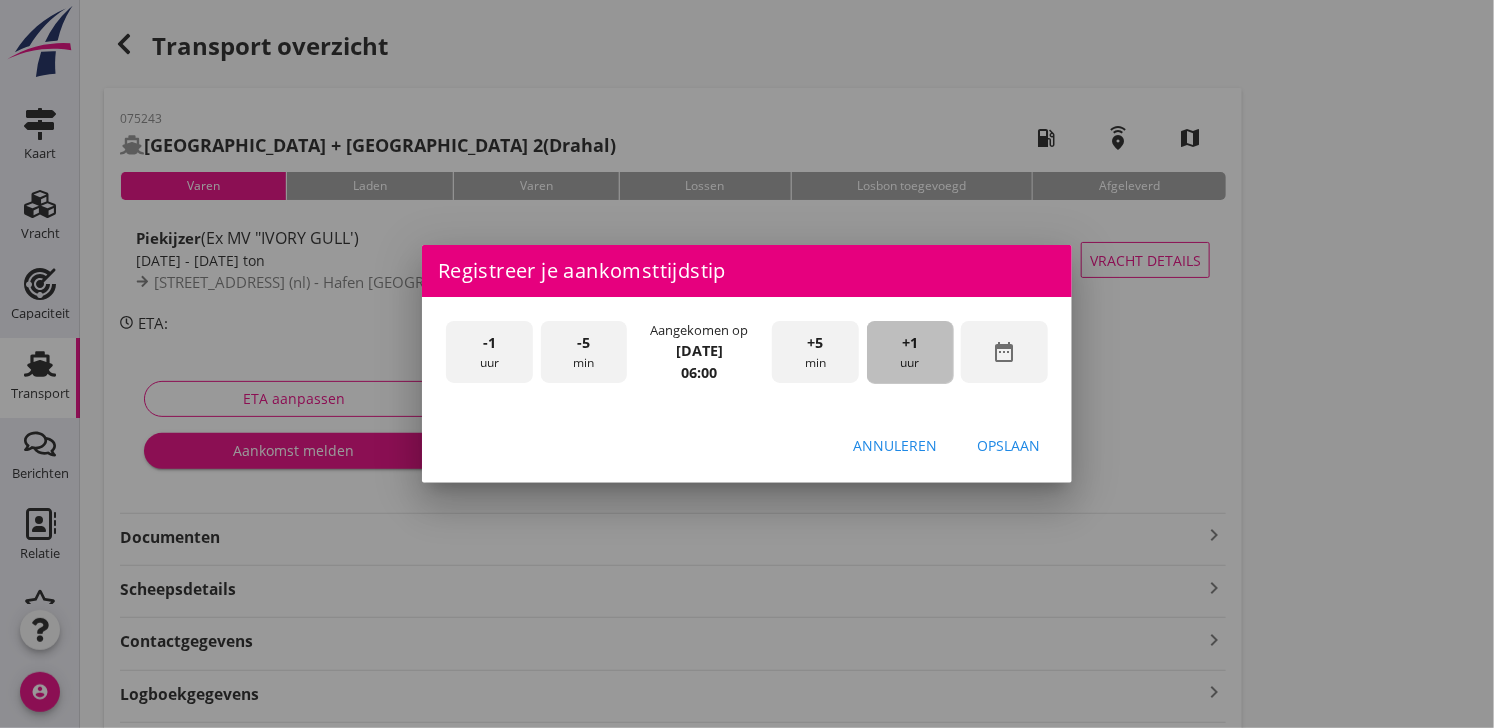 click on "+1" at bounding box center (910, 343) 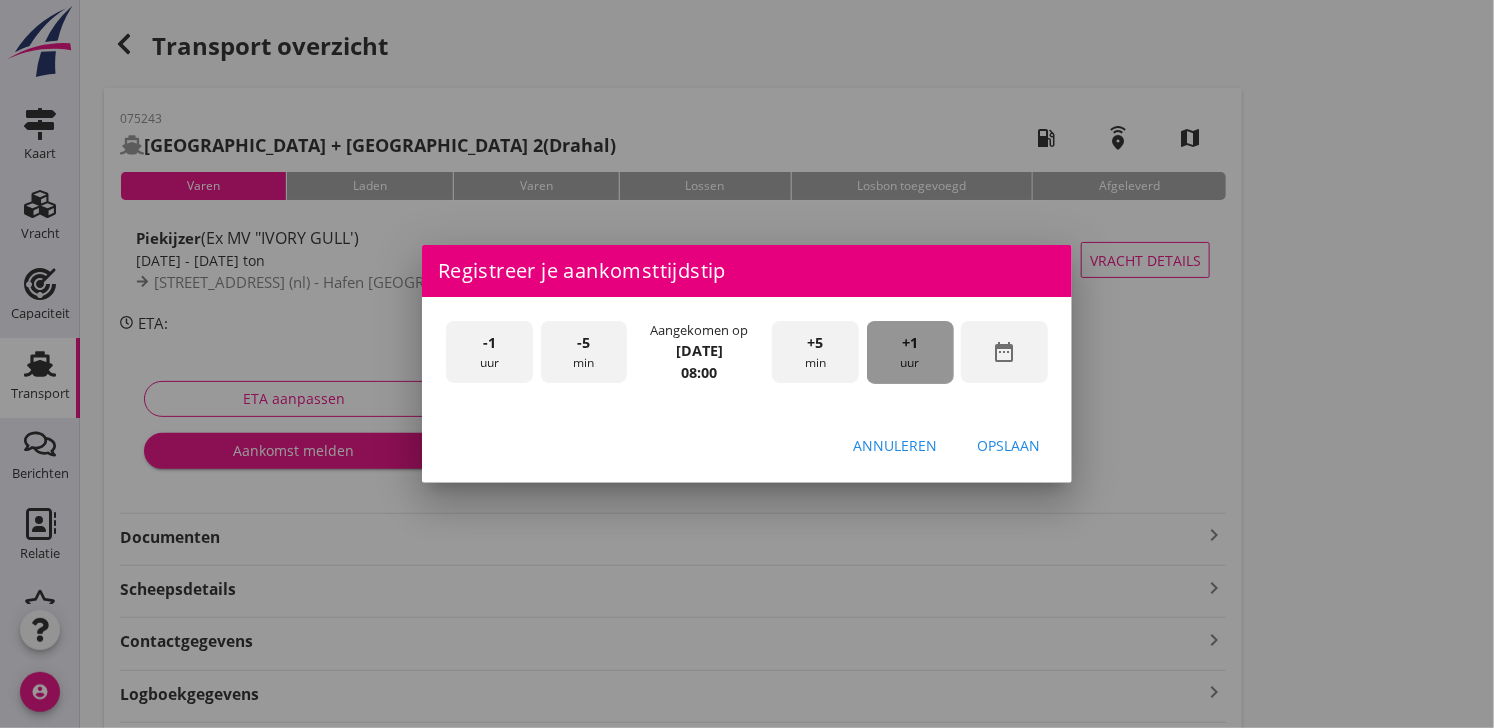 click on "+1" at bounding box center [910, 343] 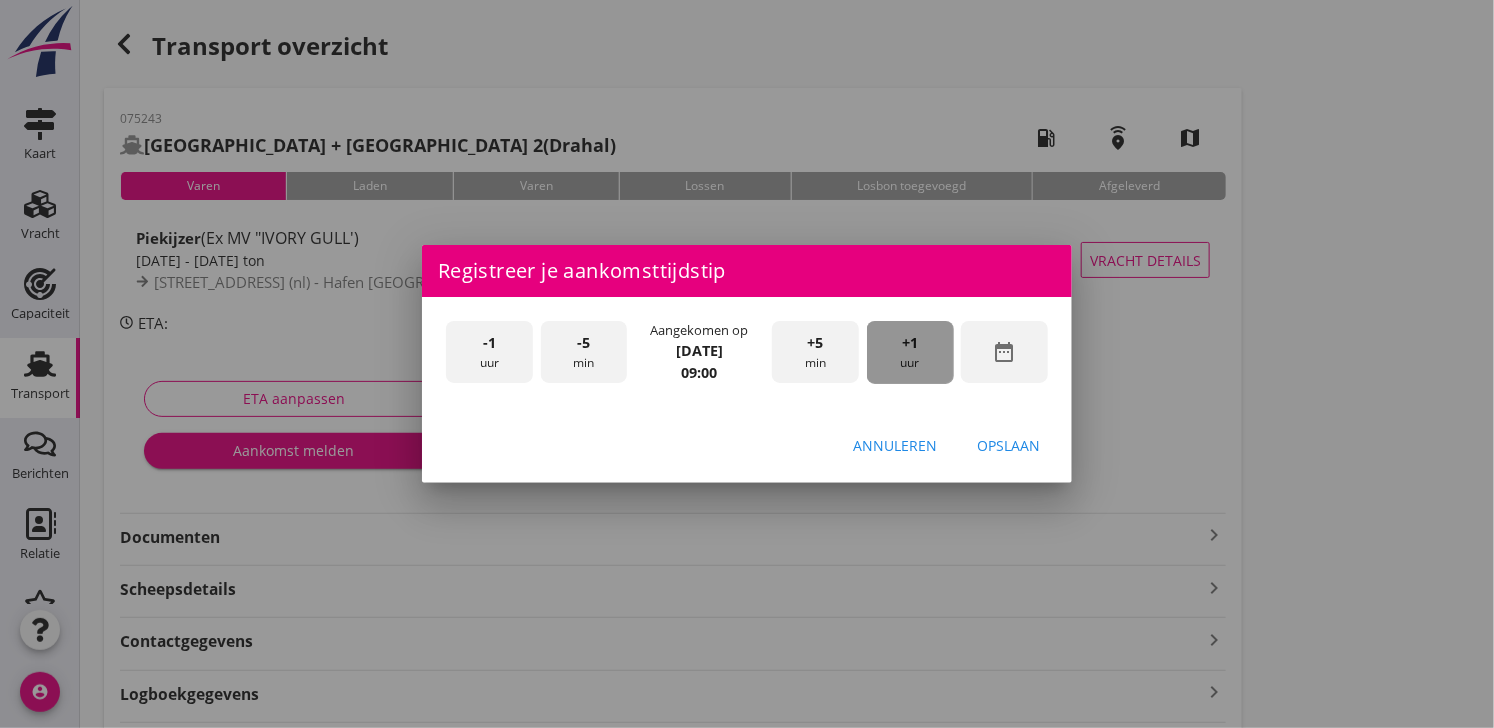 click on "+1" at bounding box center (910, 343) 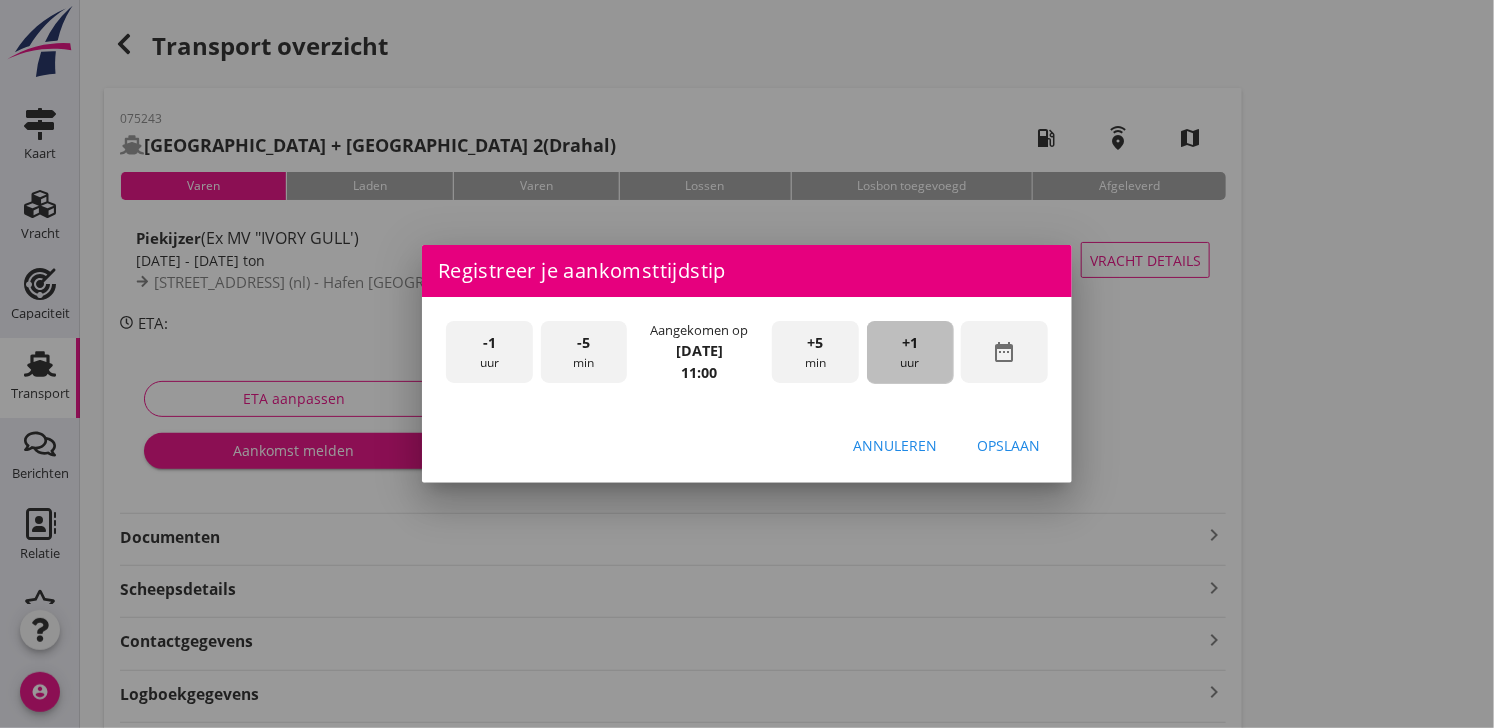 click on "+1" at bounding box center [910, 343] 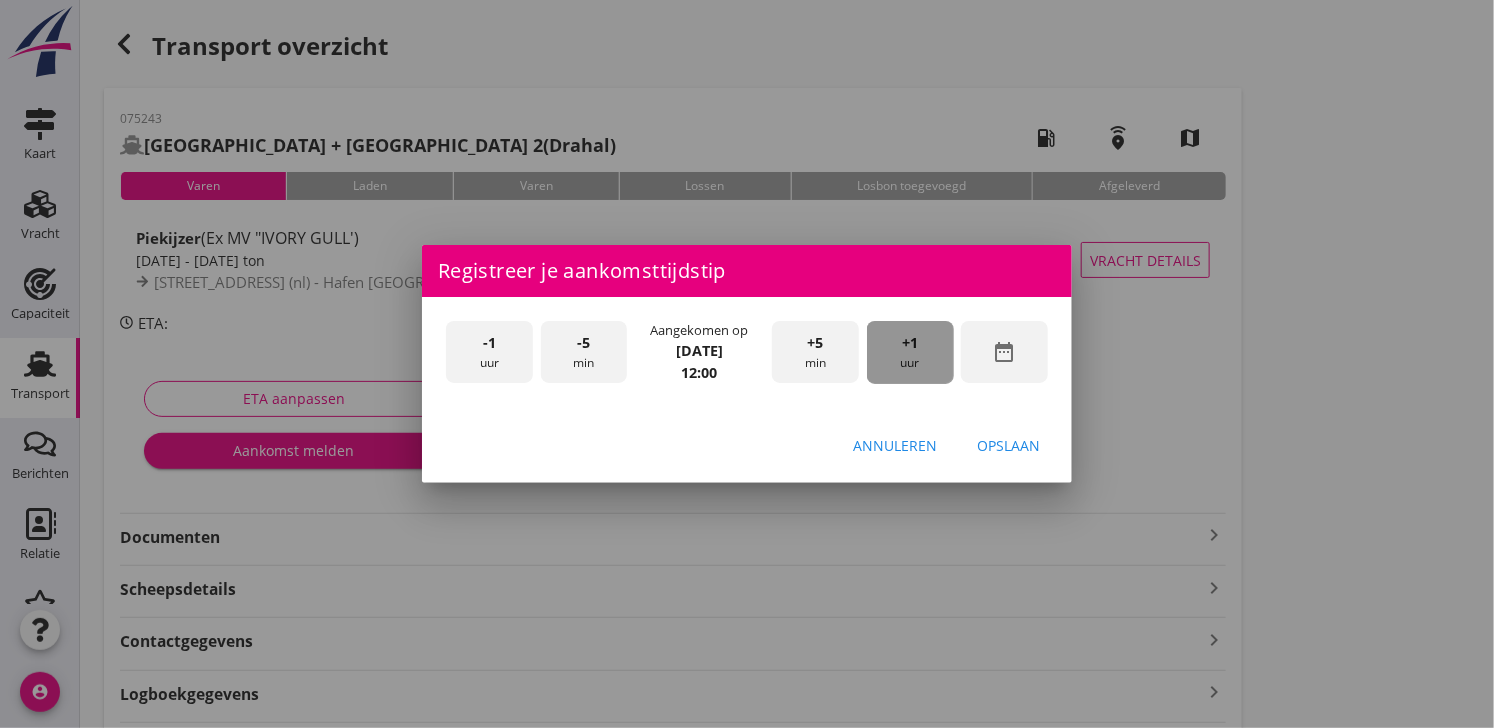 click on "+1" at bounding box center (910, 343) 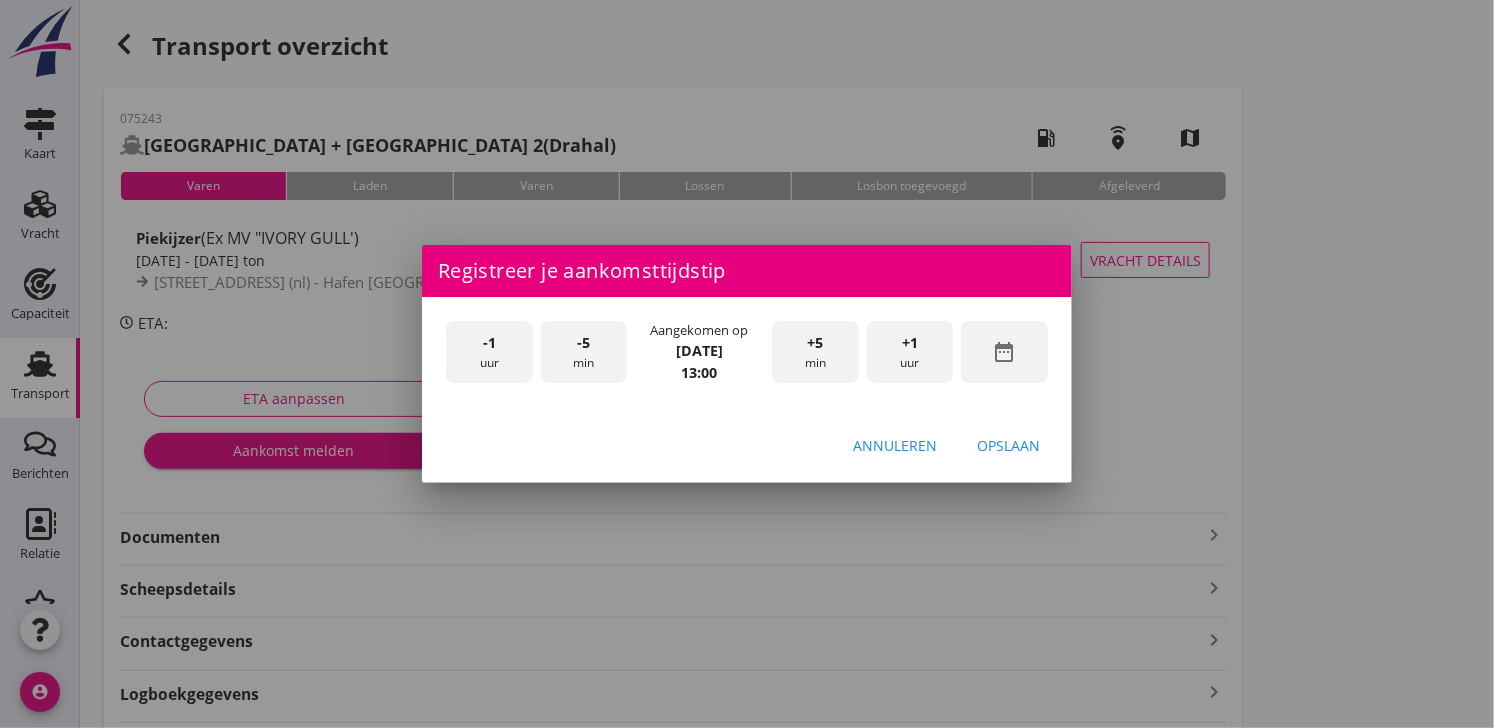 click on "Opslaan" at bounding box center (1008, 445) 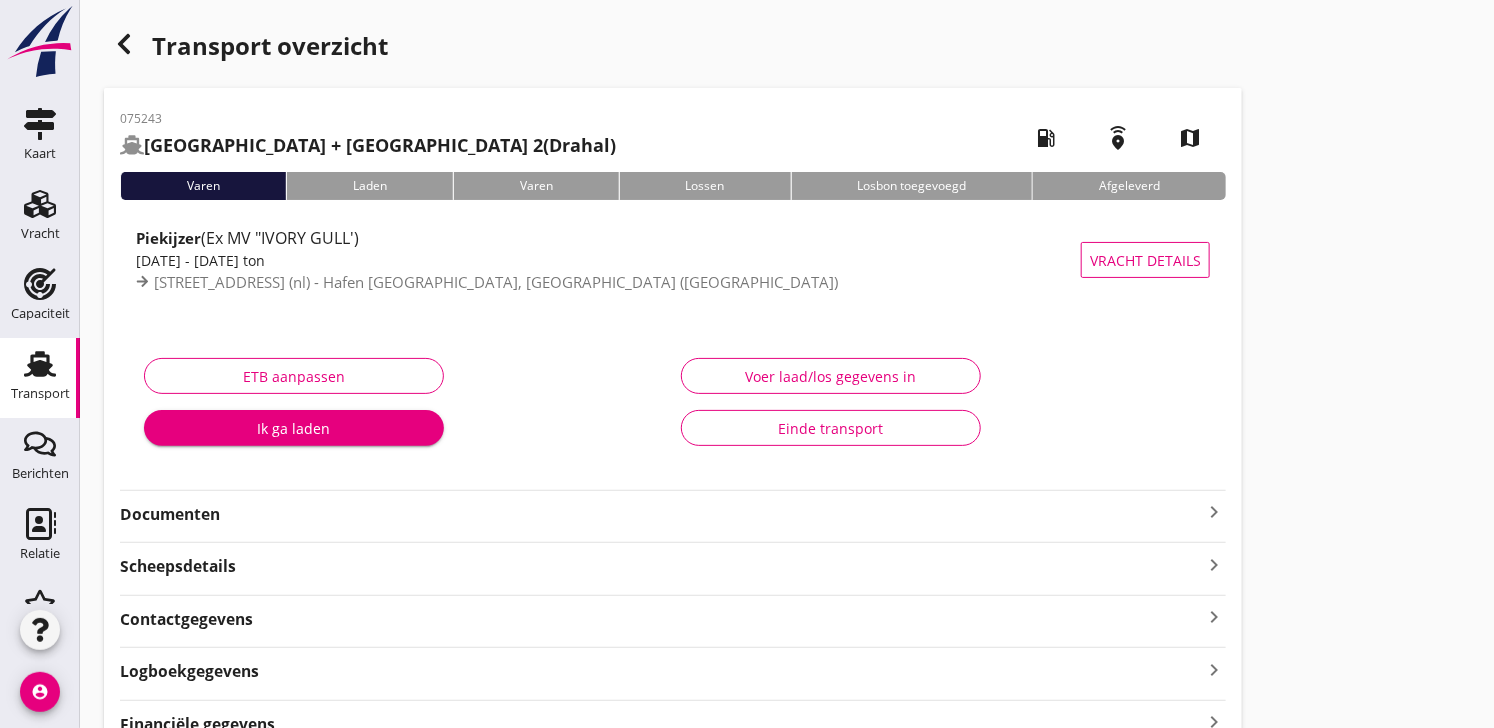 click on "Ik ga laden" at bounding box center [294, 428] 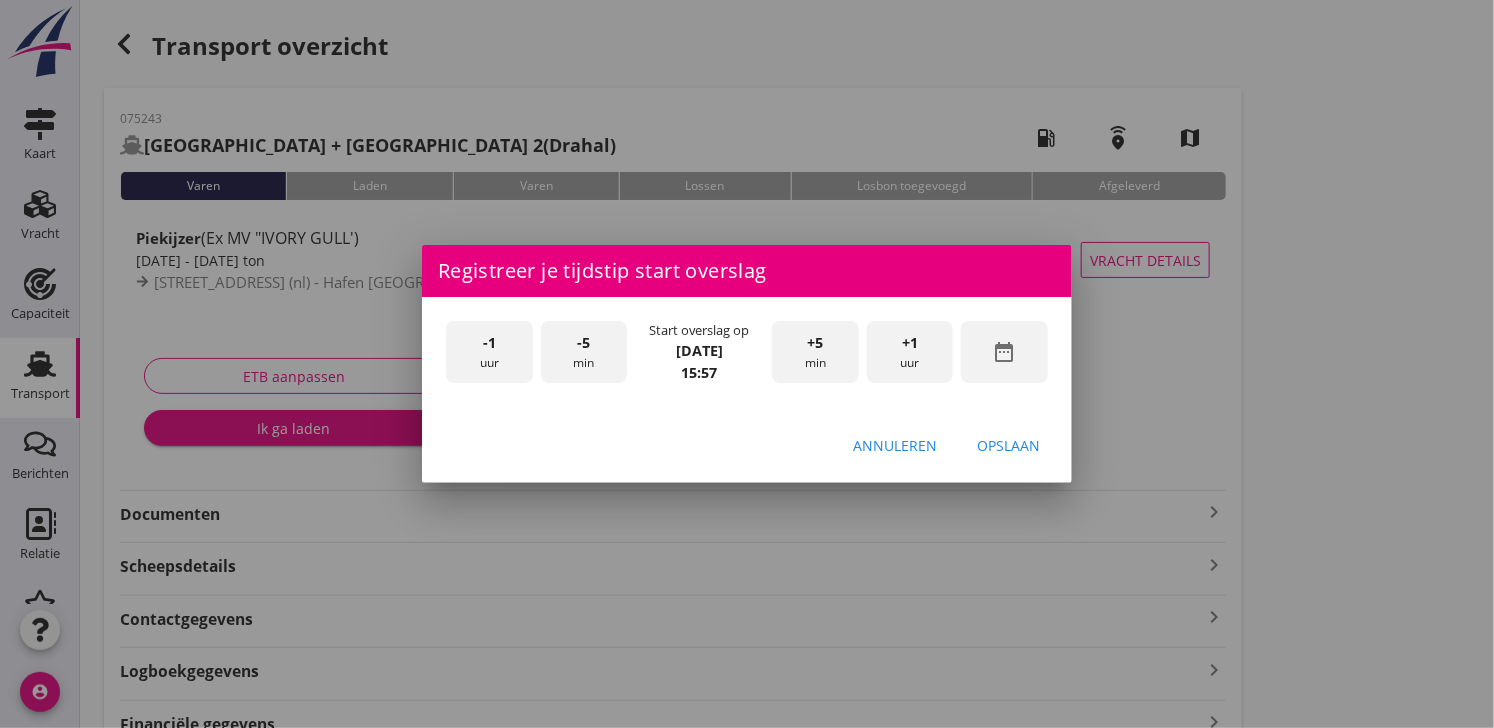 click on "-1  uur" at bounding box center [489, 352] 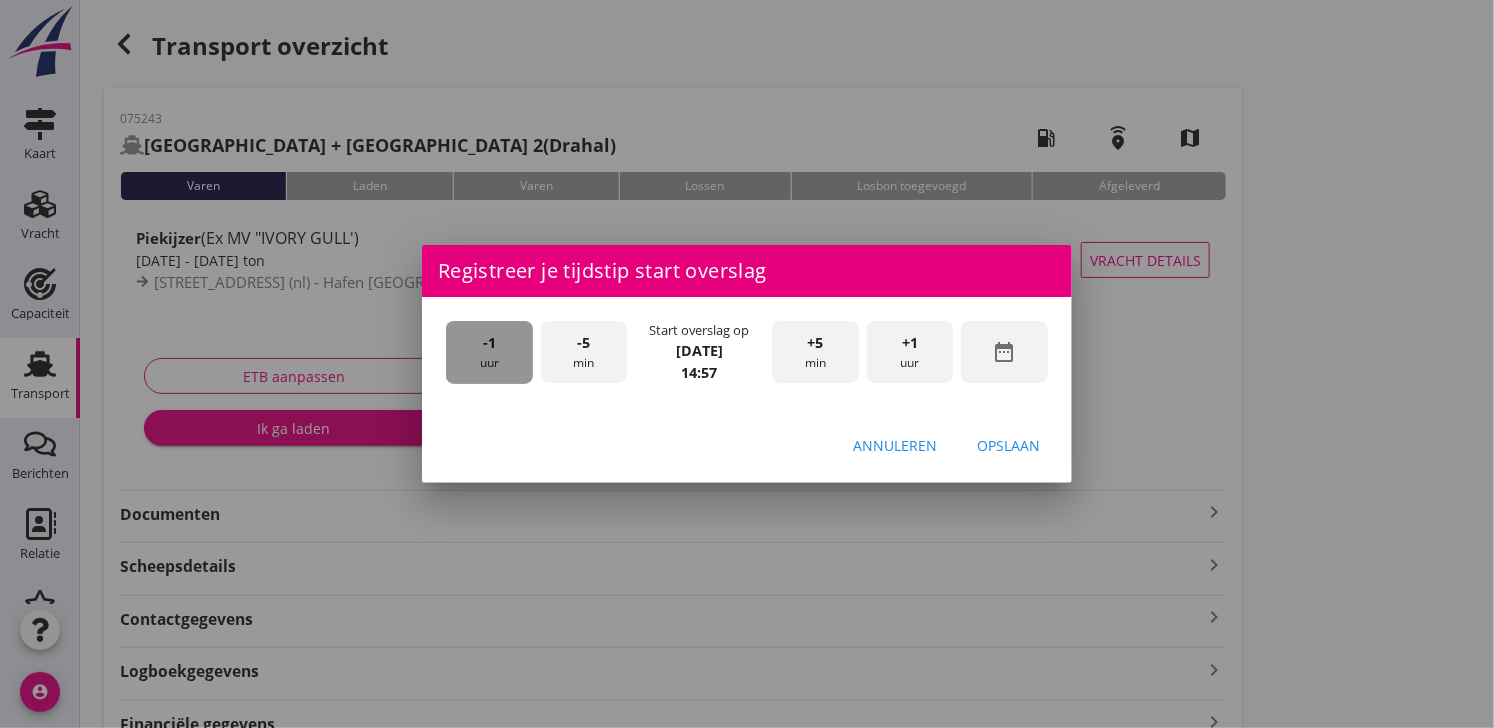 click on "-1  uur" at bounding box center [489, 352] 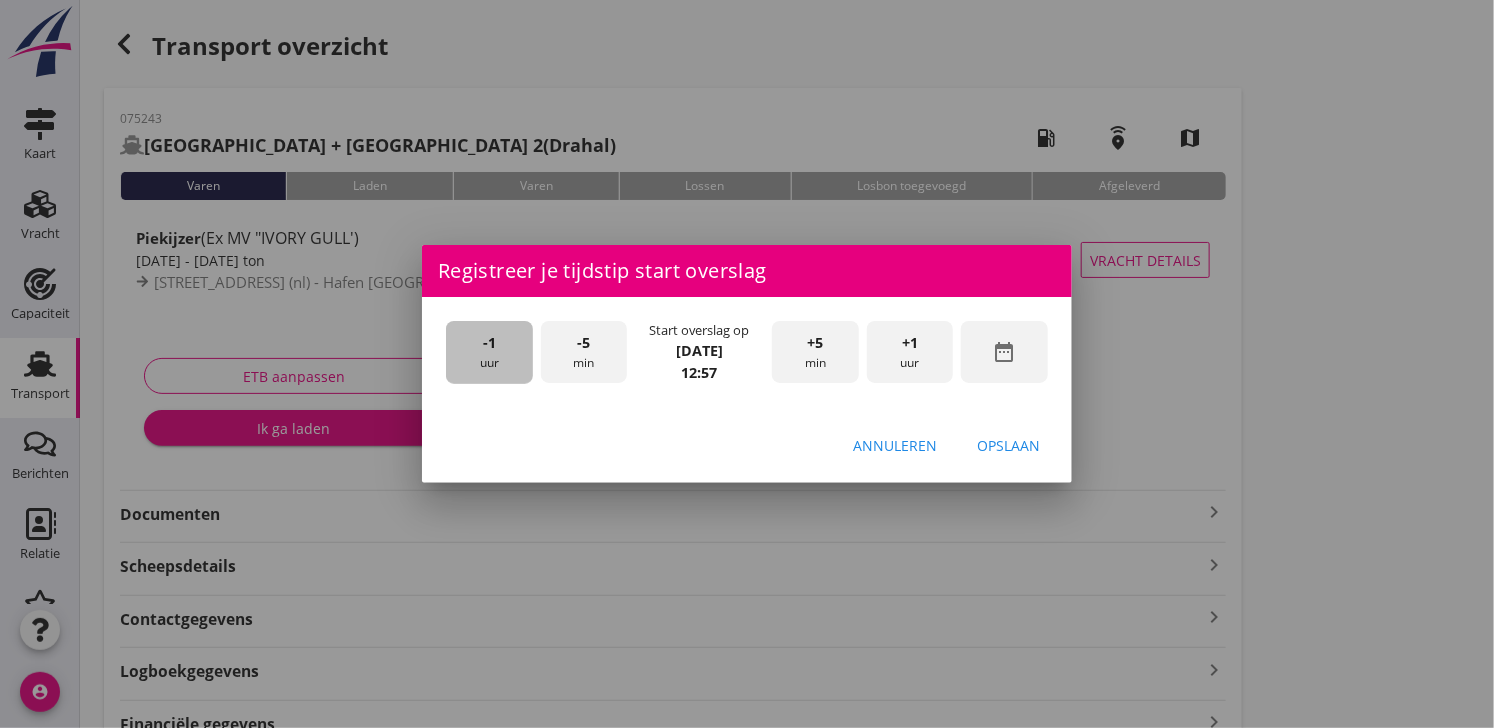 click on "-1  uur" at bounding box center (489, 352) 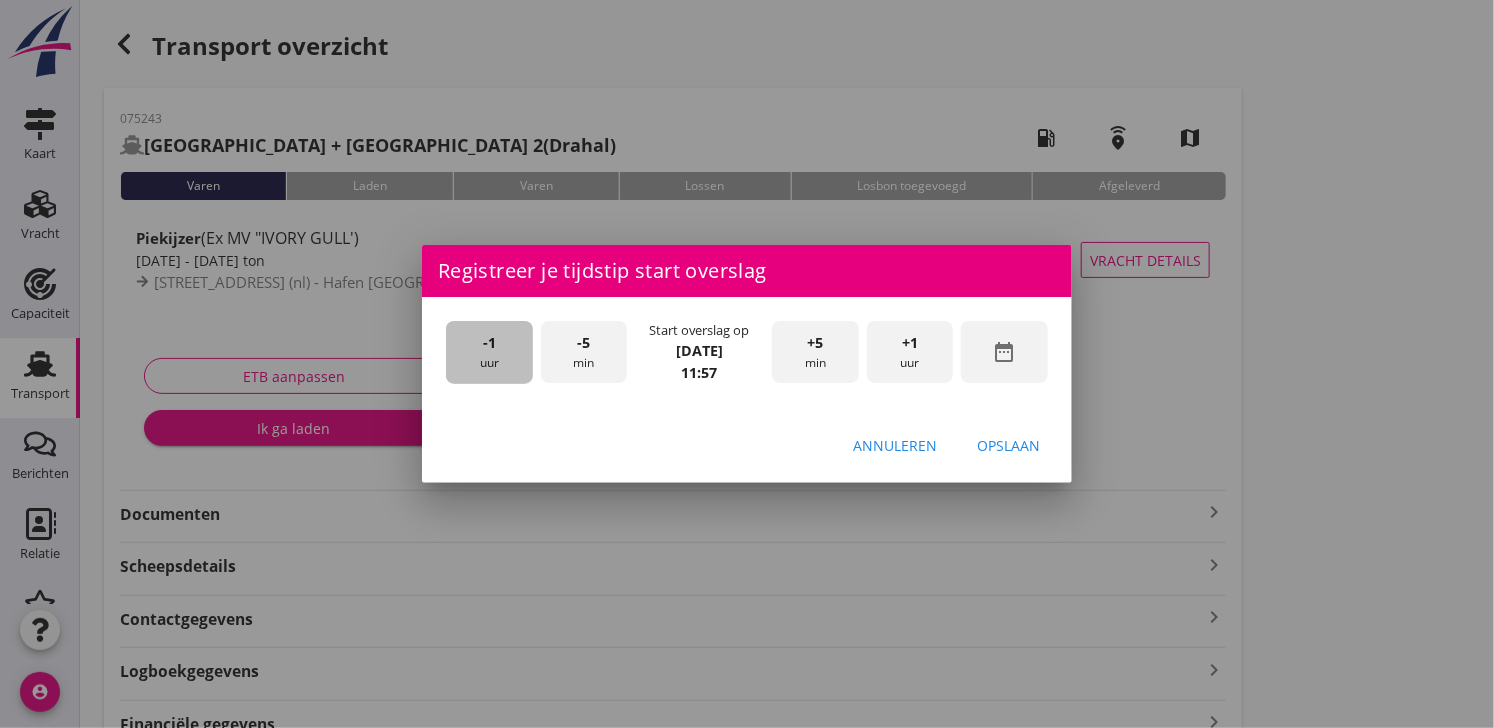 click on "-1  uur" at bounding box center [489, 352] 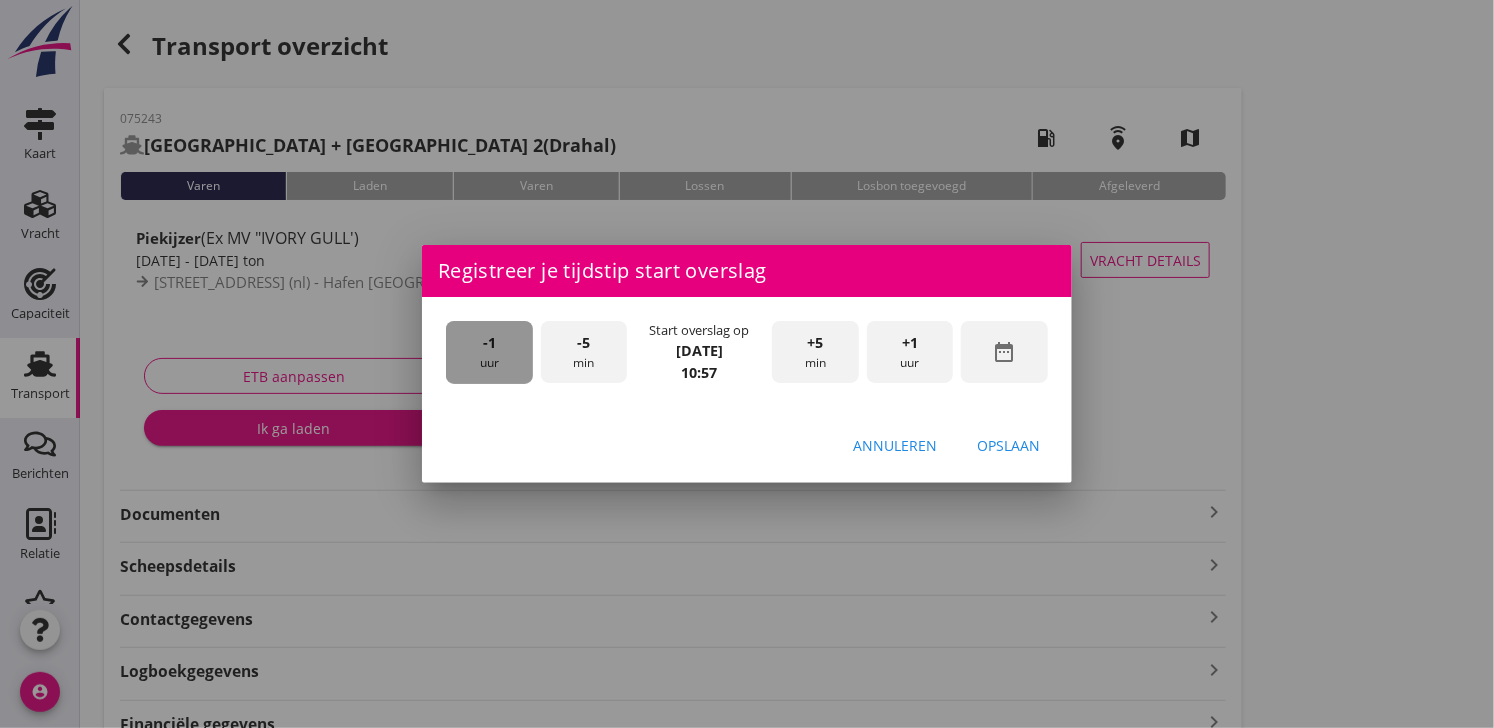 click on "-1  uur" at bounding box center [489, 352] 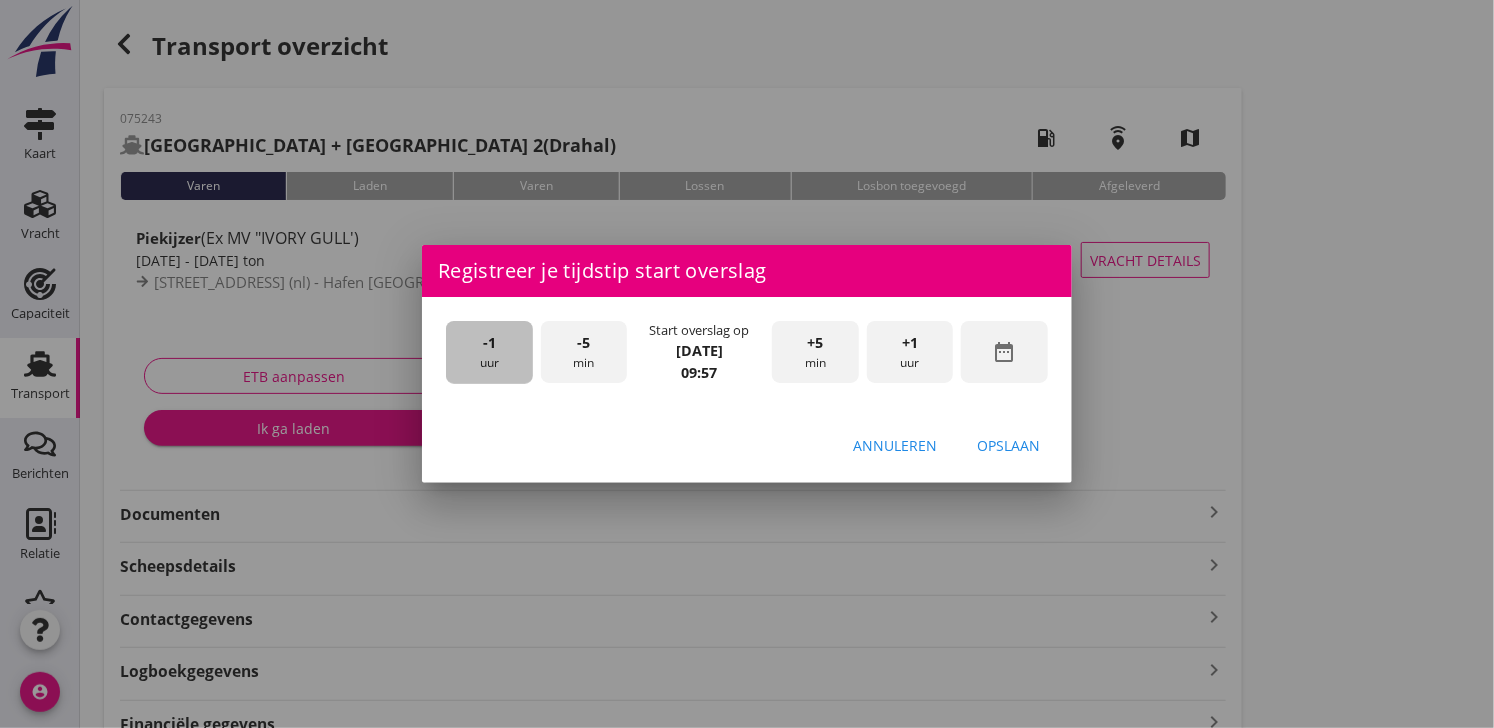 click on "-1  uur" at bounding box center [489, 352] 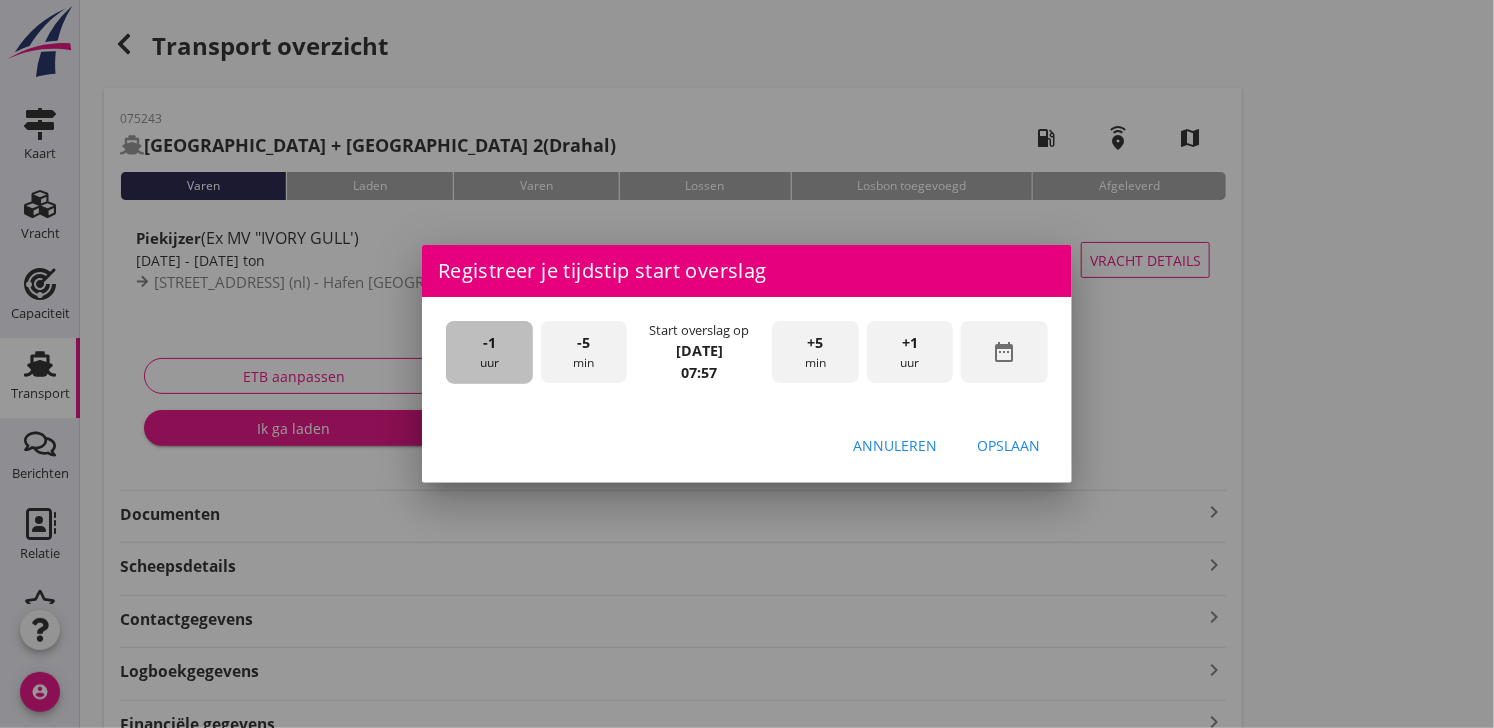 click on "-1  uur" at bounding box center [489, 352] 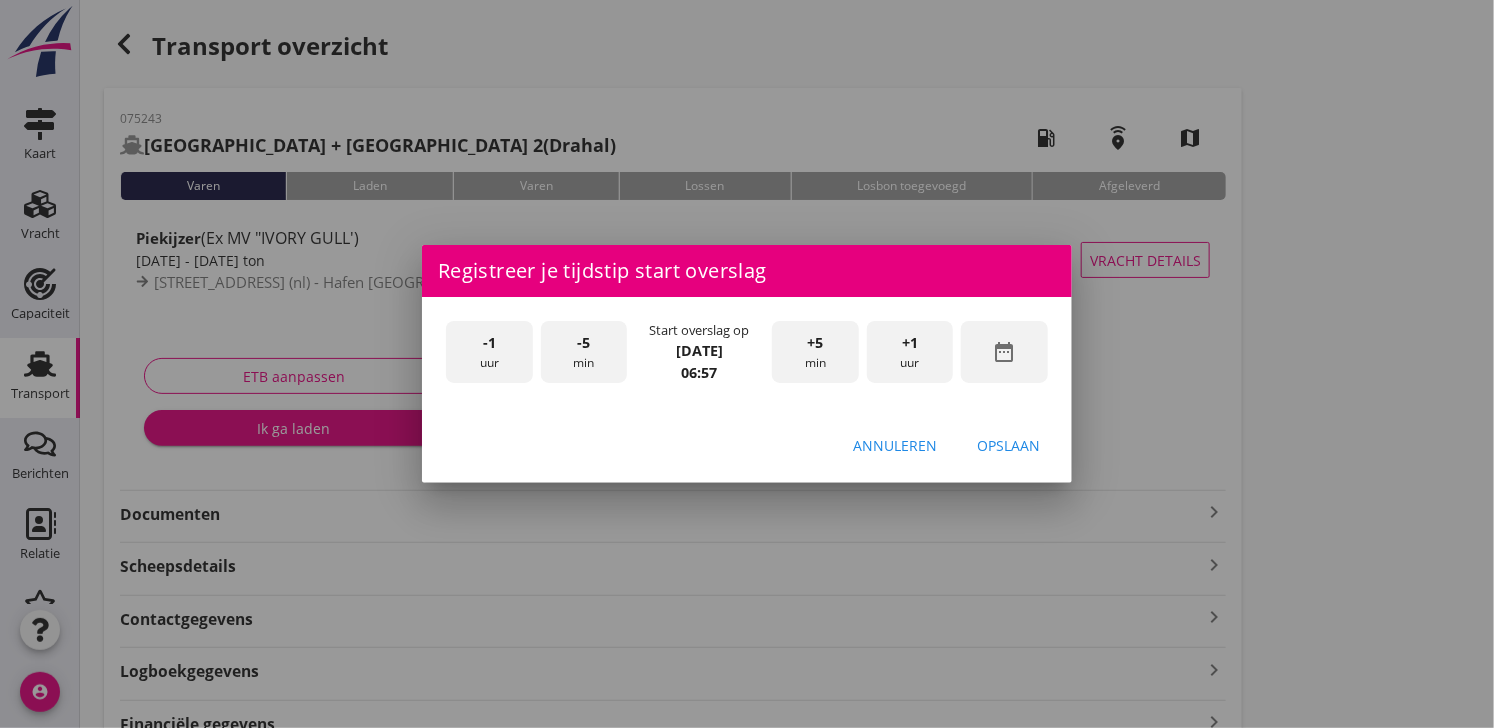 click on "+5  min" at bounding box center [815, 352] 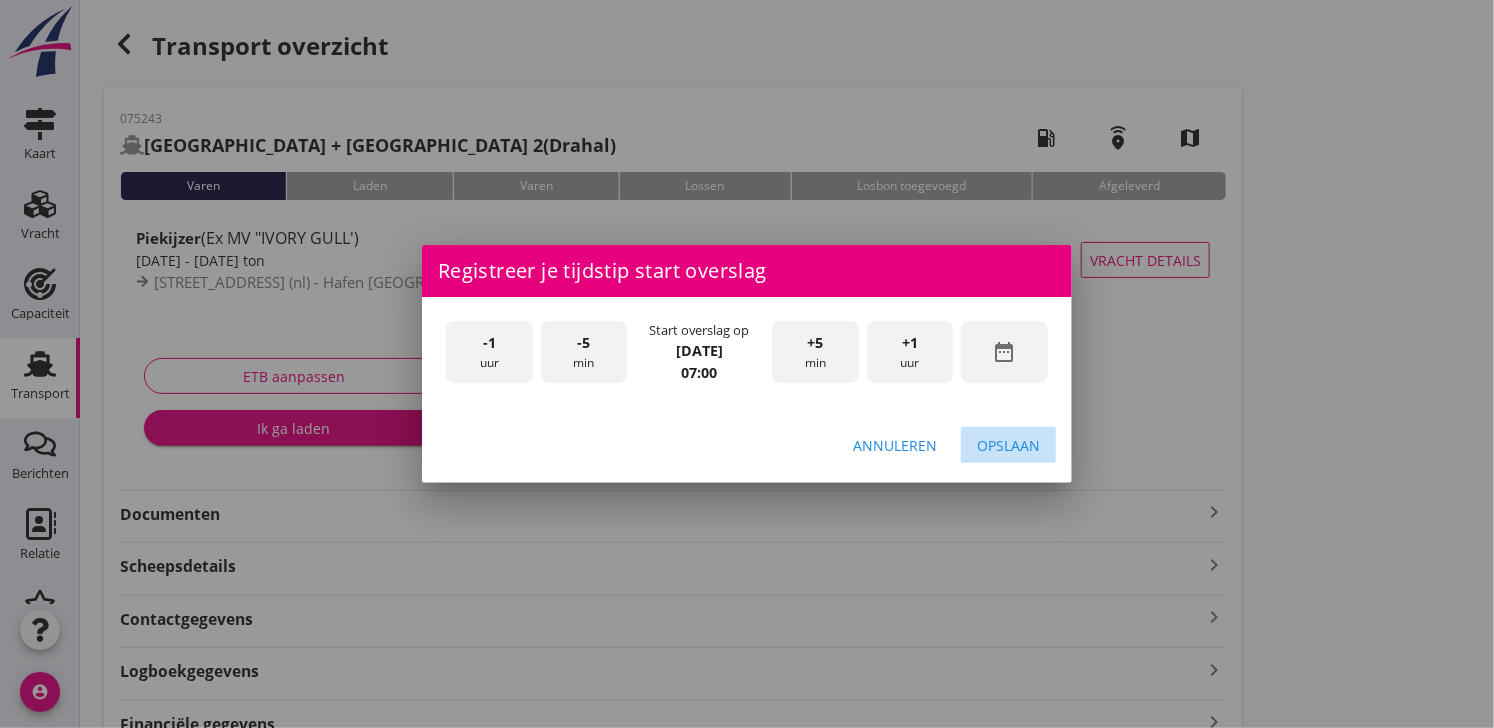 click on "Opslaan" at bounding box center [1008, 445] 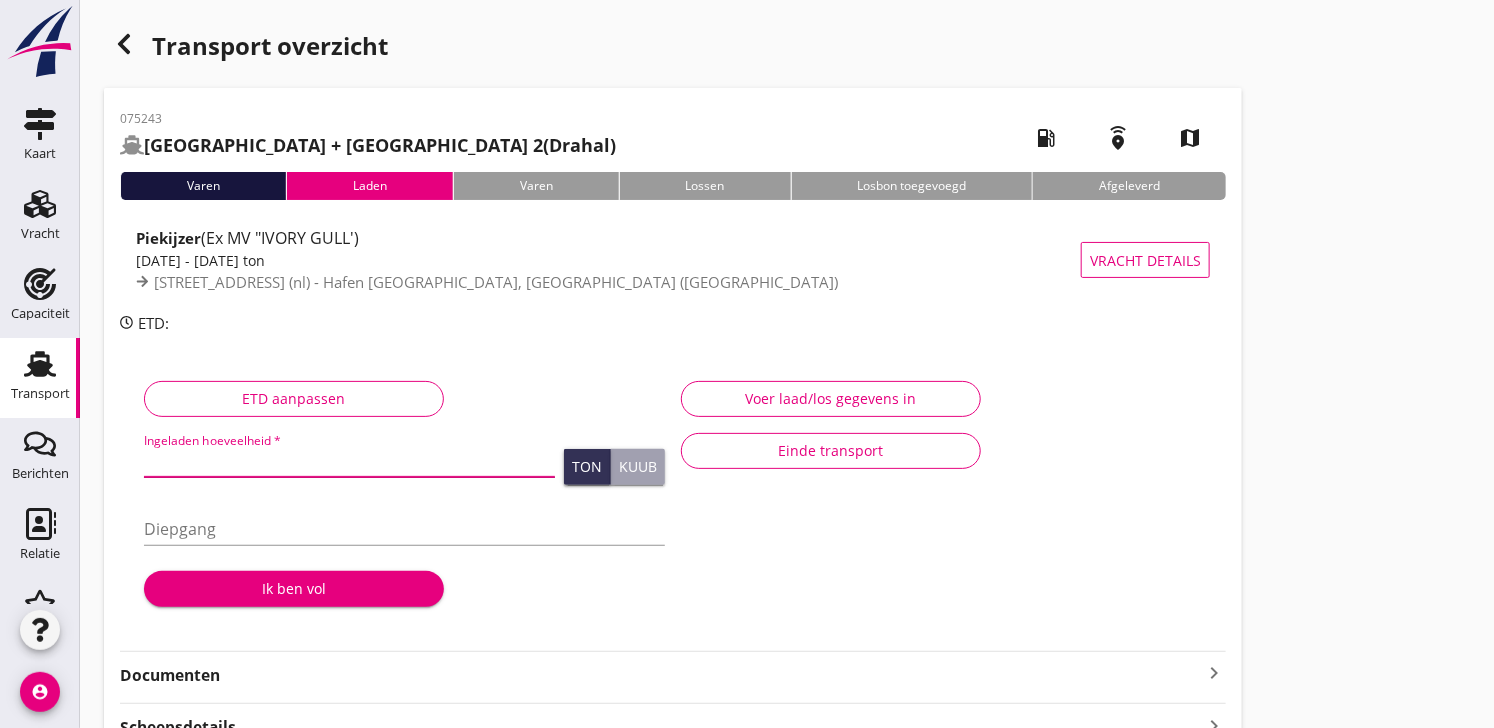 click at bounding box center (349, 461) 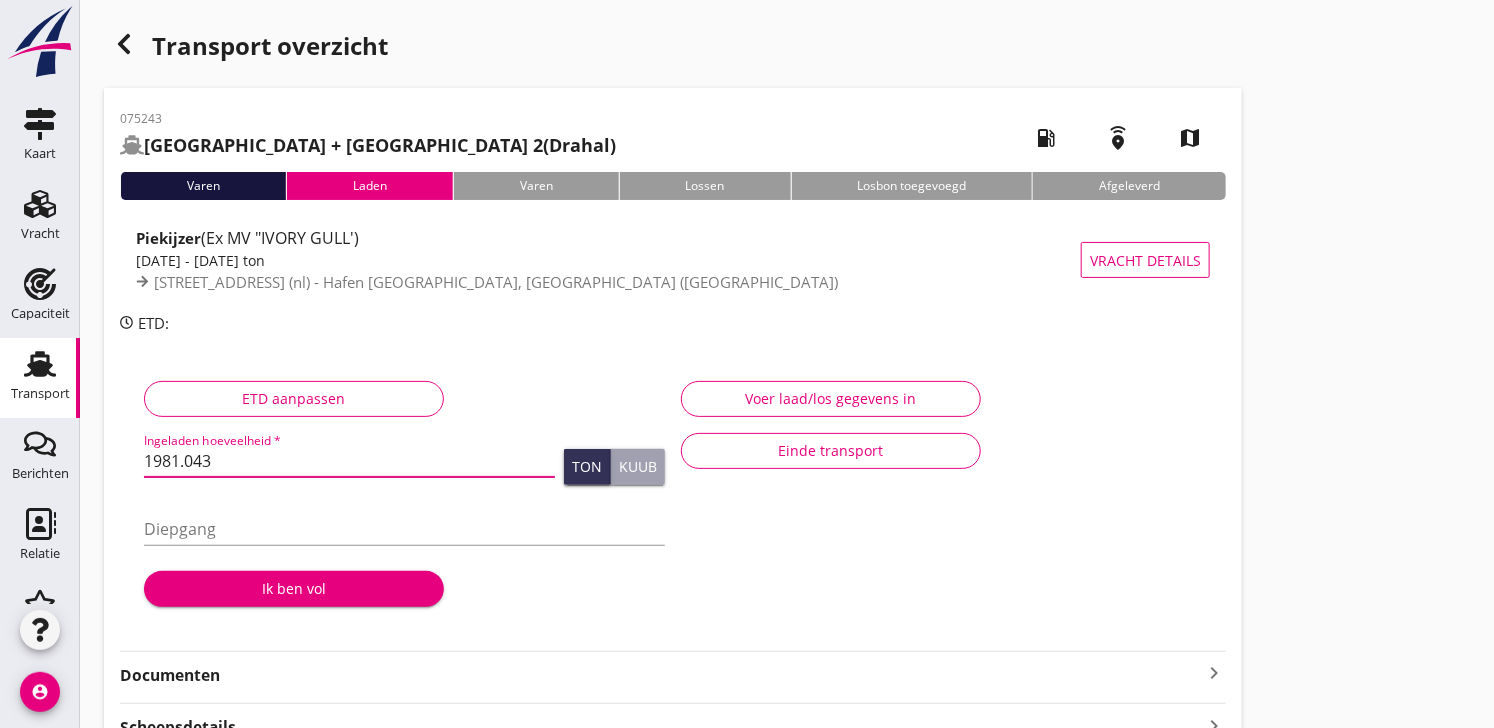 type on "1981.043" 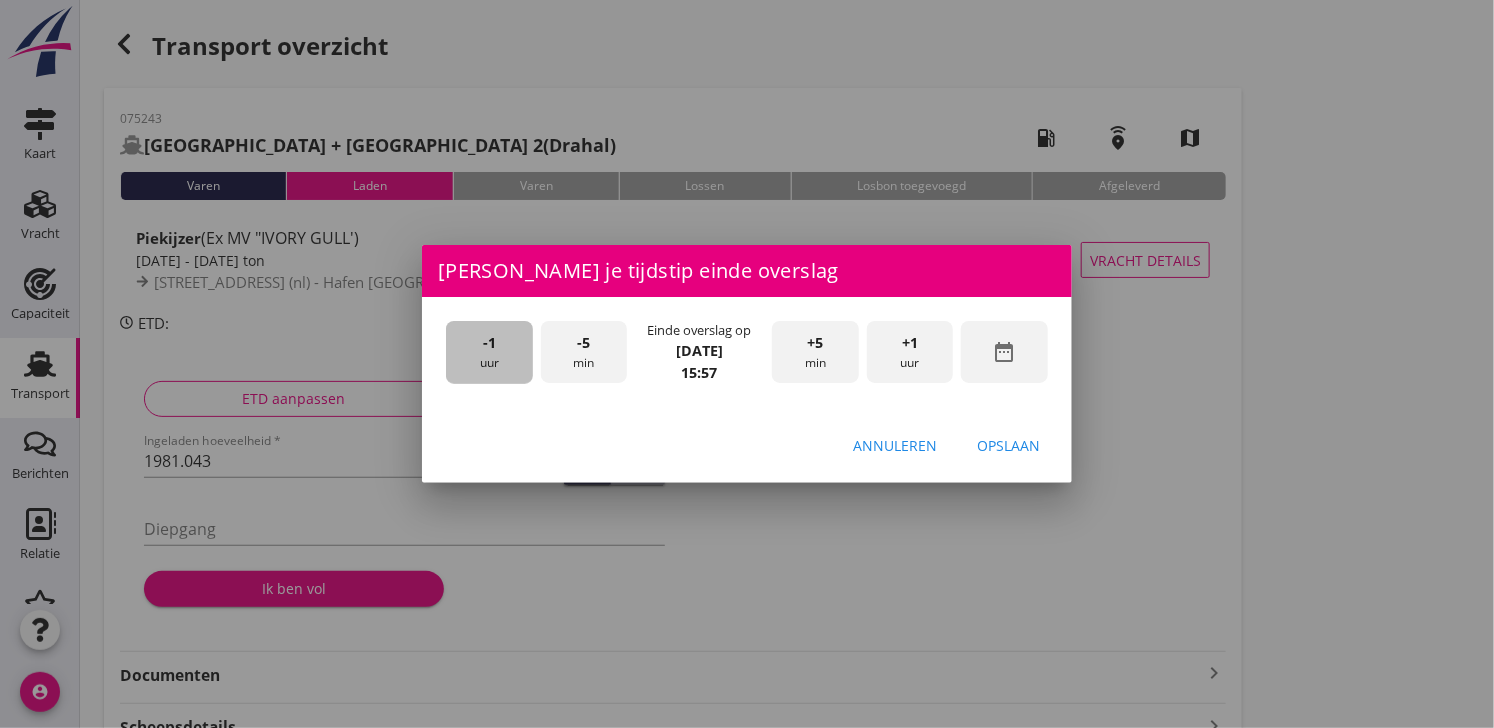 click on "-1  uur" at bounding box center [489, 352] 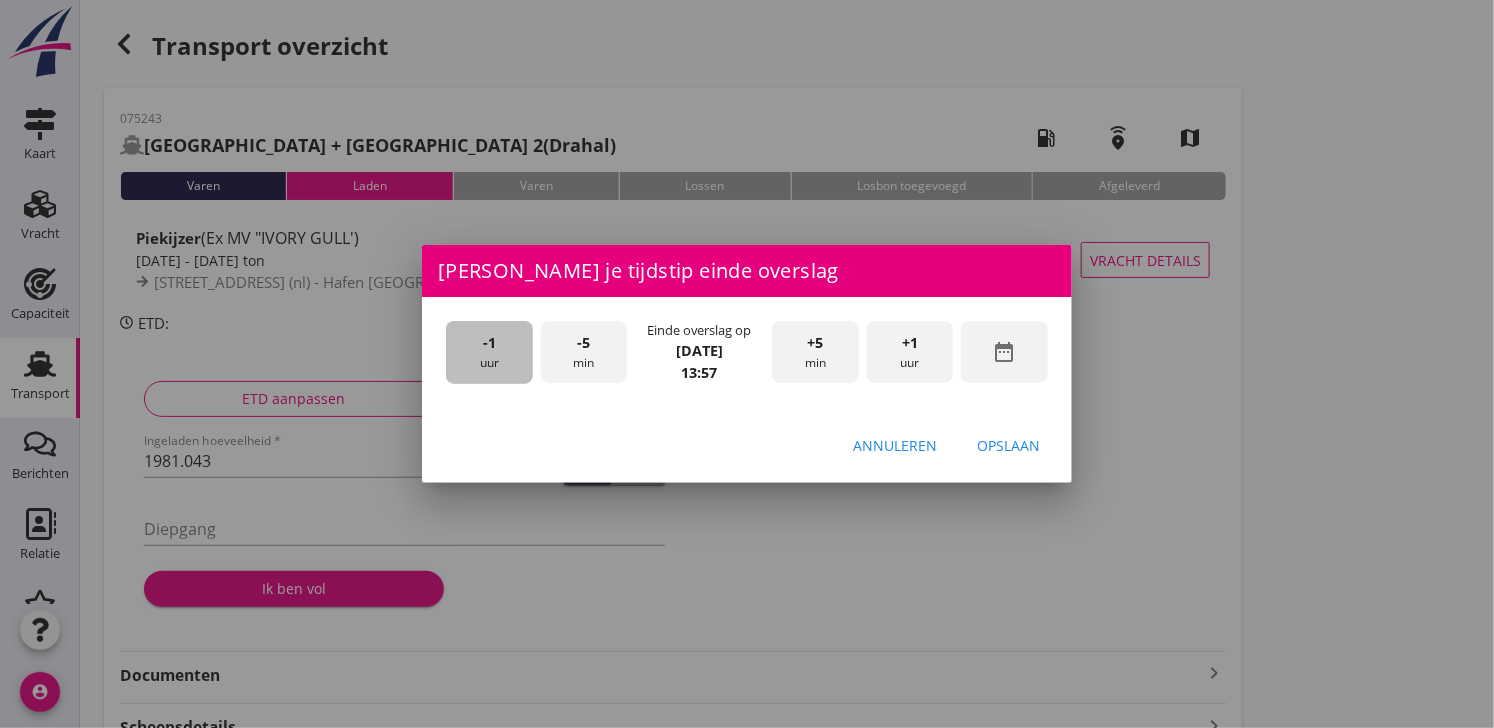 click on "-1  uur" at bounding box center (489, 352) 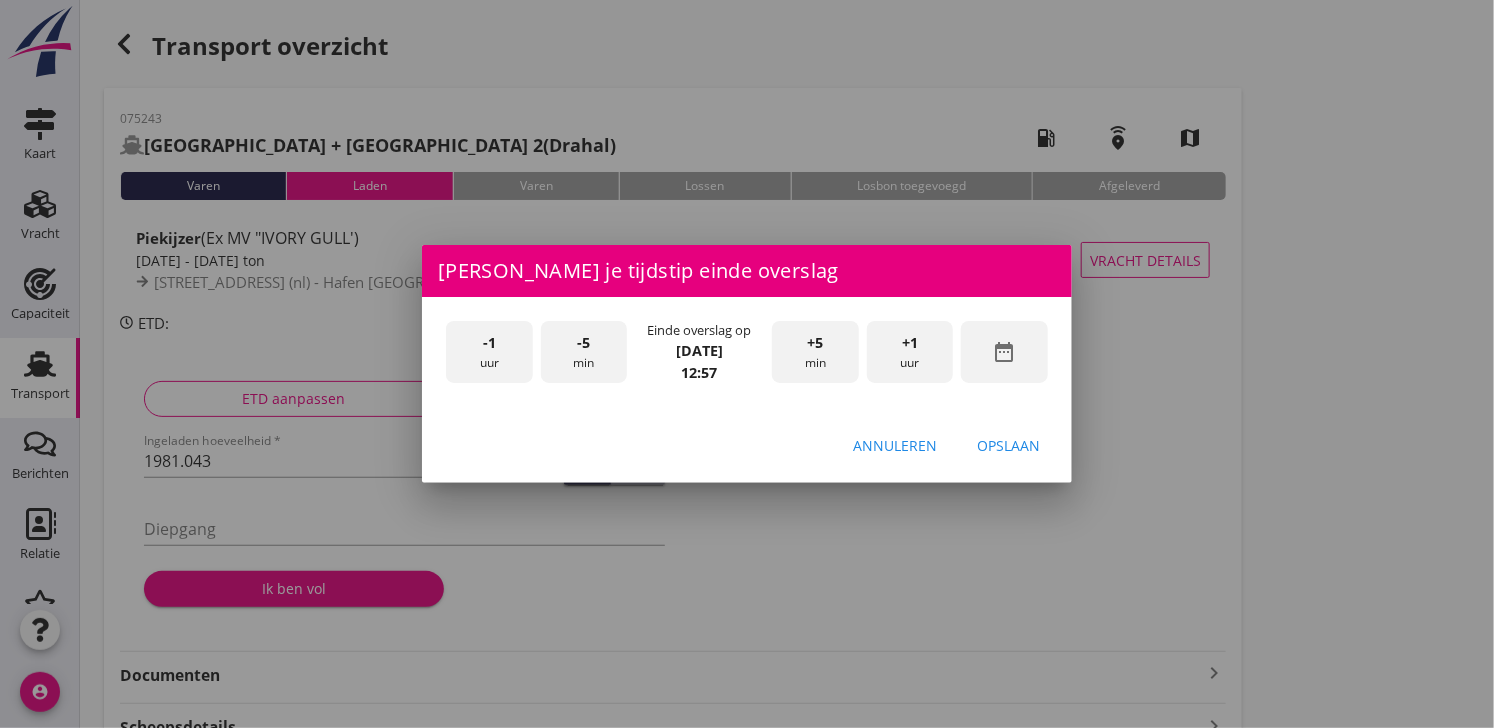 click on "-1  uur" at bounding box center (489, 352) 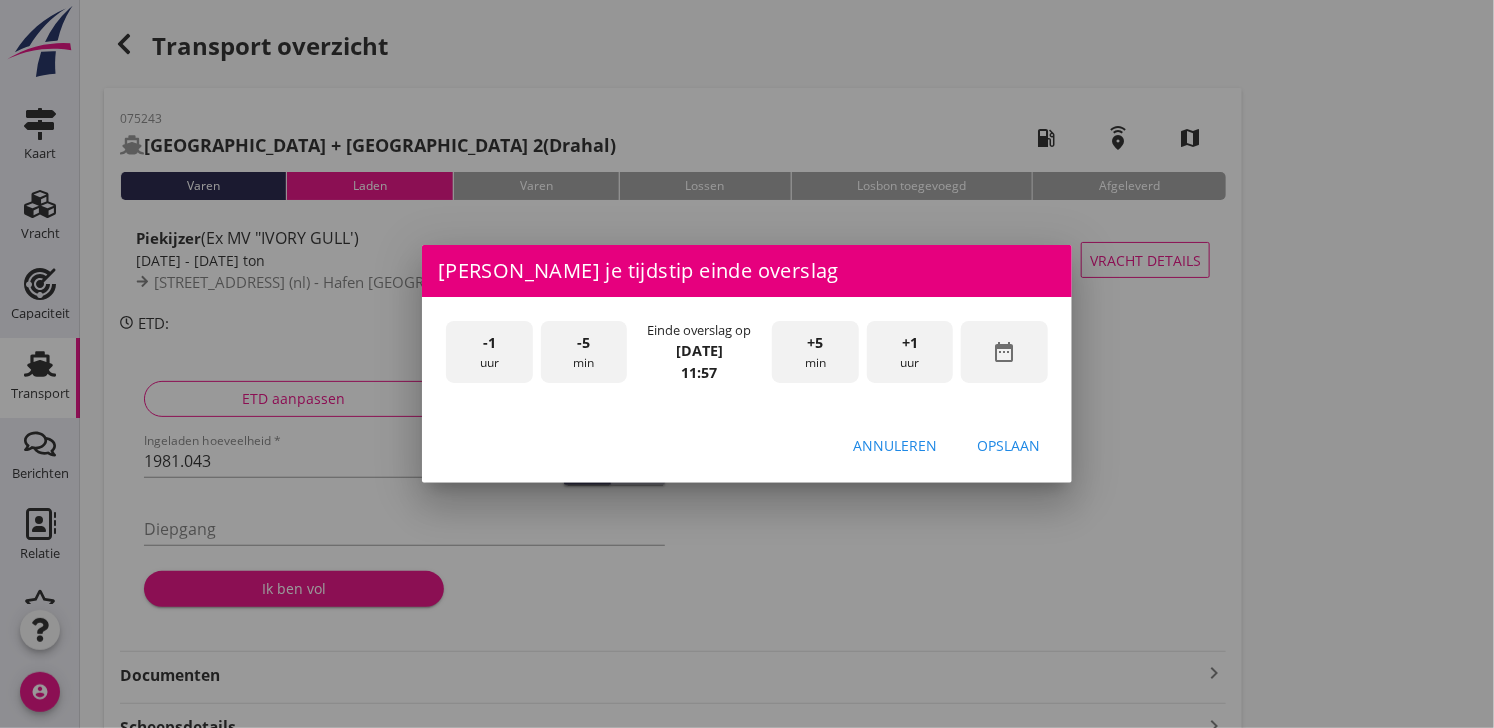 click on "-5  min" at bounding box center (584, 352) 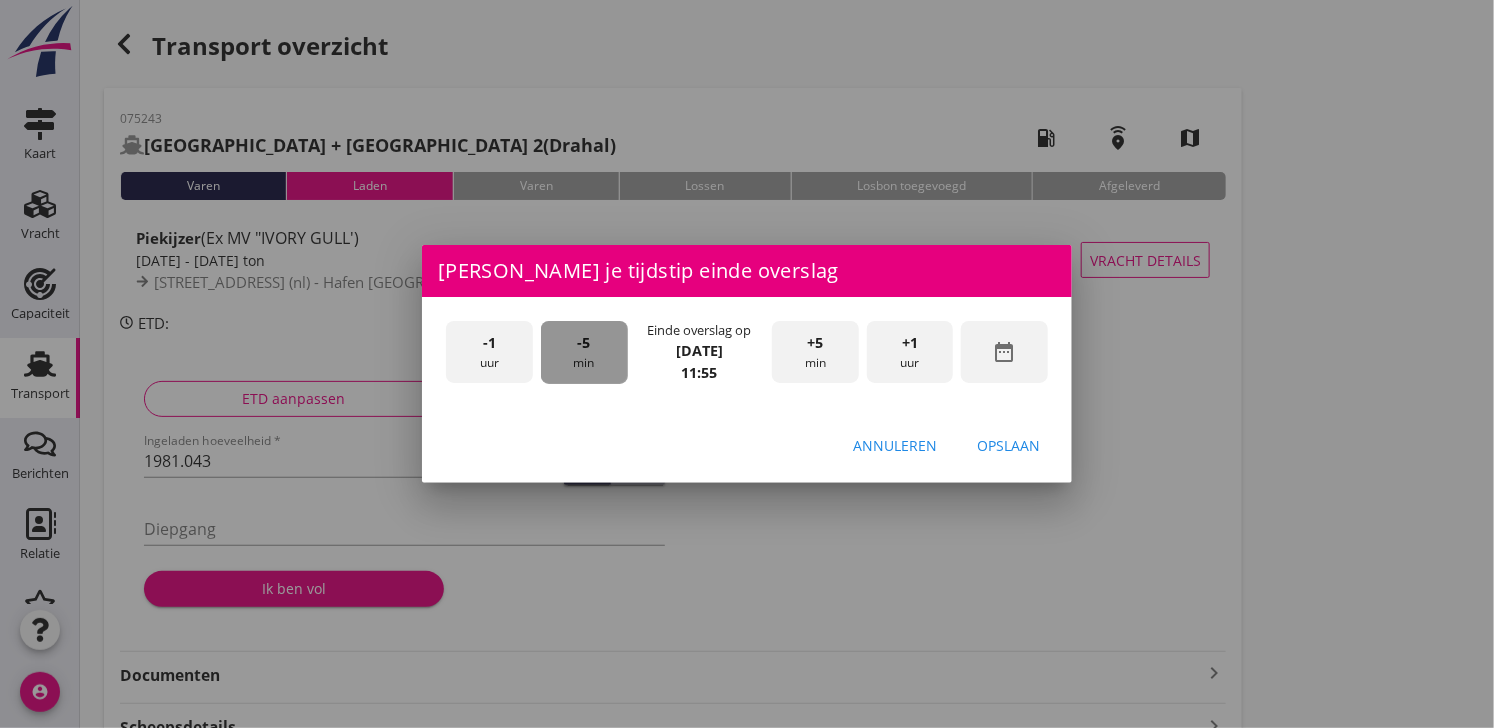 click on "-5  min" at bounding box center [584, 352] 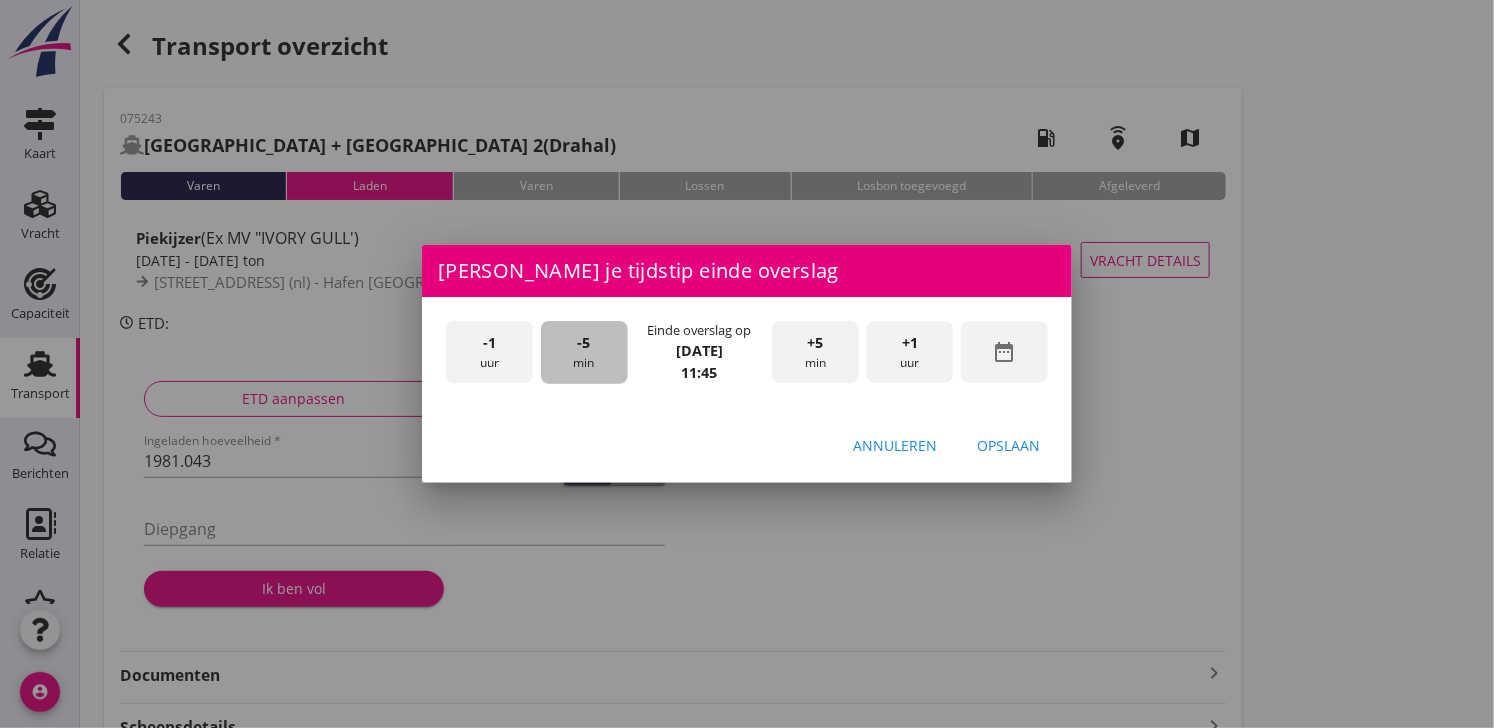 click on "-5  min" at bounding box center (584, 352) 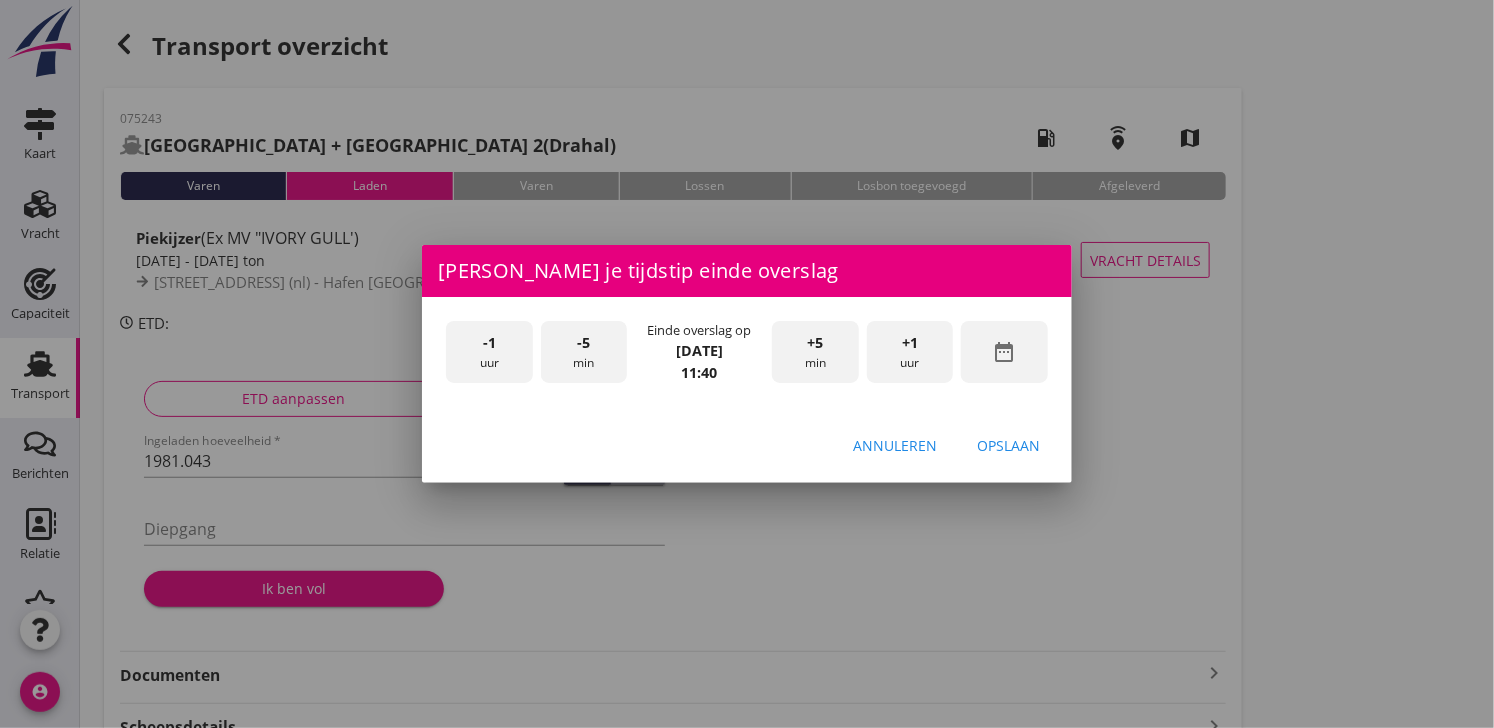 click on "-5  min" at bounding box center [584, 352] 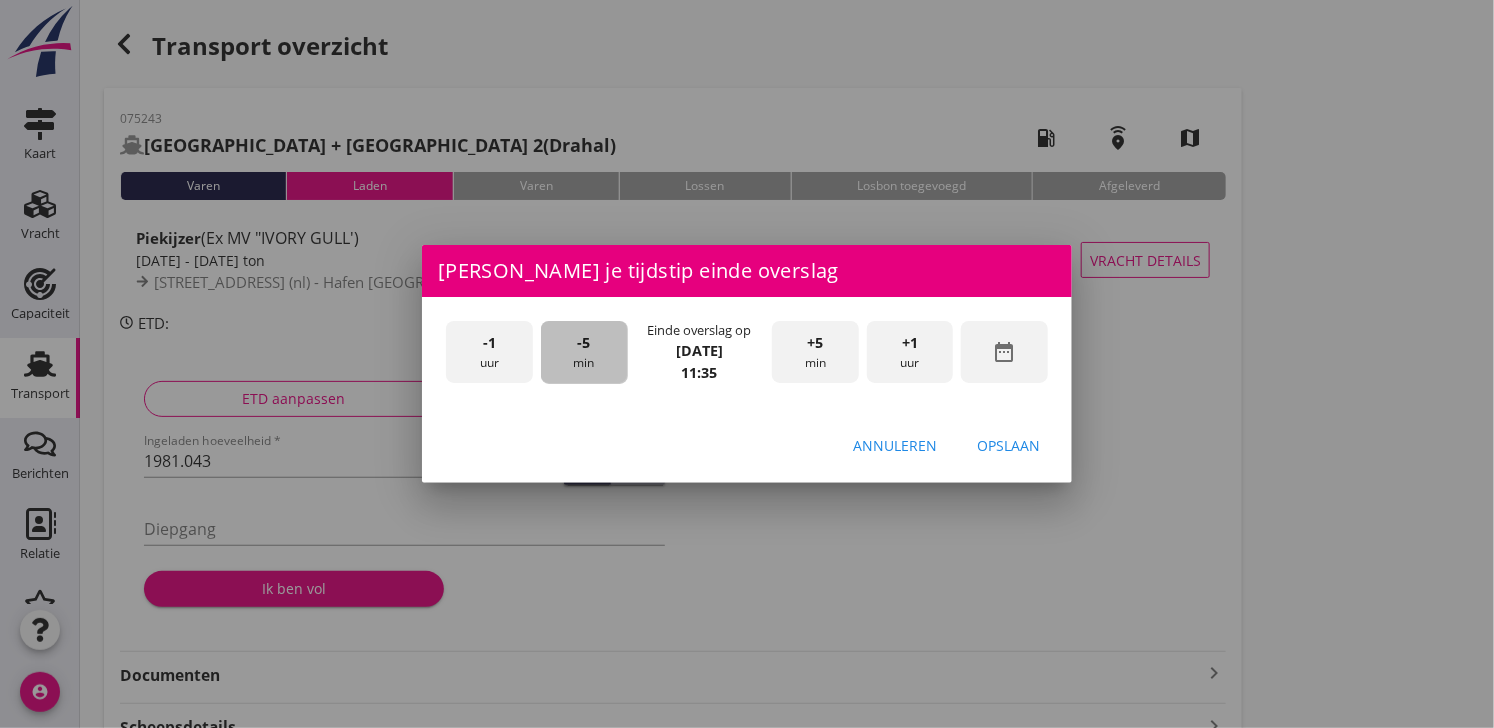 click on "-5  min" at bounding box center [584, 352] 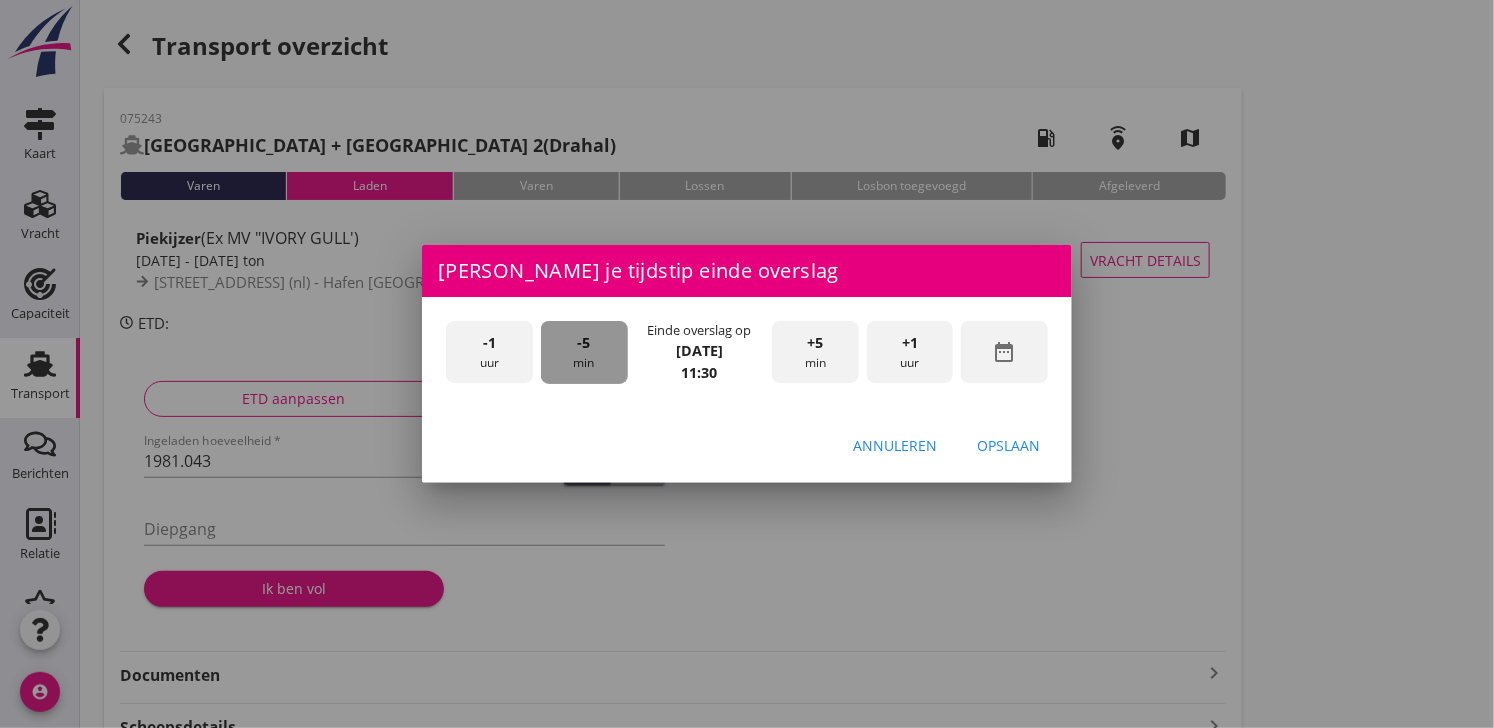 click on "-5  min" at bounding box center (584, 352) 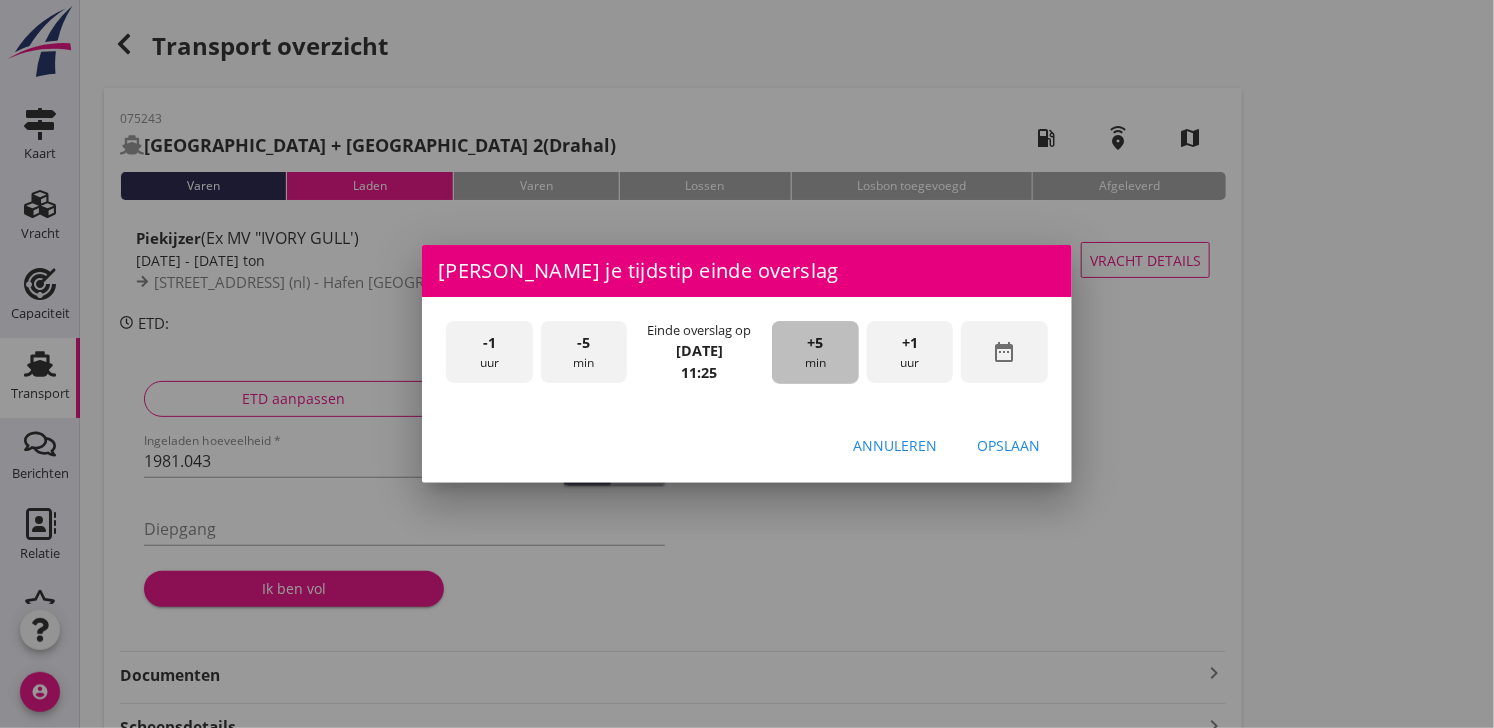 click on "+5" at bounding box center (815, 343) 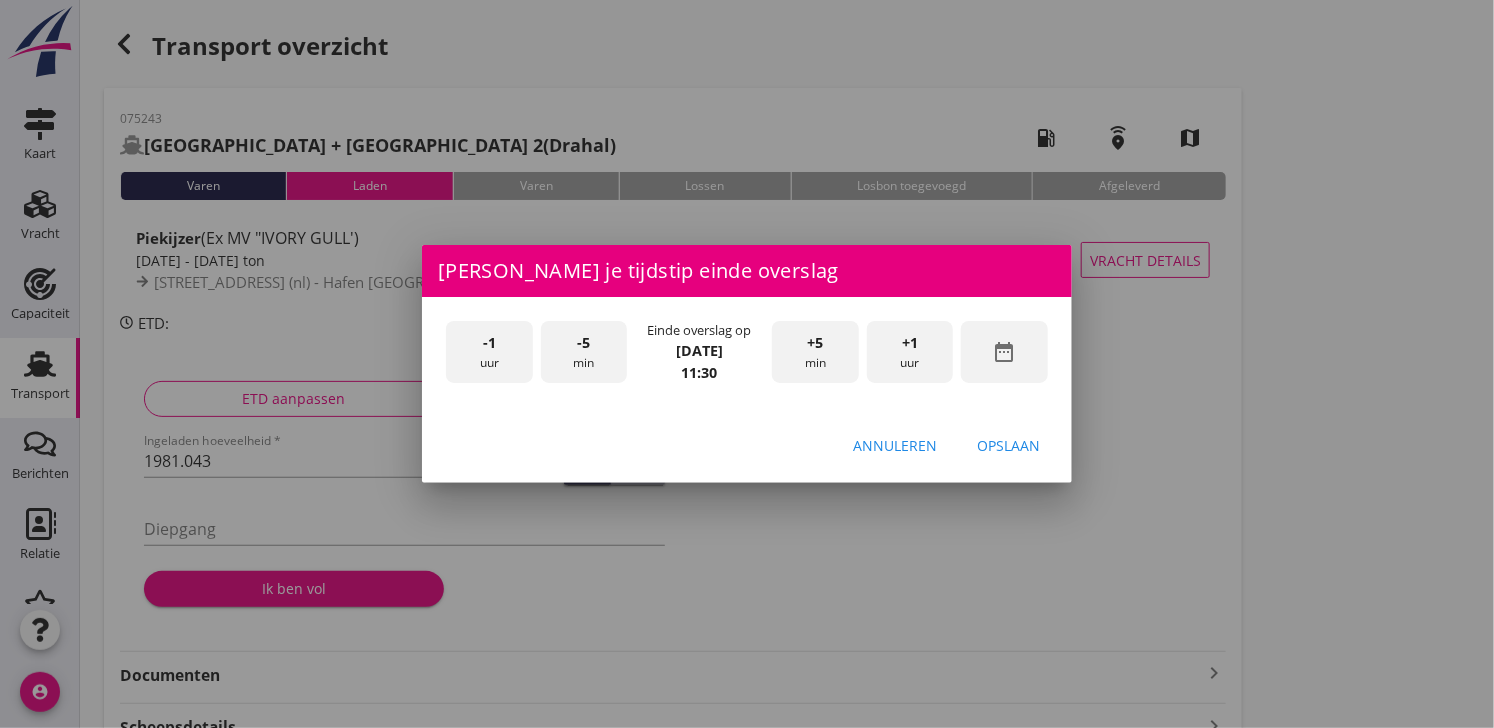 click on "Opslaan" at bounding box center (1008, 445) 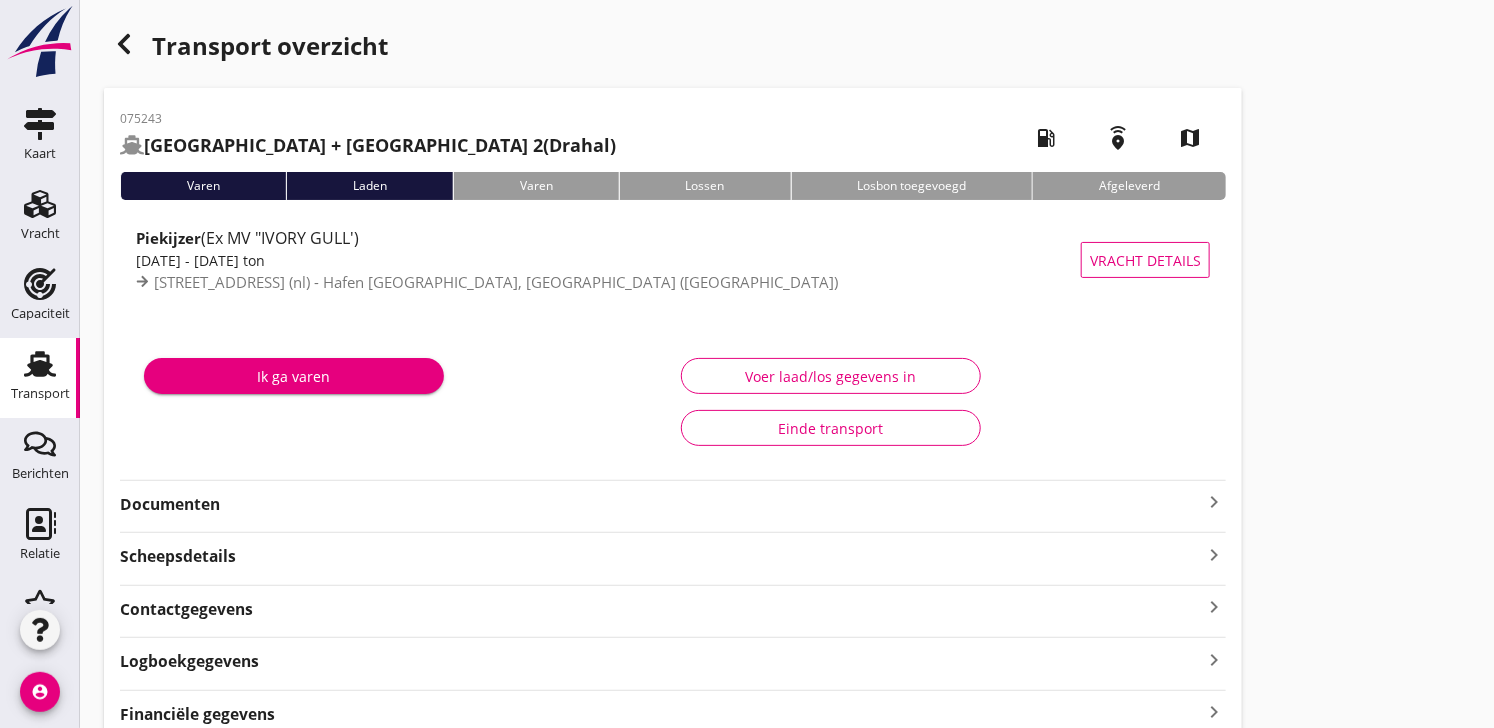 click on "Ik ga varen" at bounding box center [294, 376] 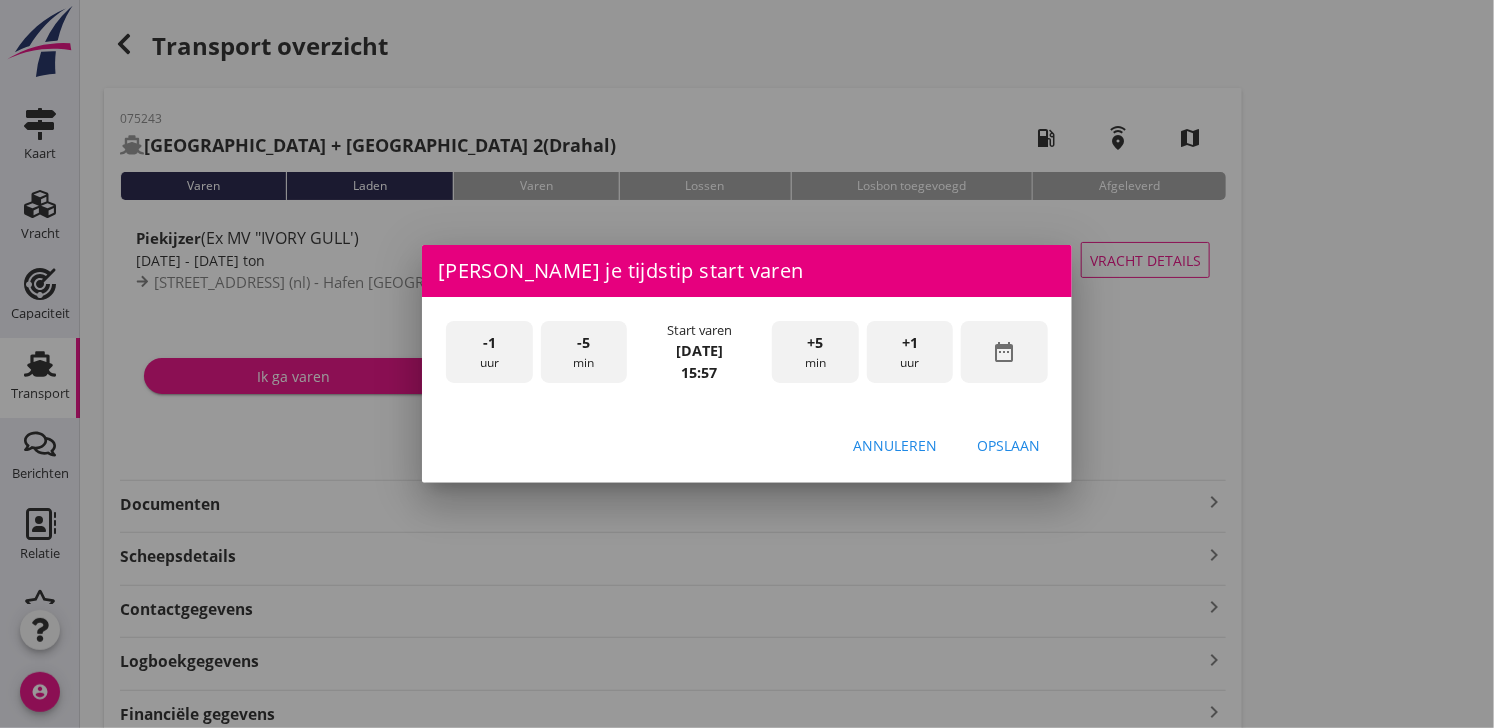 click on "-1  uur" at bounding box center [489, 352] 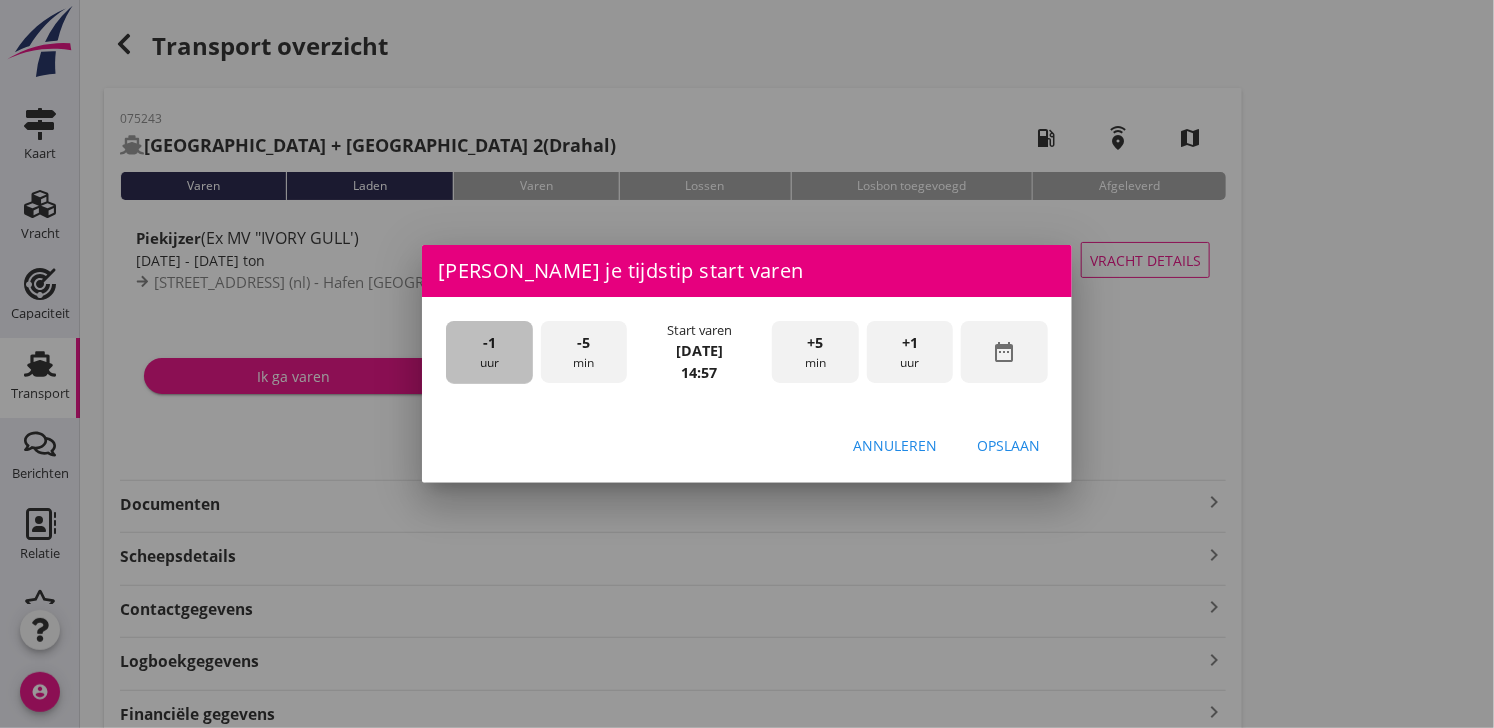 click on "-1  uur" at bounding box center [489, 352] 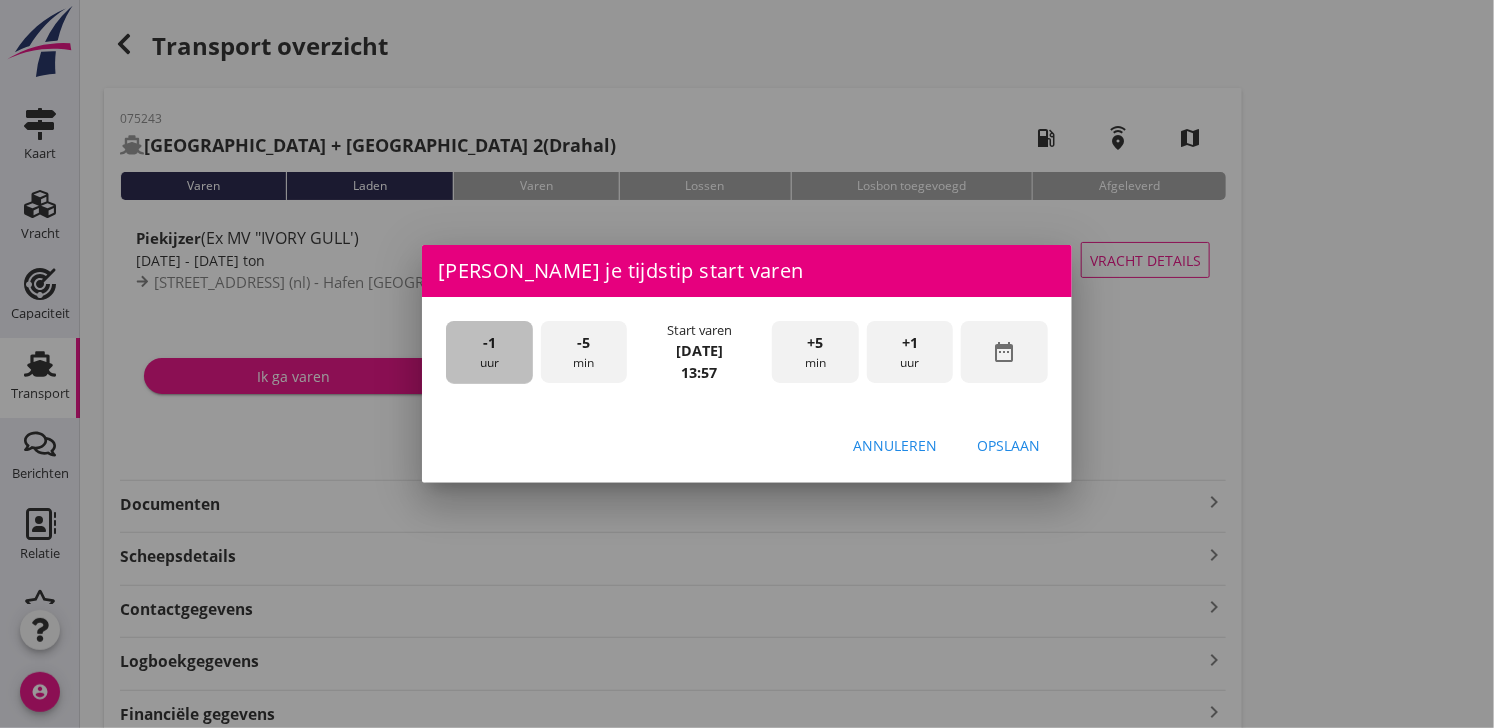 click on "-1  uur" at bounding box center (489, 352) 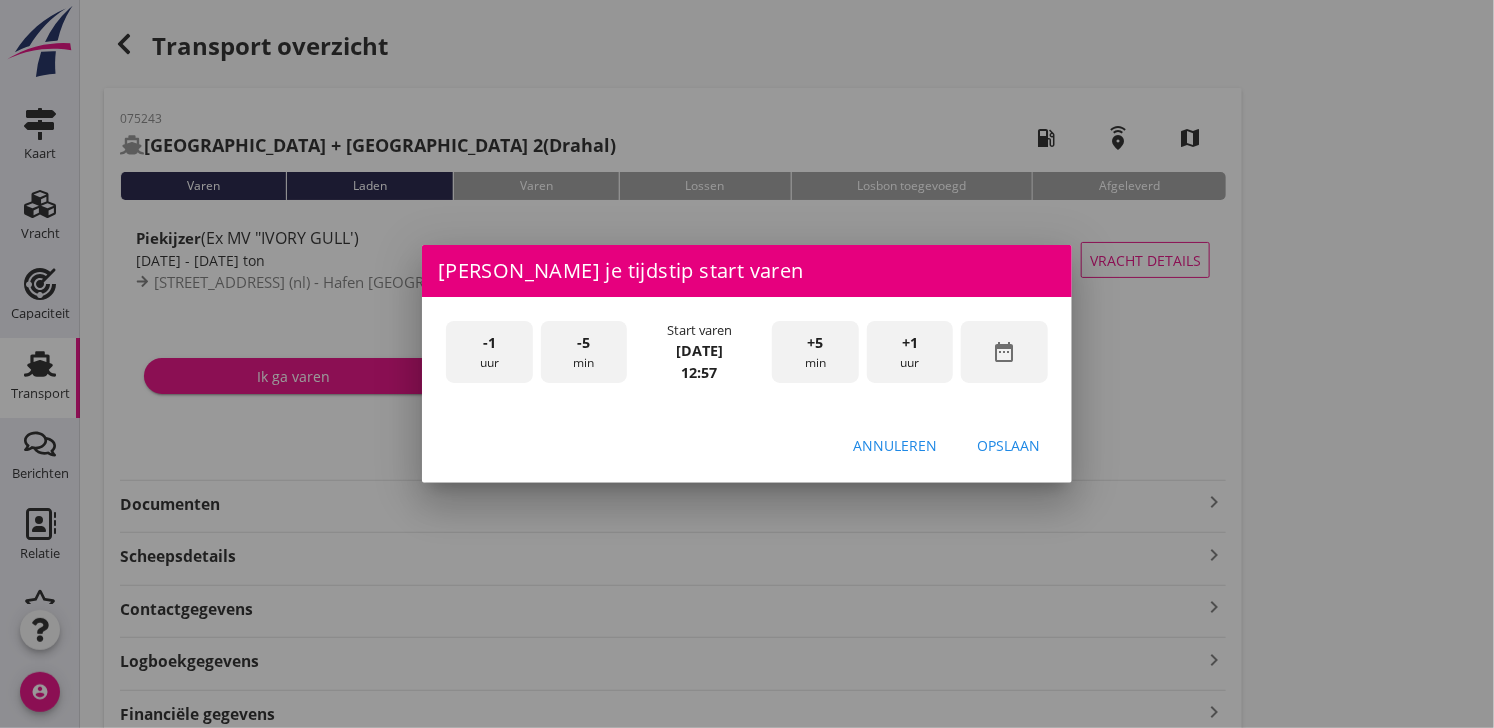 click on "+5  min" at bounding box center (815, 352) 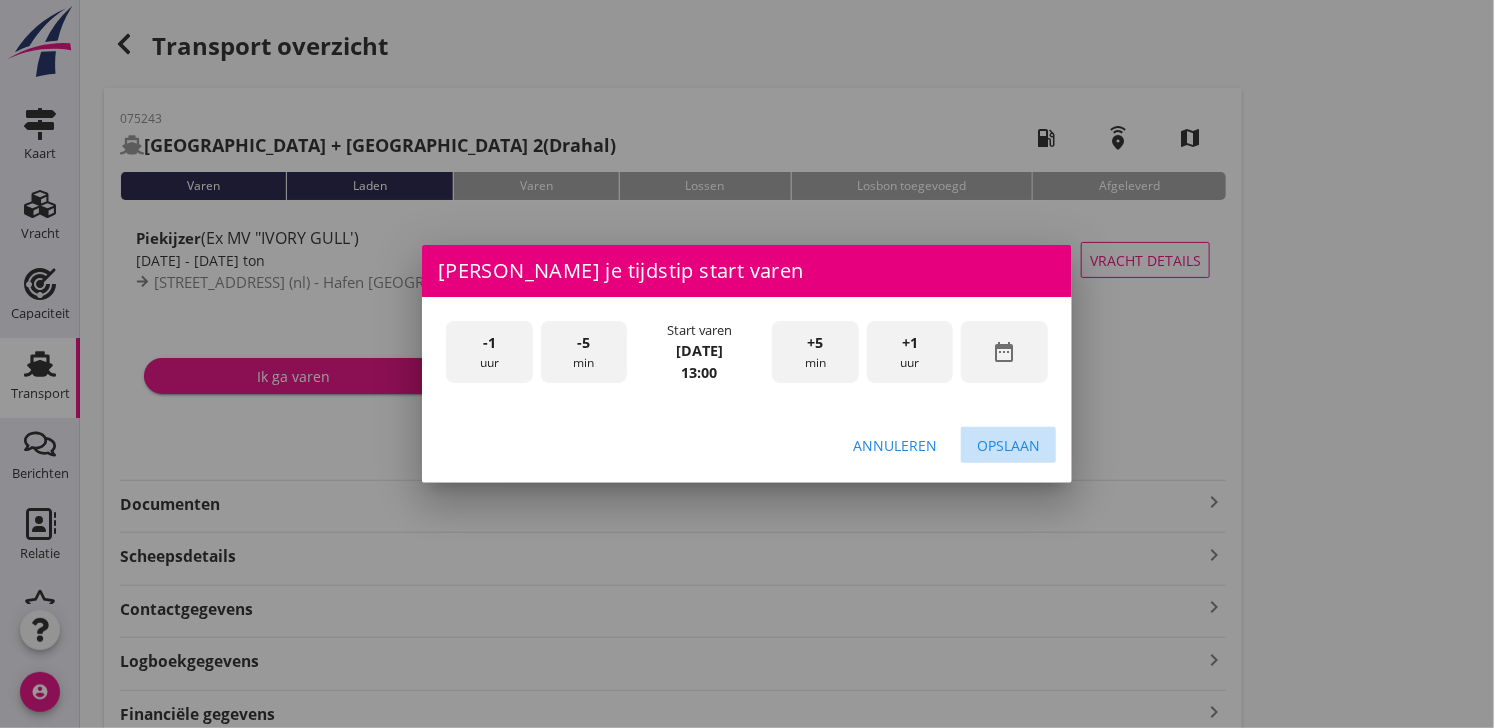 click on "Opslaan" at bounding box center [1008, 445] 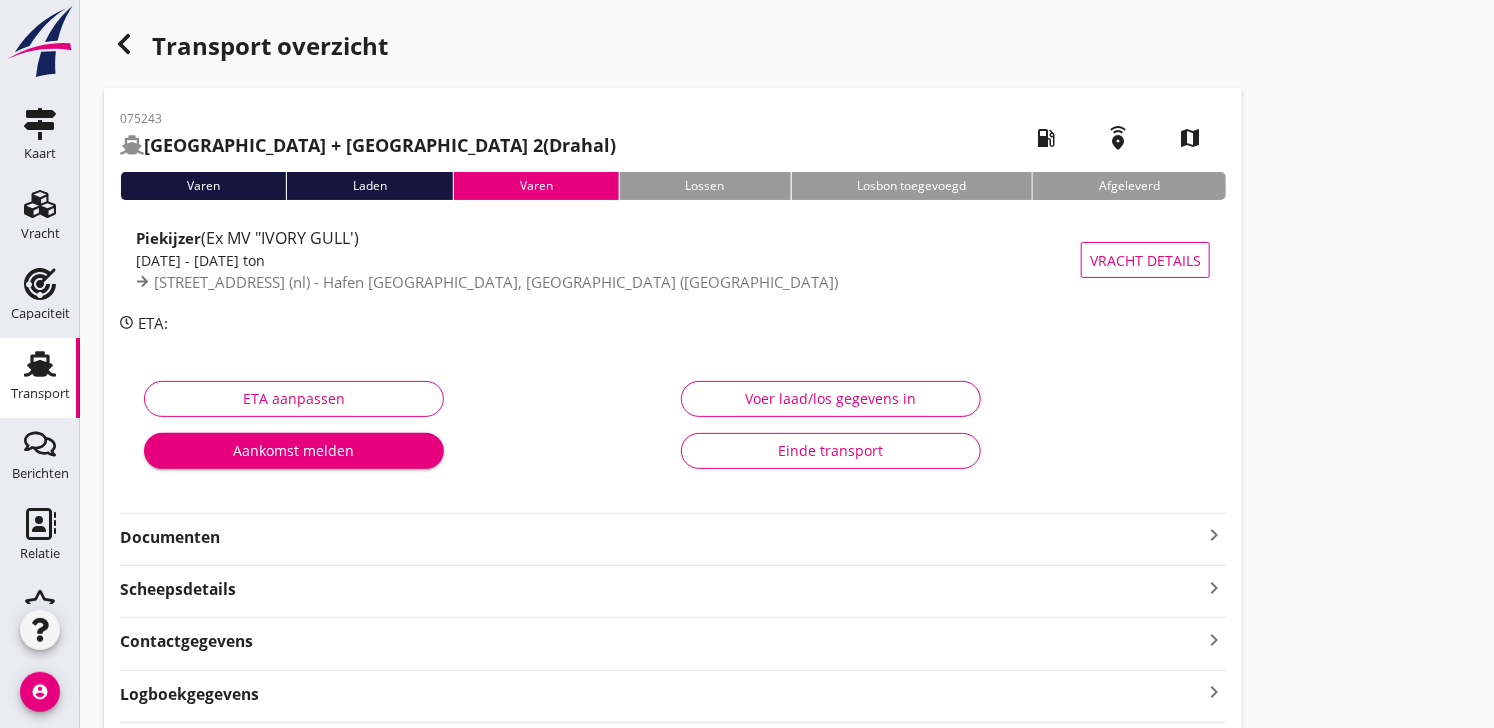 click 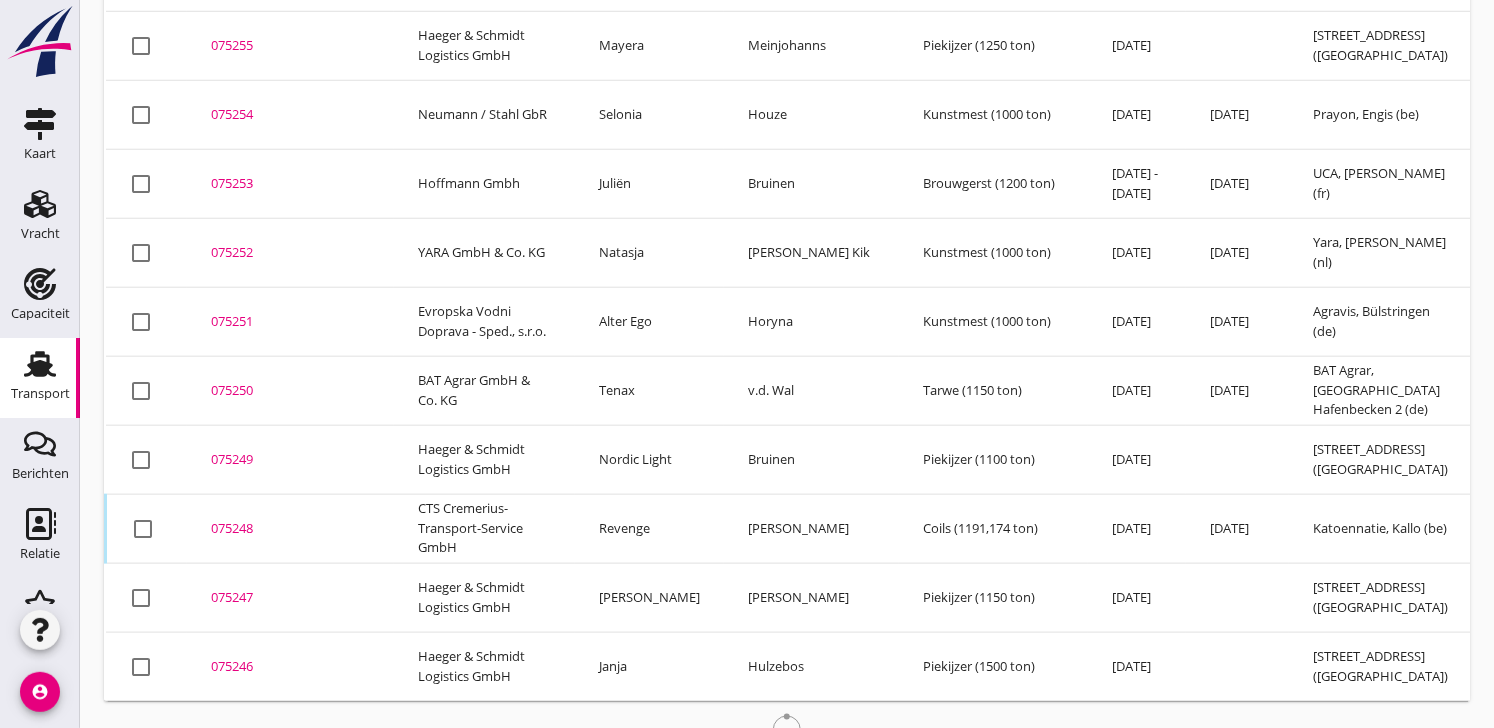scroll, scrollTop: 965, scrollLeft: 0, axis: vertical 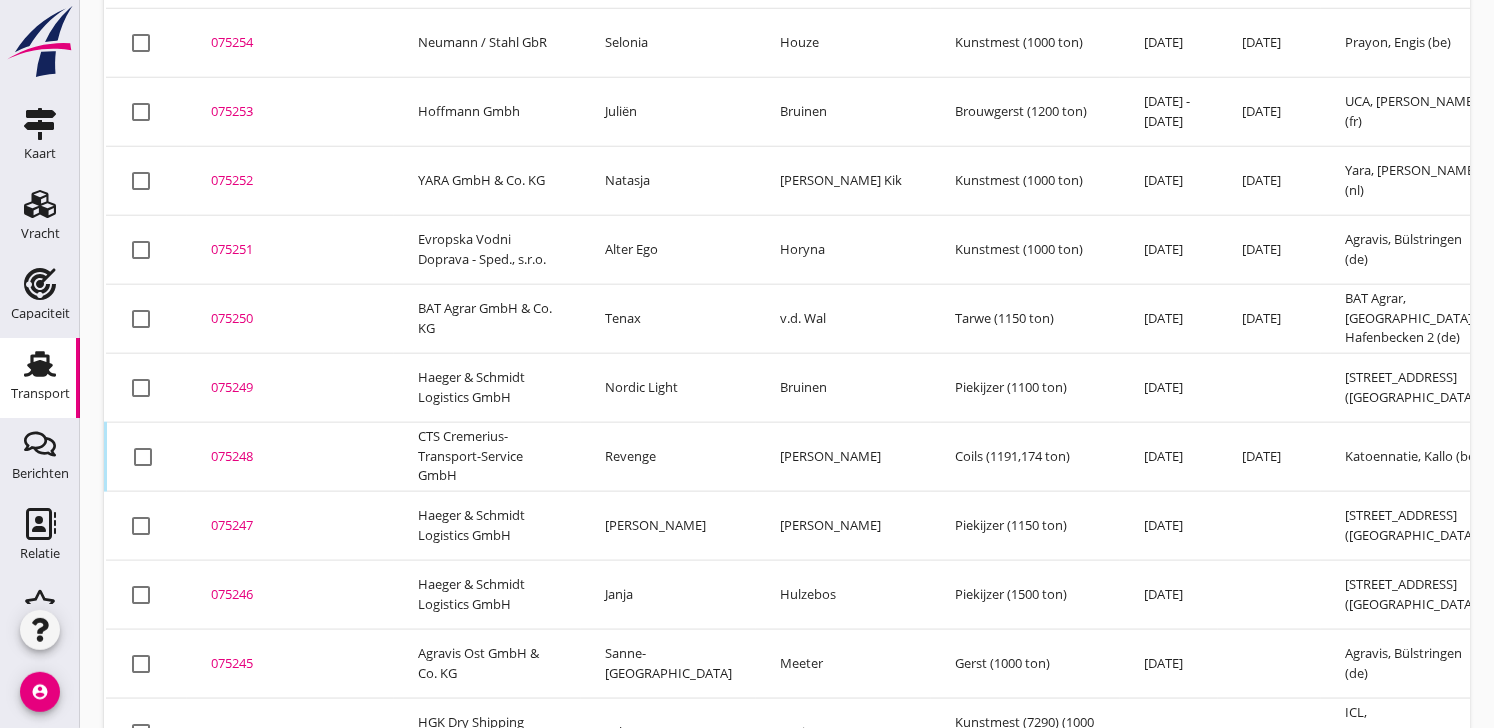 click on "075246" at bounding box center [290, 595] 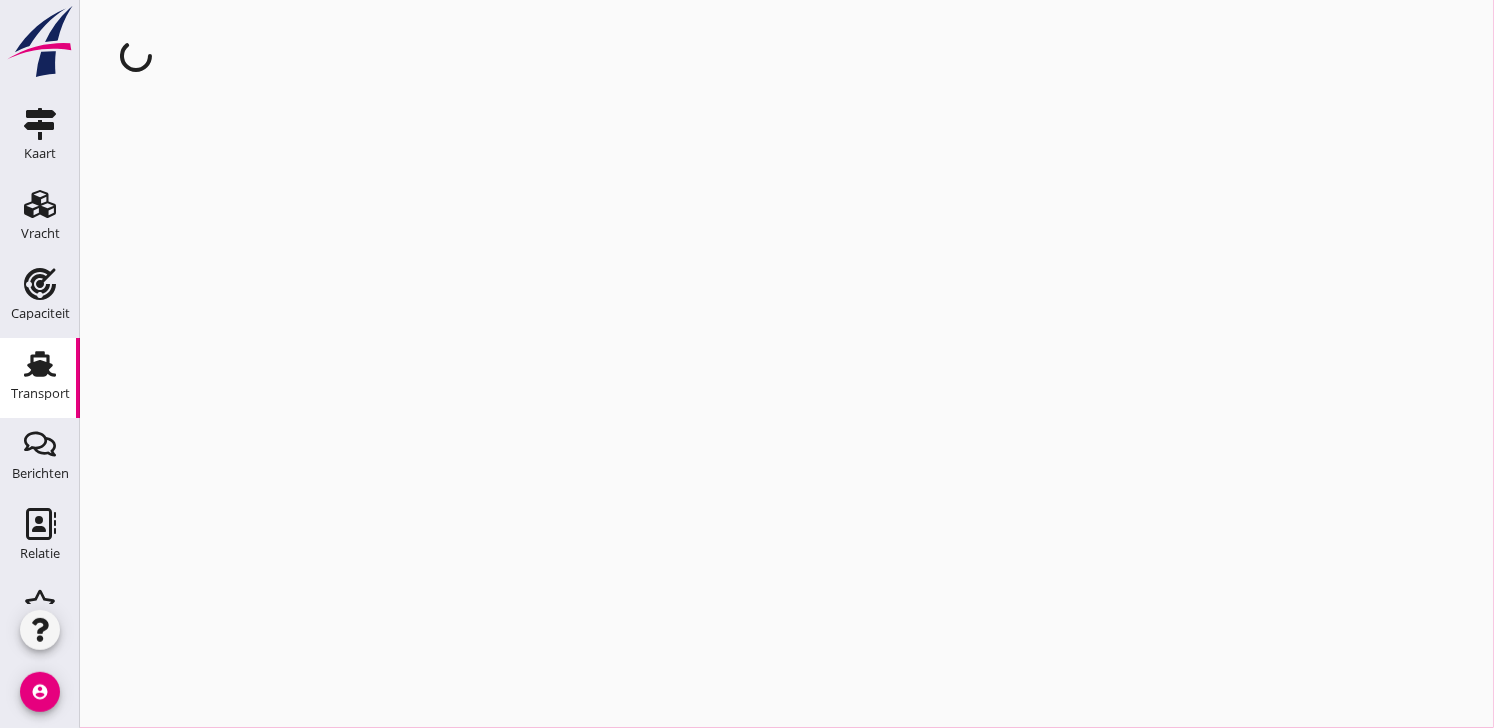 scroll, scrollTop: 0, scrollLeft: 0, axis: both 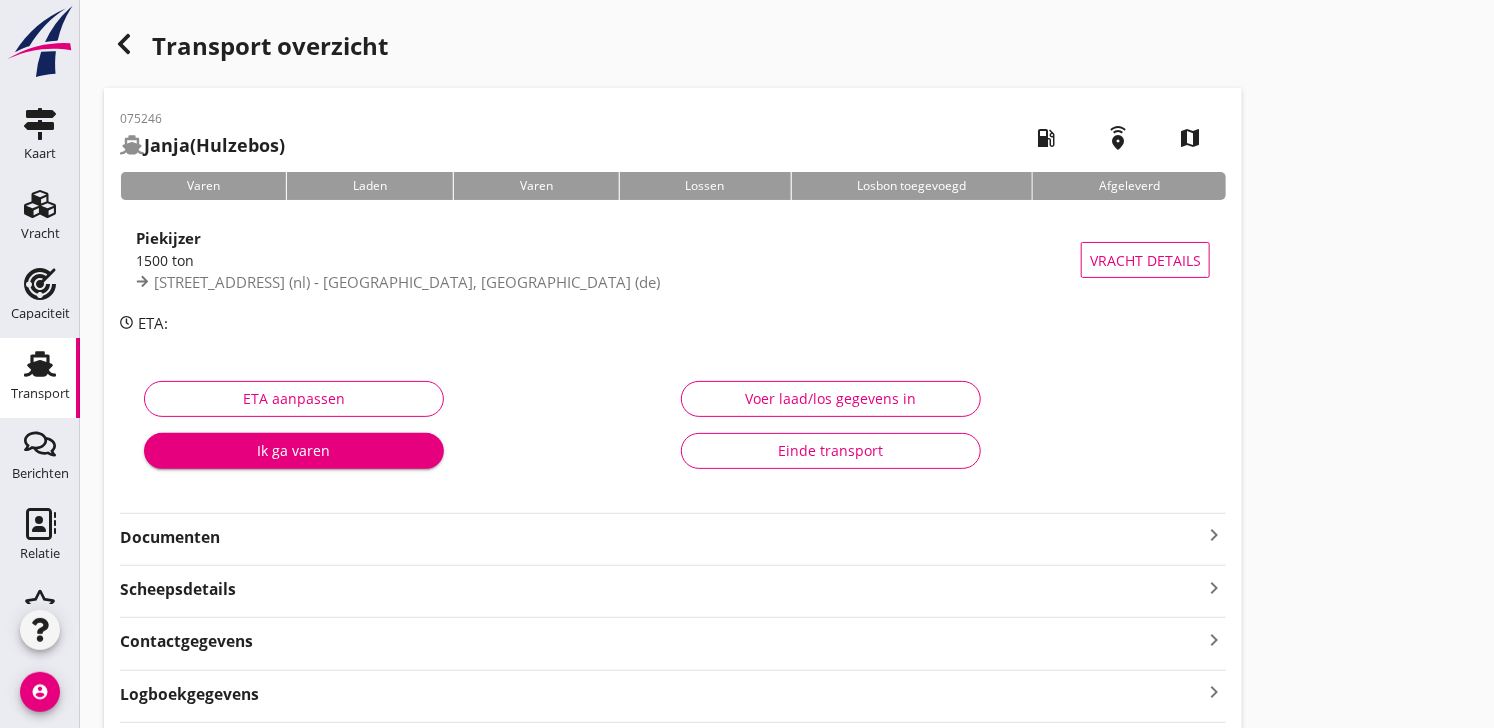 click on "Ik ga varen" at bounding box center [294, 450] 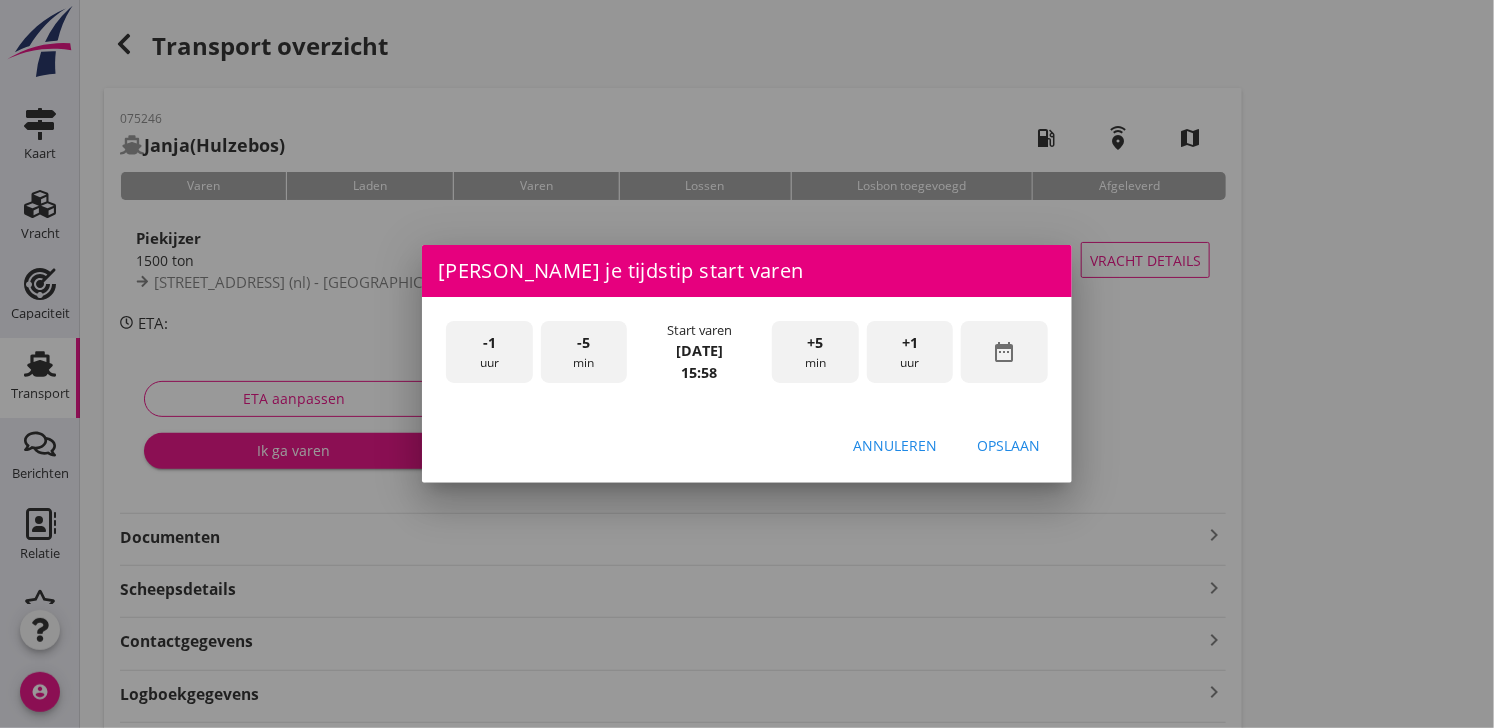 click on "date_range" at bounding box center (1005, 352) 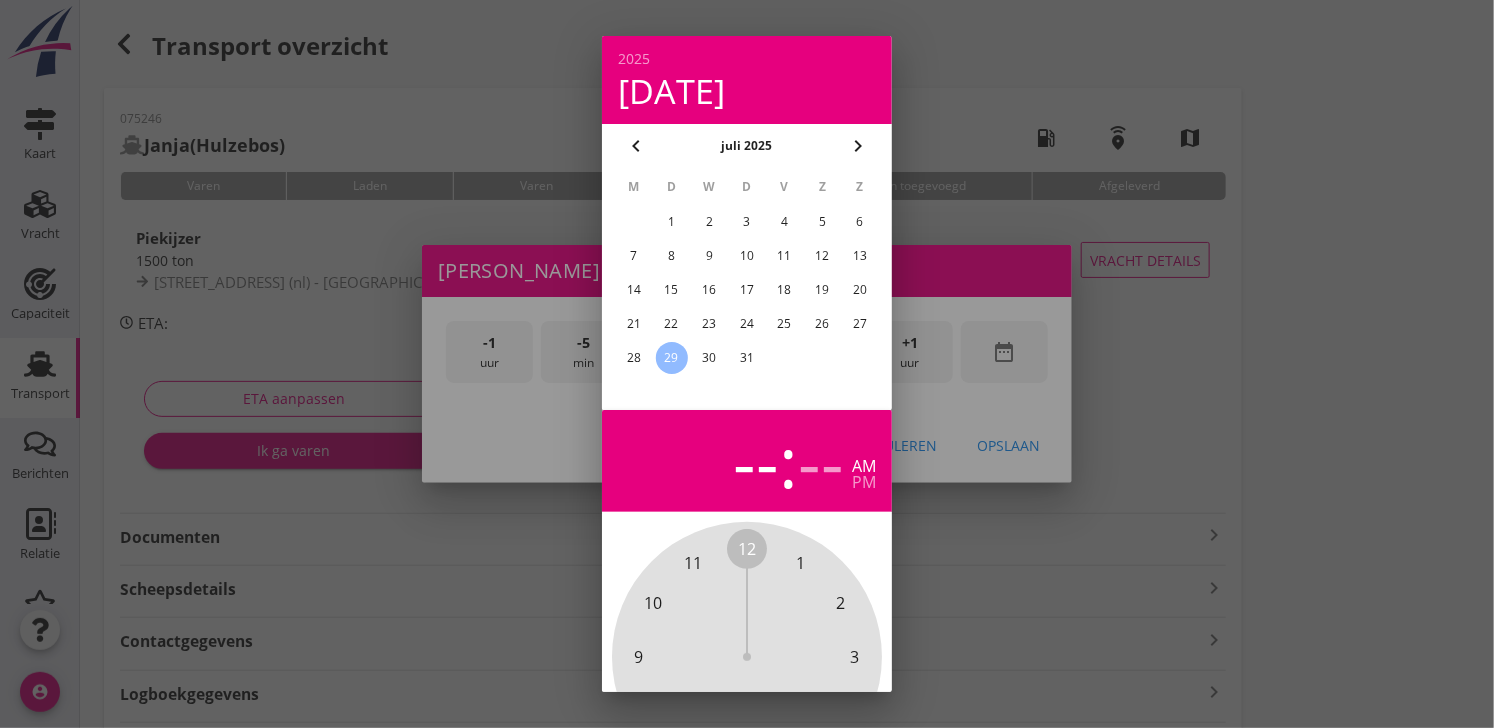 click on "28" at bounding box center [634, 358] 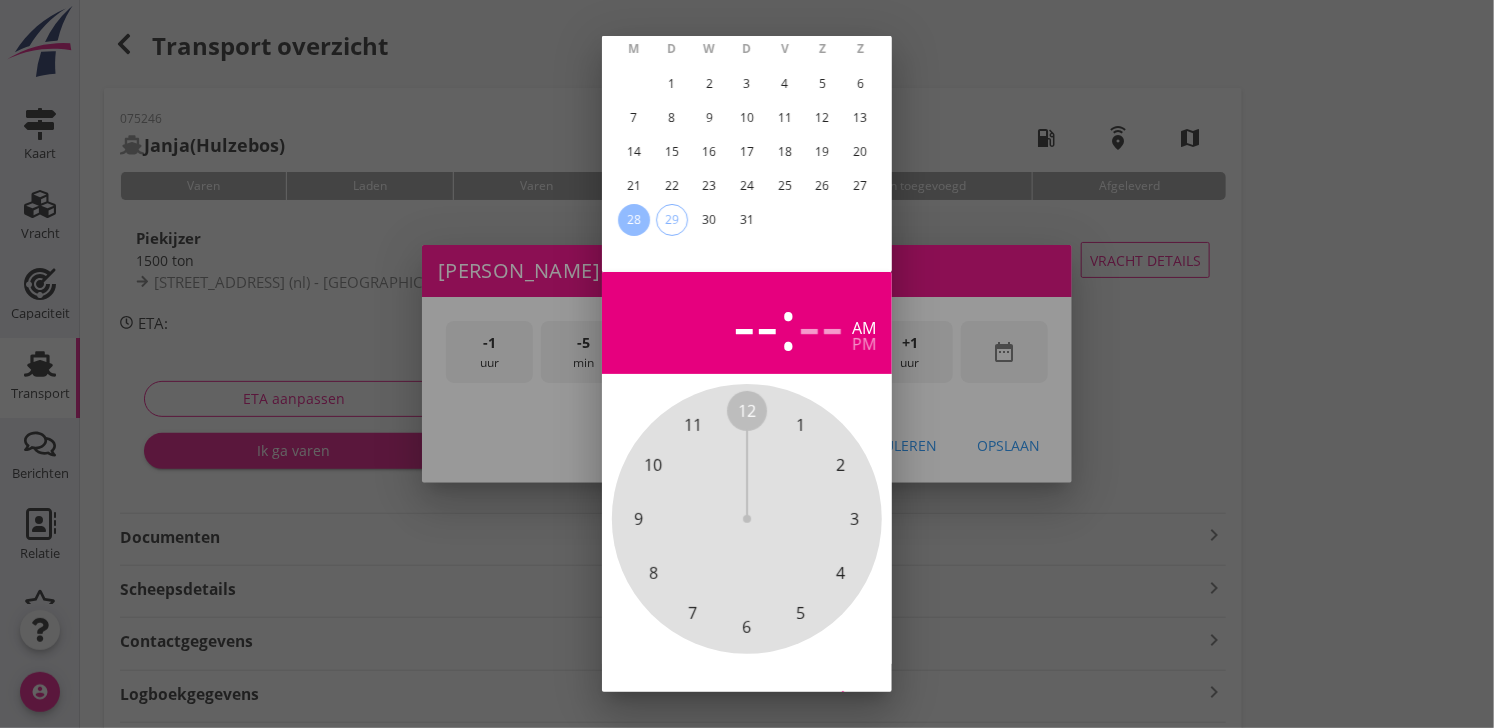 scroll, scrollTop: 196, scrollLeft: 0, axis: vertical 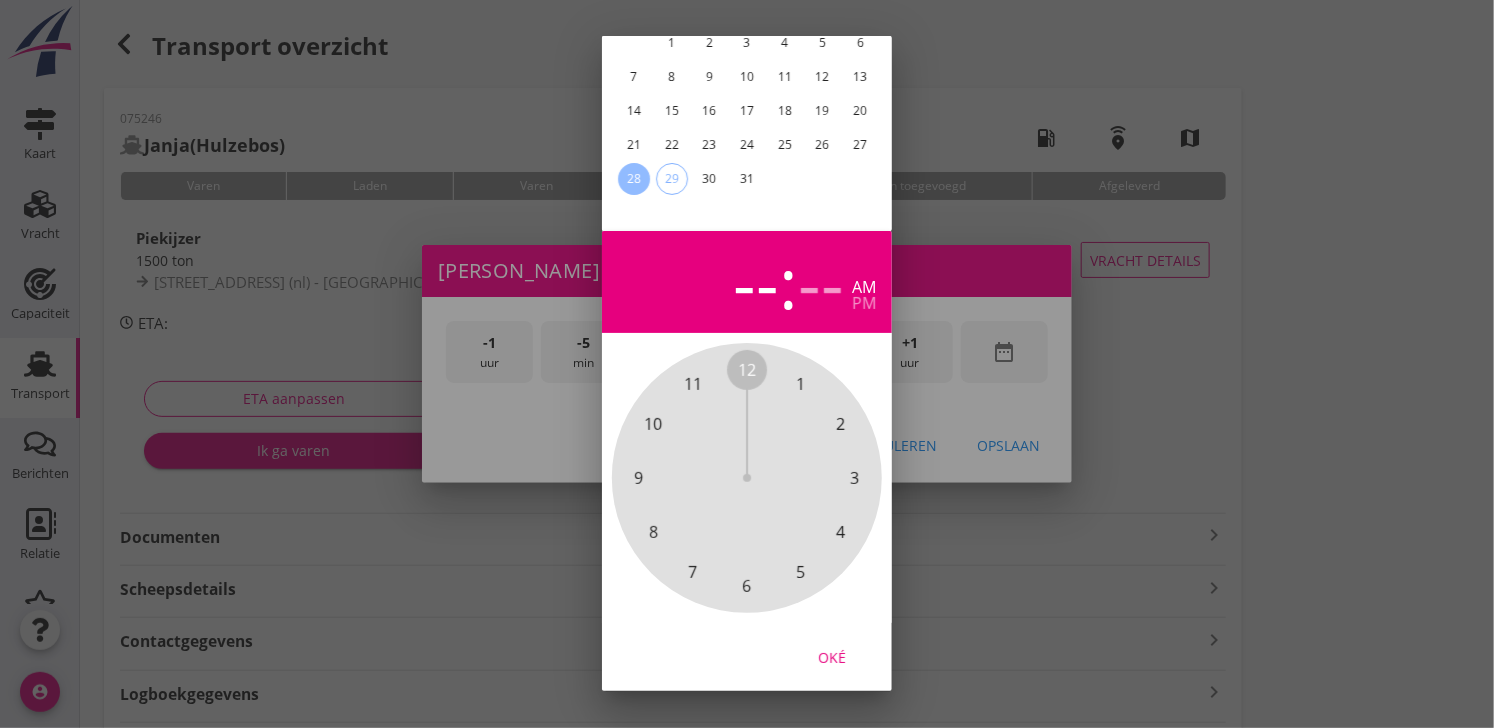 click on "Oké" at bounding box center (832, 657) 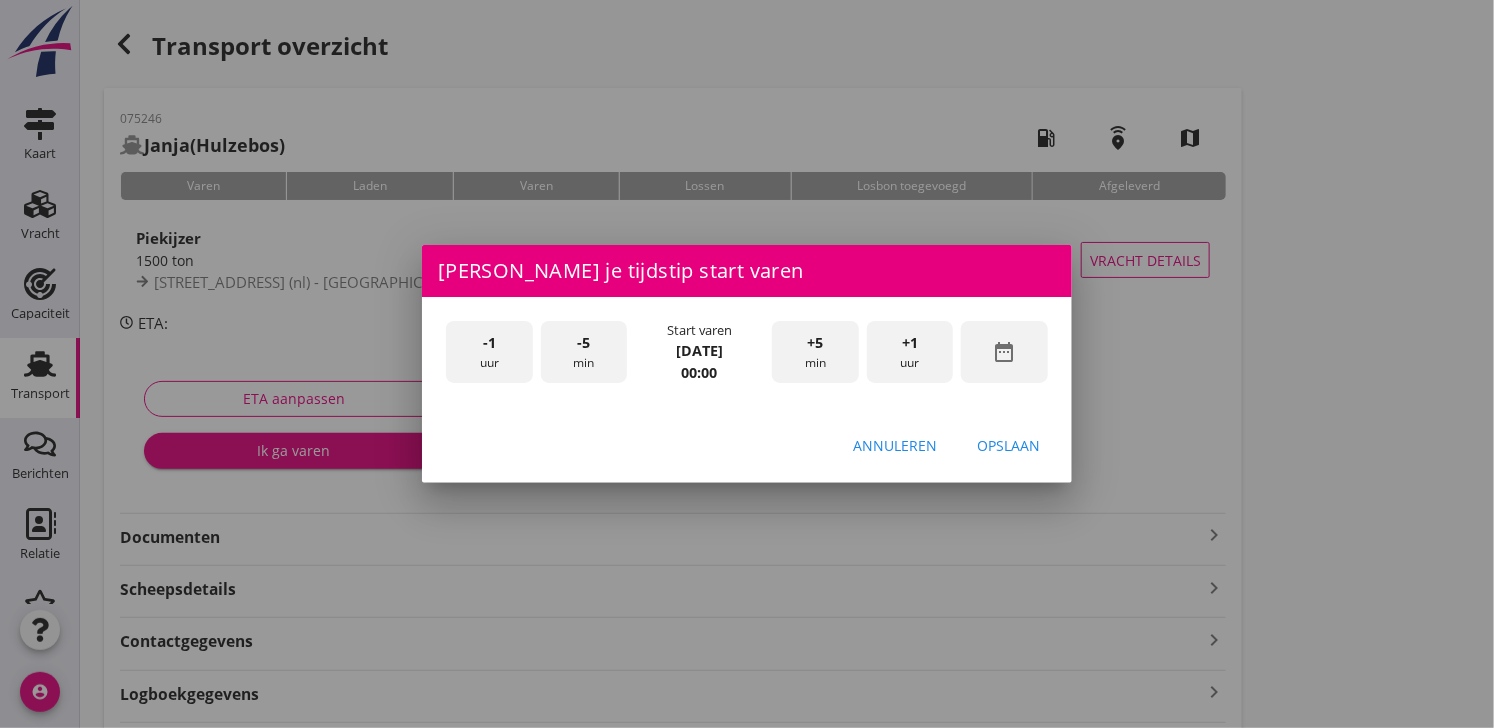 click on "+1  uur" at bounding box center (910, 352) 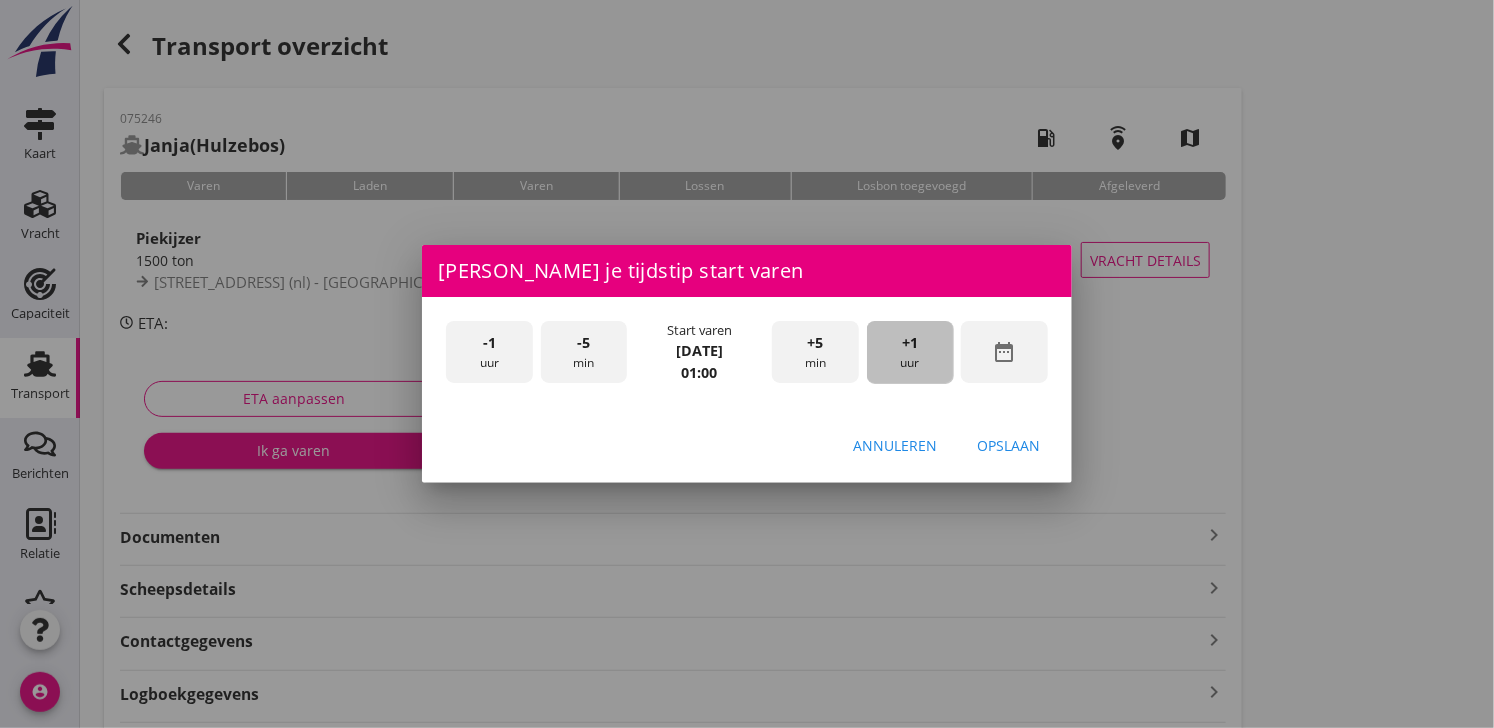 click on "+1  uur" at bounding box center [910, 352] 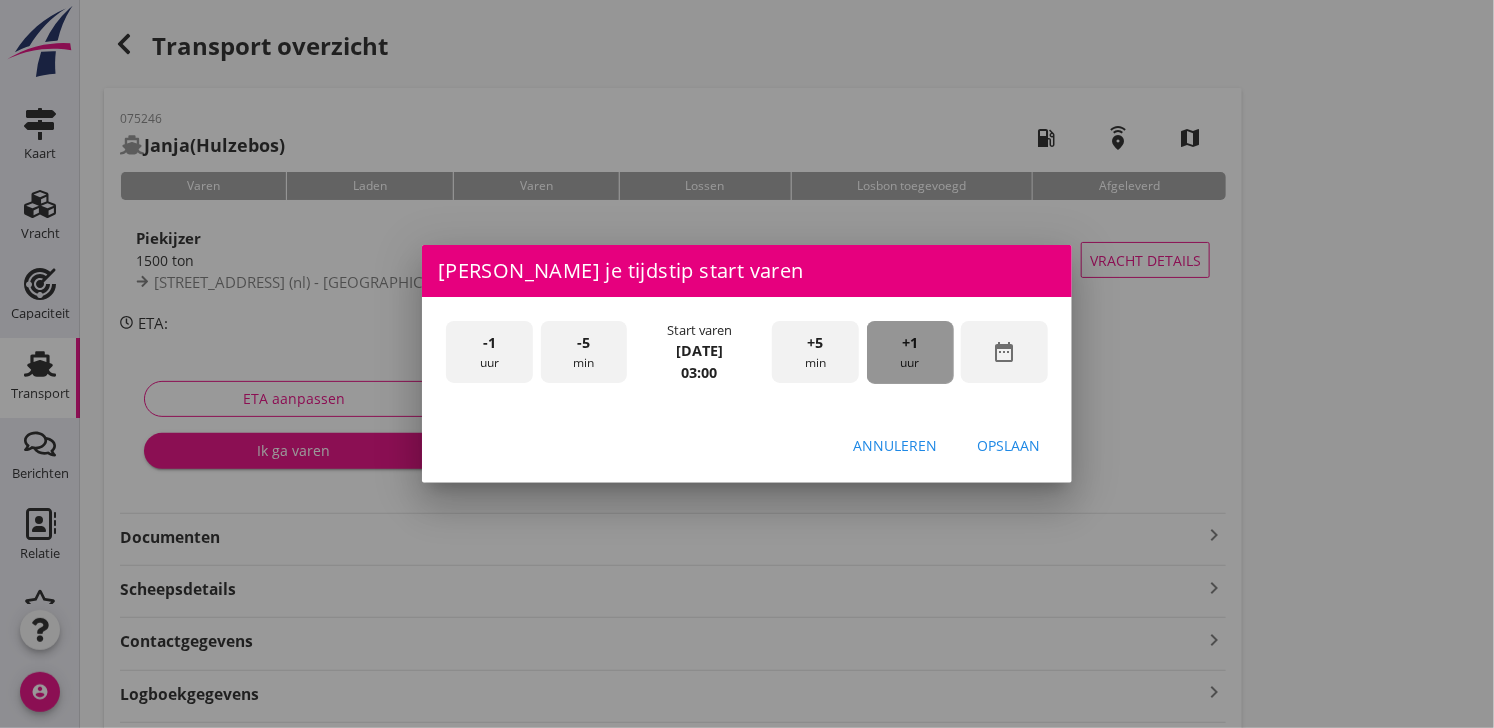 click on "+1  uur" at bounding box center [910, 352] 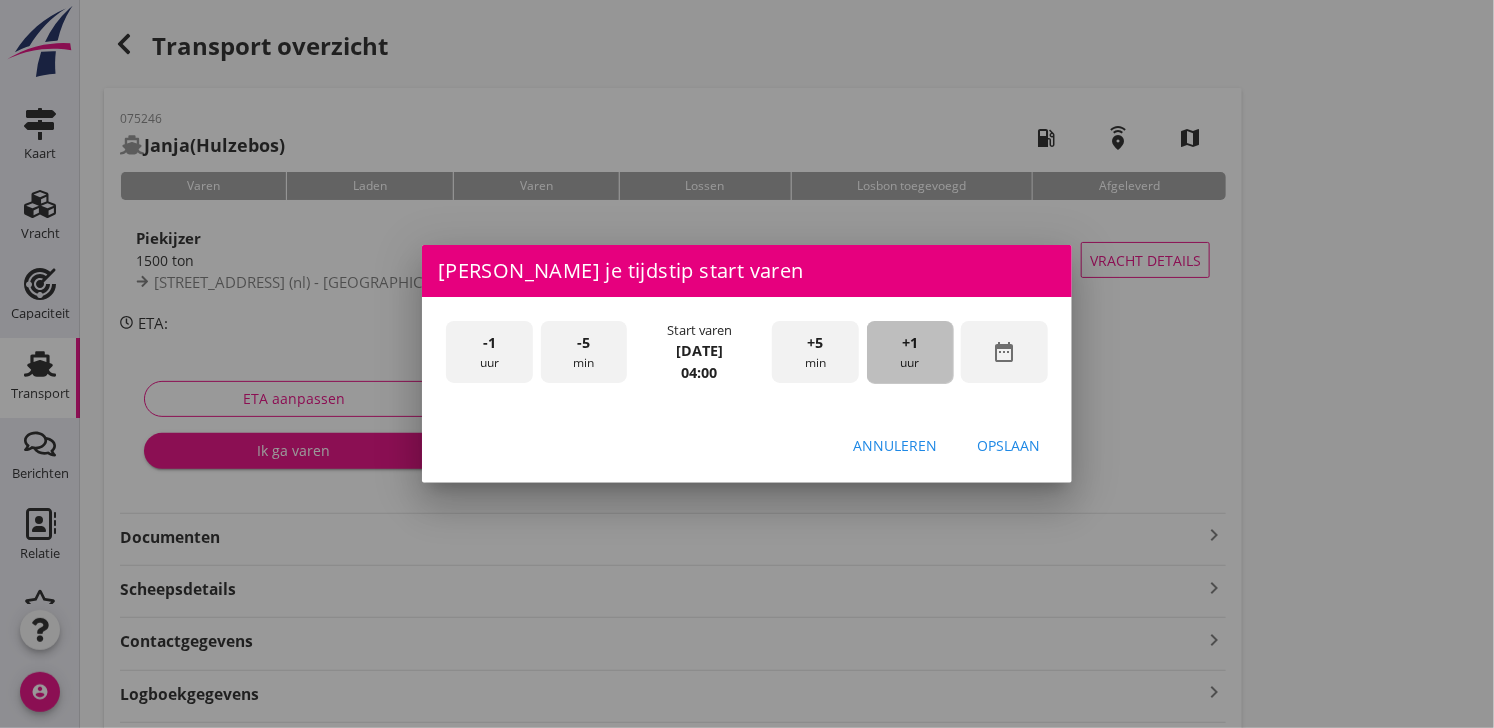 click on "+1  uur" at bounding box center [910, 352] 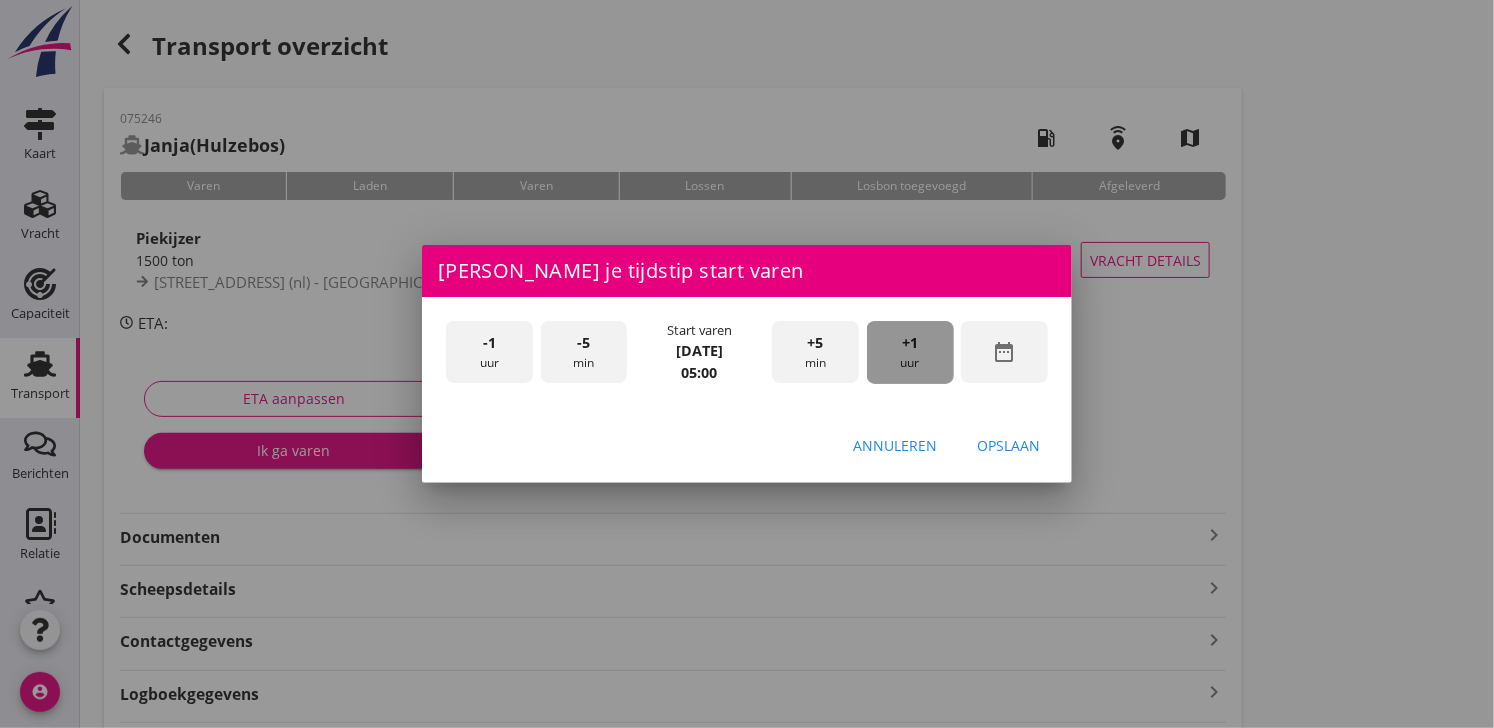 click on "+1  uur" at bounding box center (910, 352) 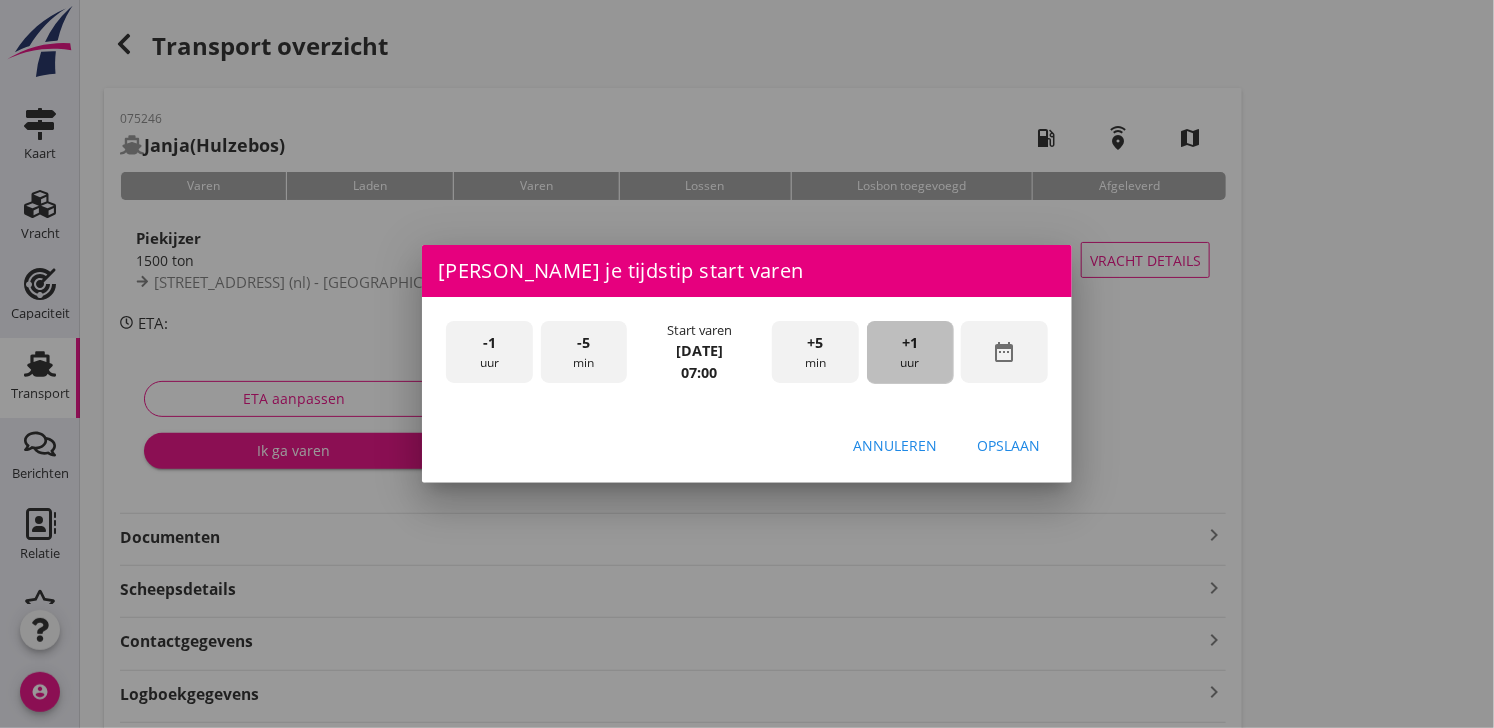 click on "+1  uur" at bounding box center (910, 352) 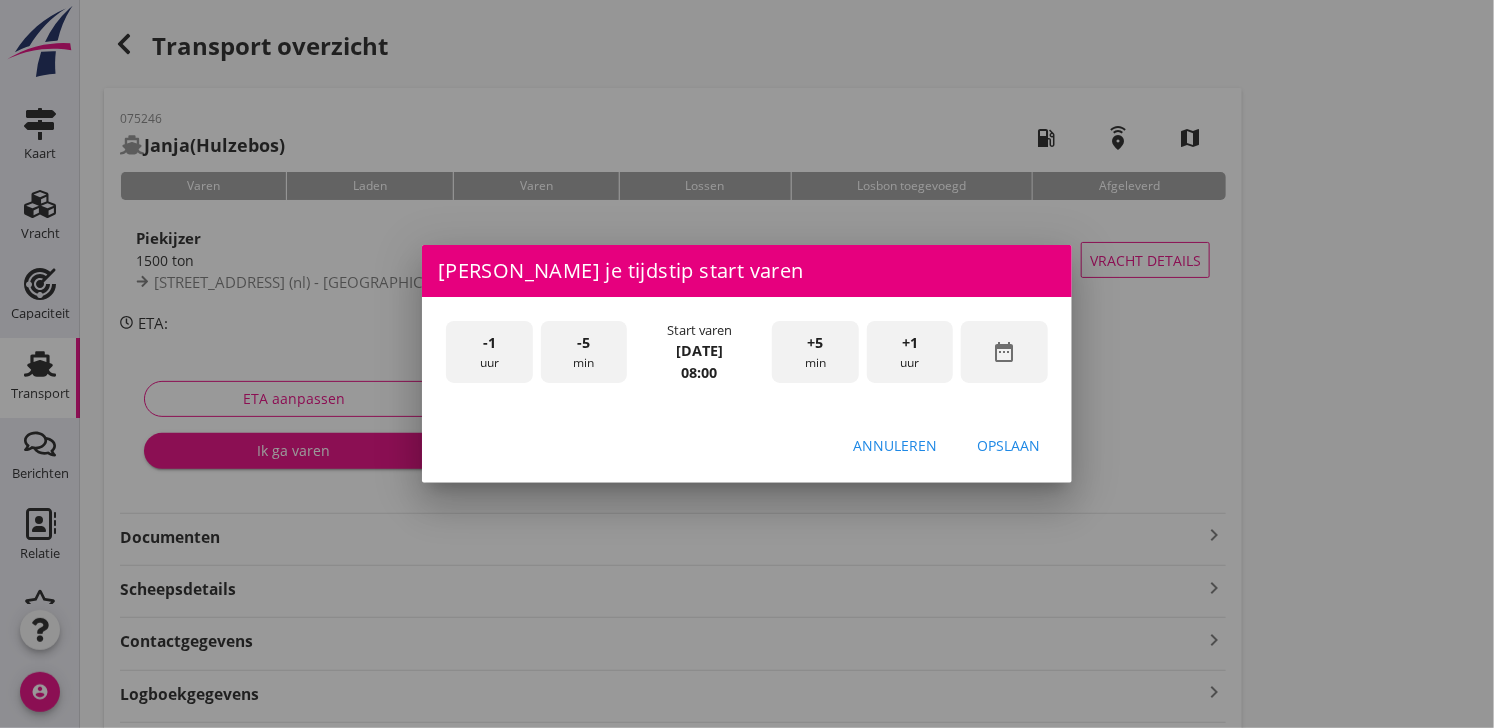 click on "Opslaan" at bounding box center (1008, 445) 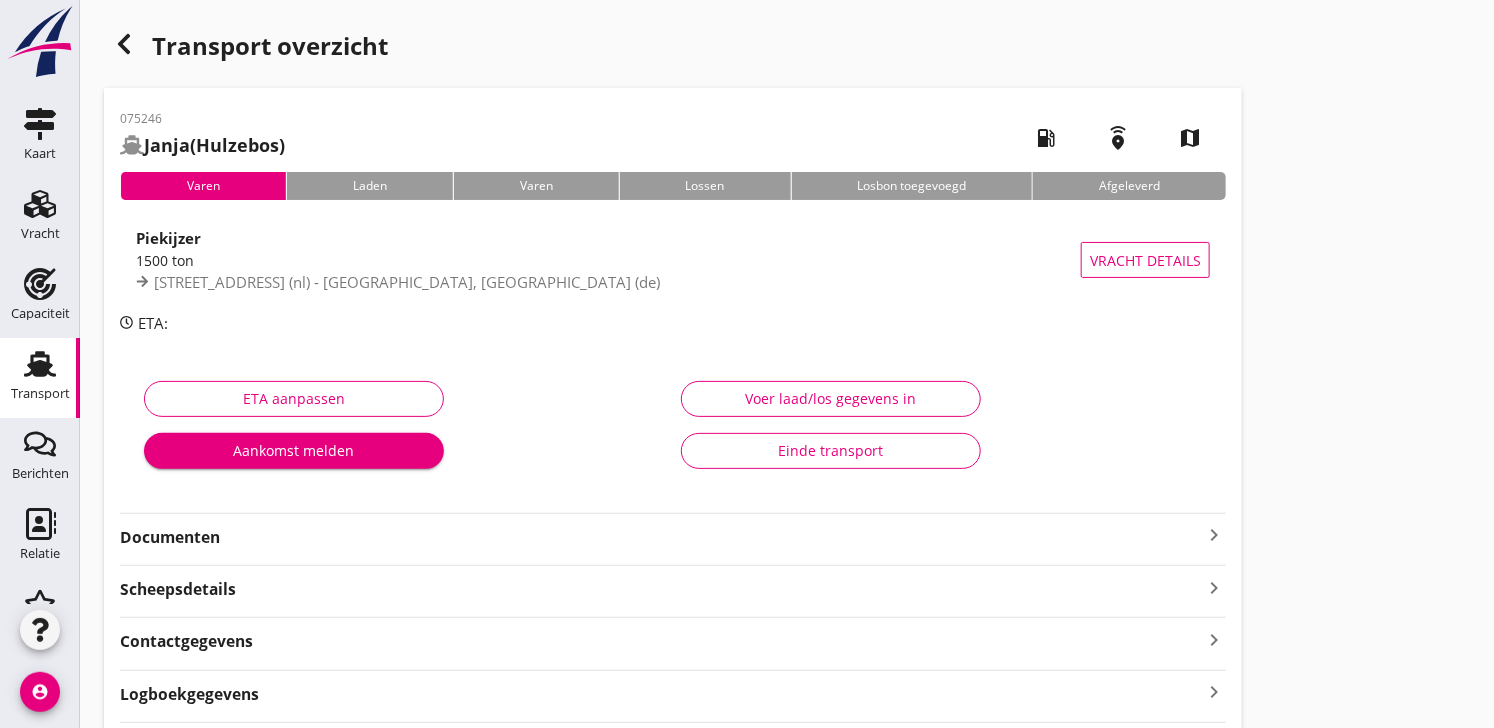click on "Aankomst melden" at bounding box center (294, 450) 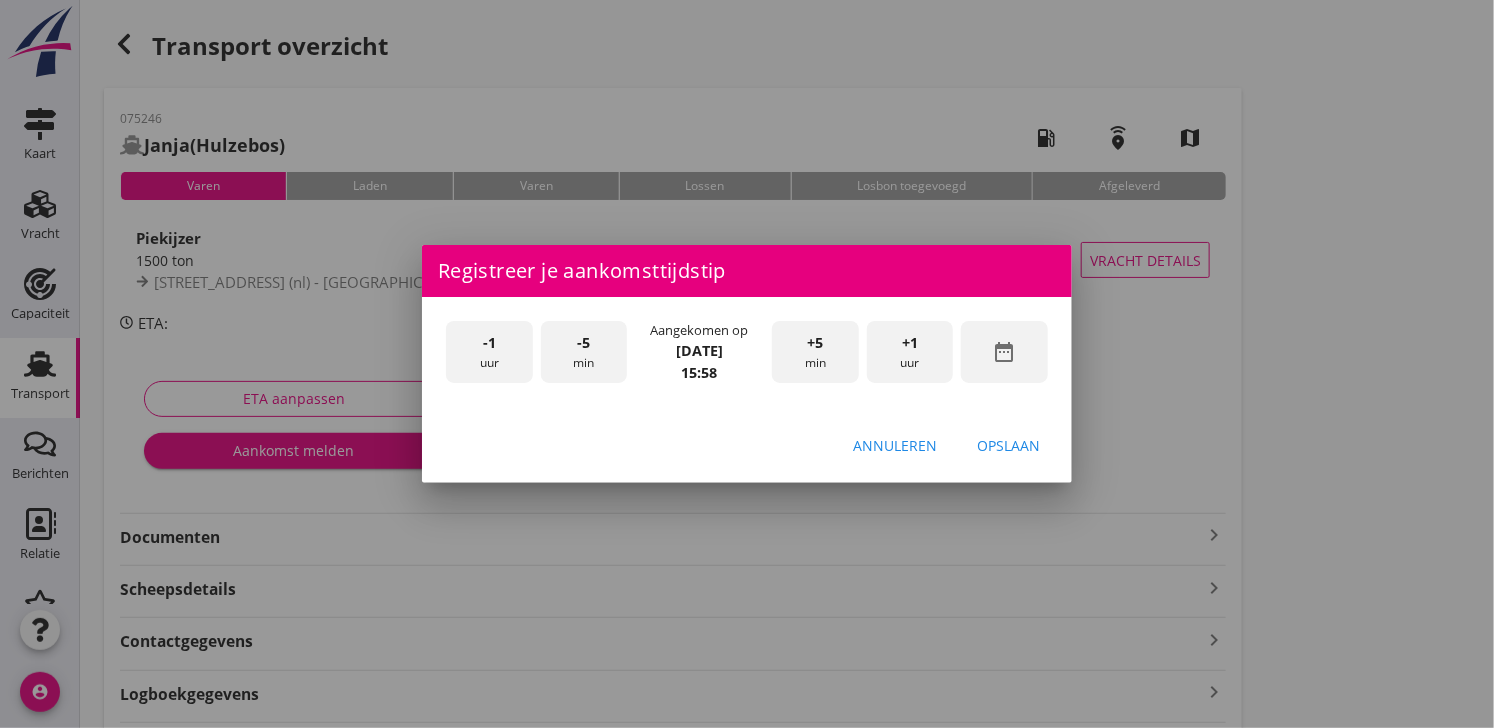 click on "date_range" at bounding box center (1005, 352) 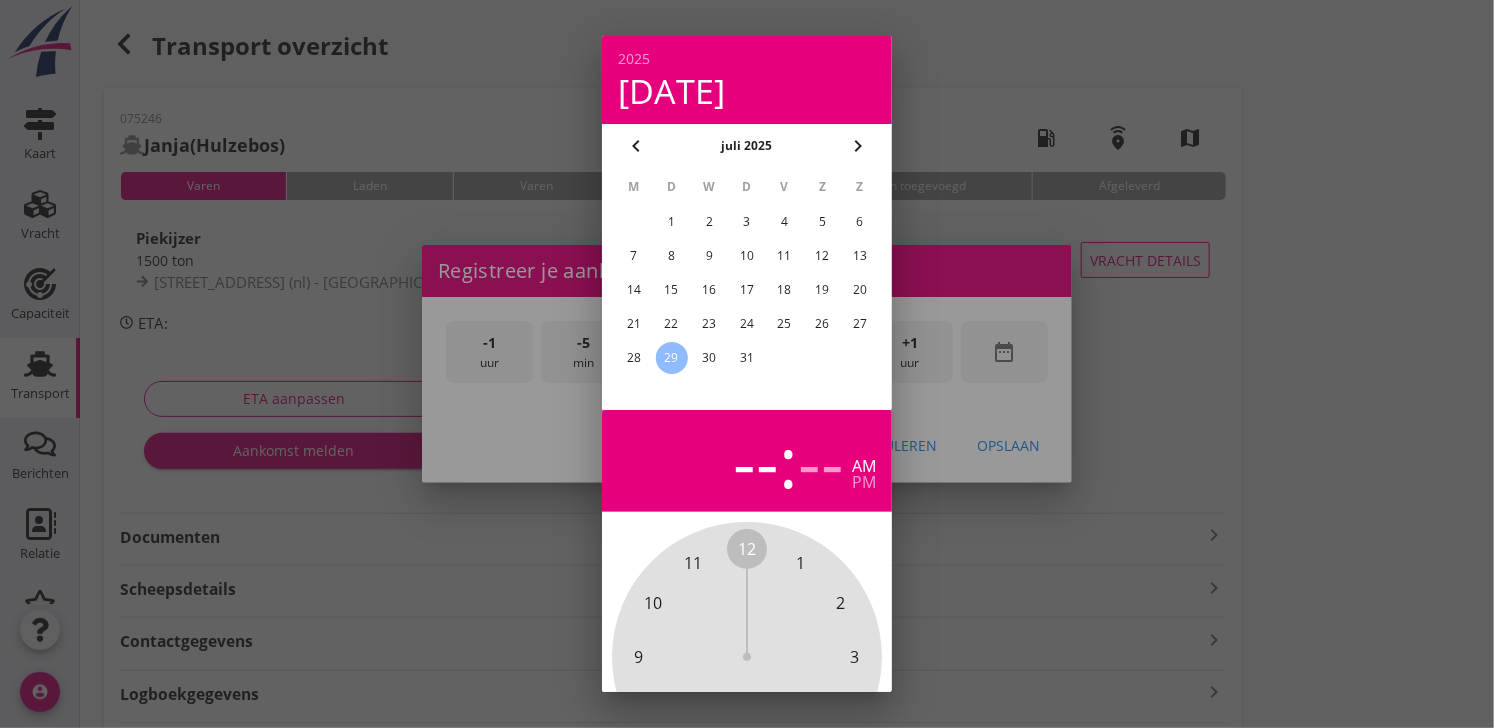click on "28" at bounding box center [634, 358] 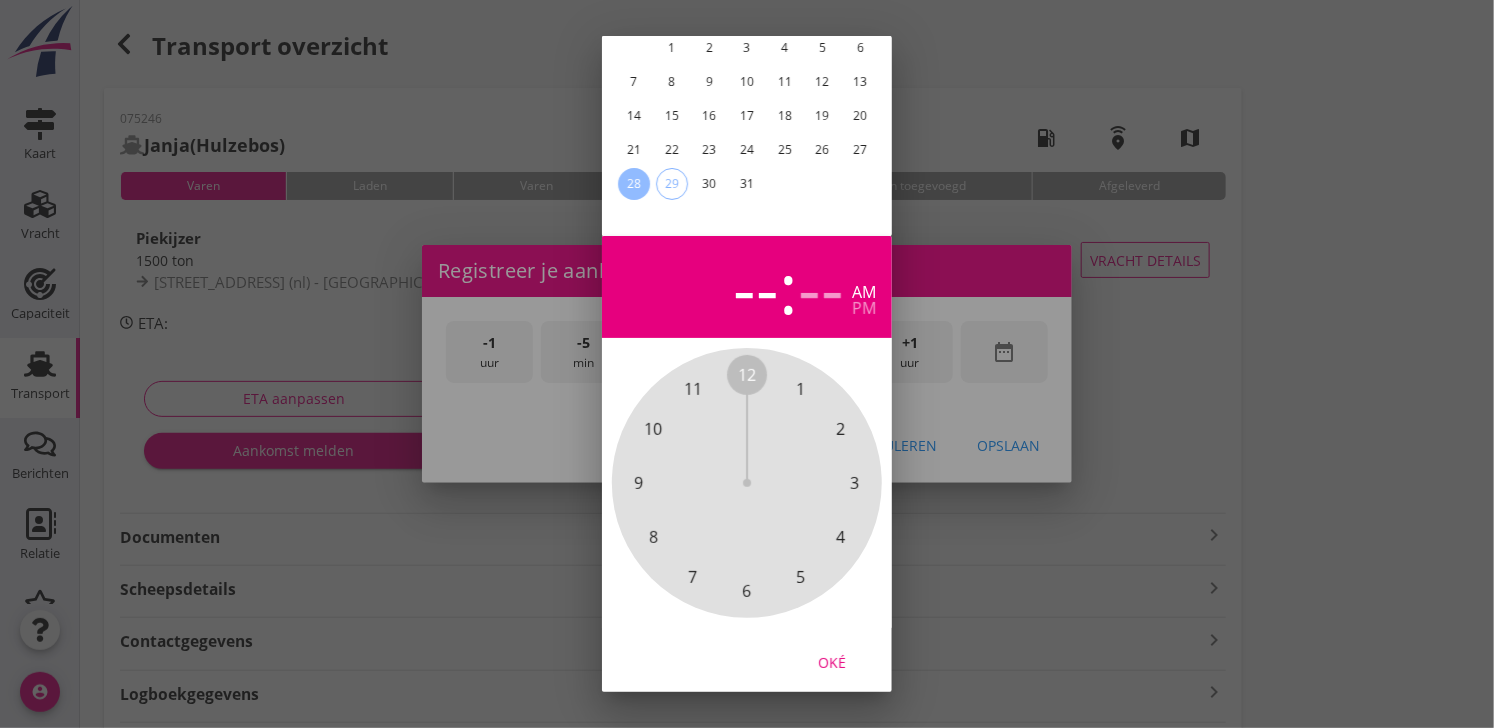 scroll, scrollTop: 196, scrollLeft: 0, axis: vertical 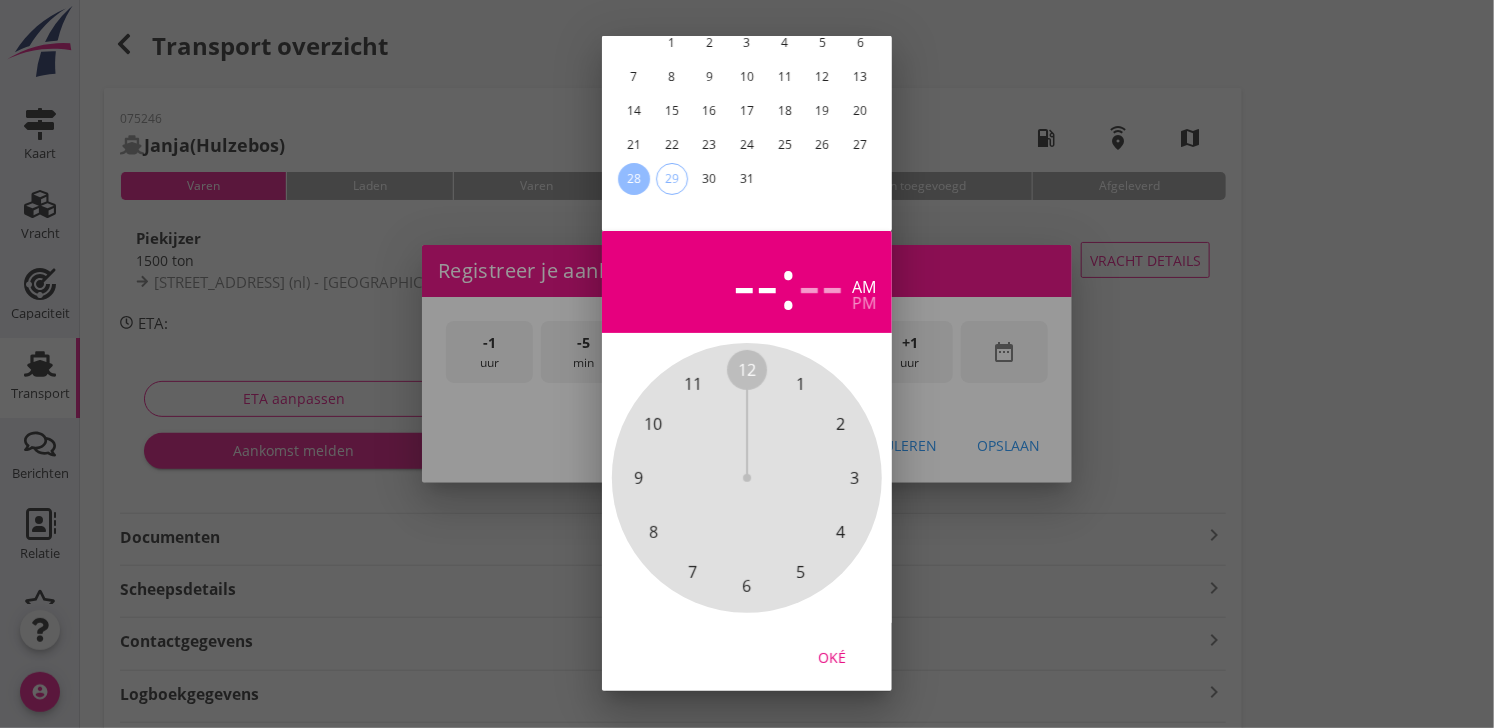 click on "Oké" at bounding box center [832, 657] 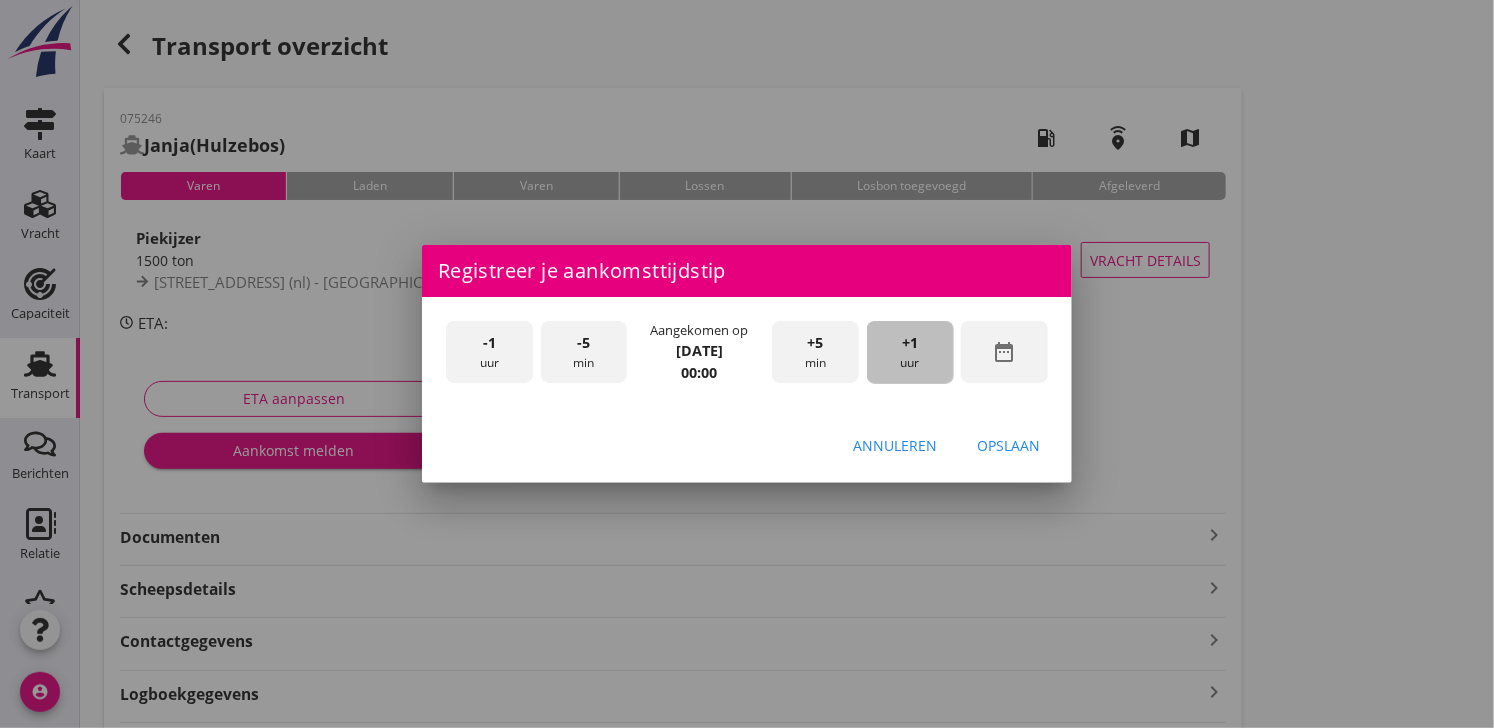 click on "+1  uur" at bounding box center [910, 352] 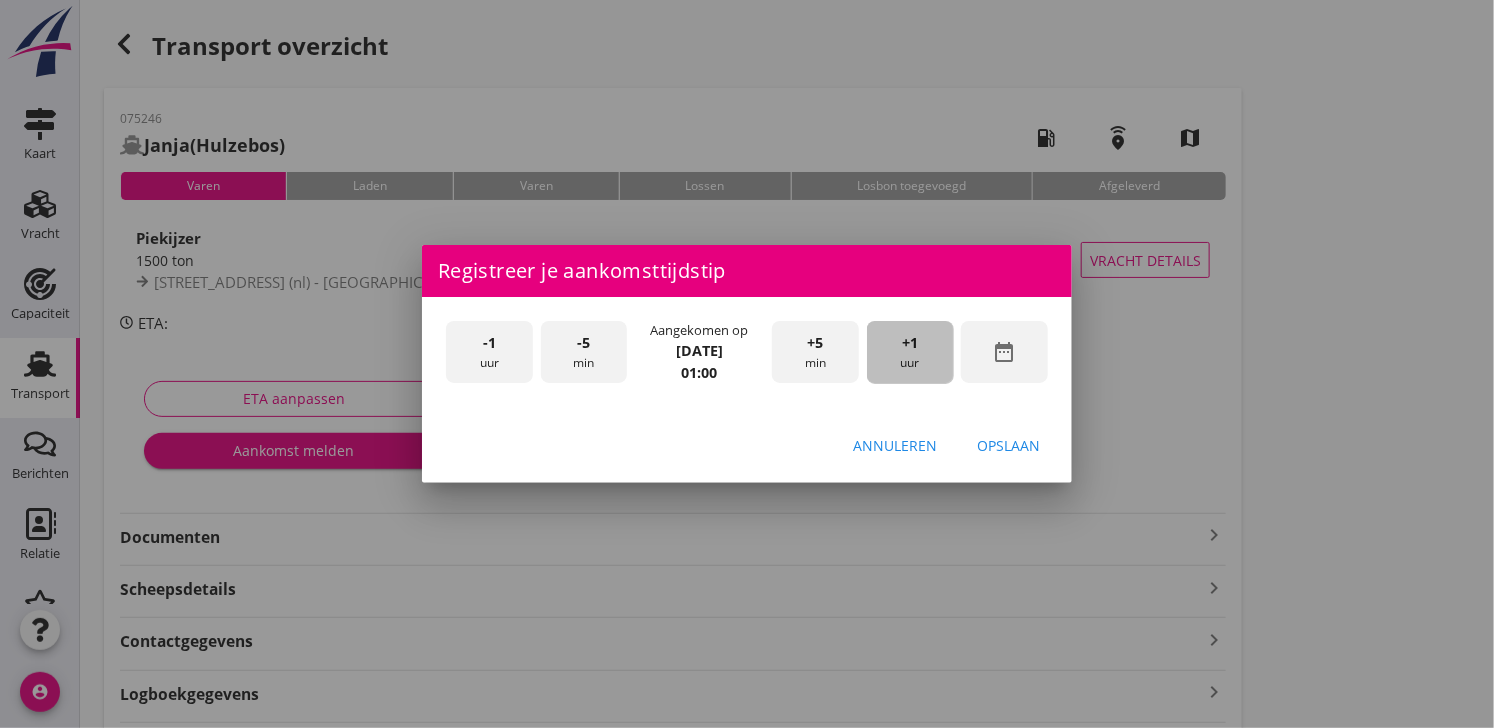 click on "+1  uur" at bounding box center [910, 352] 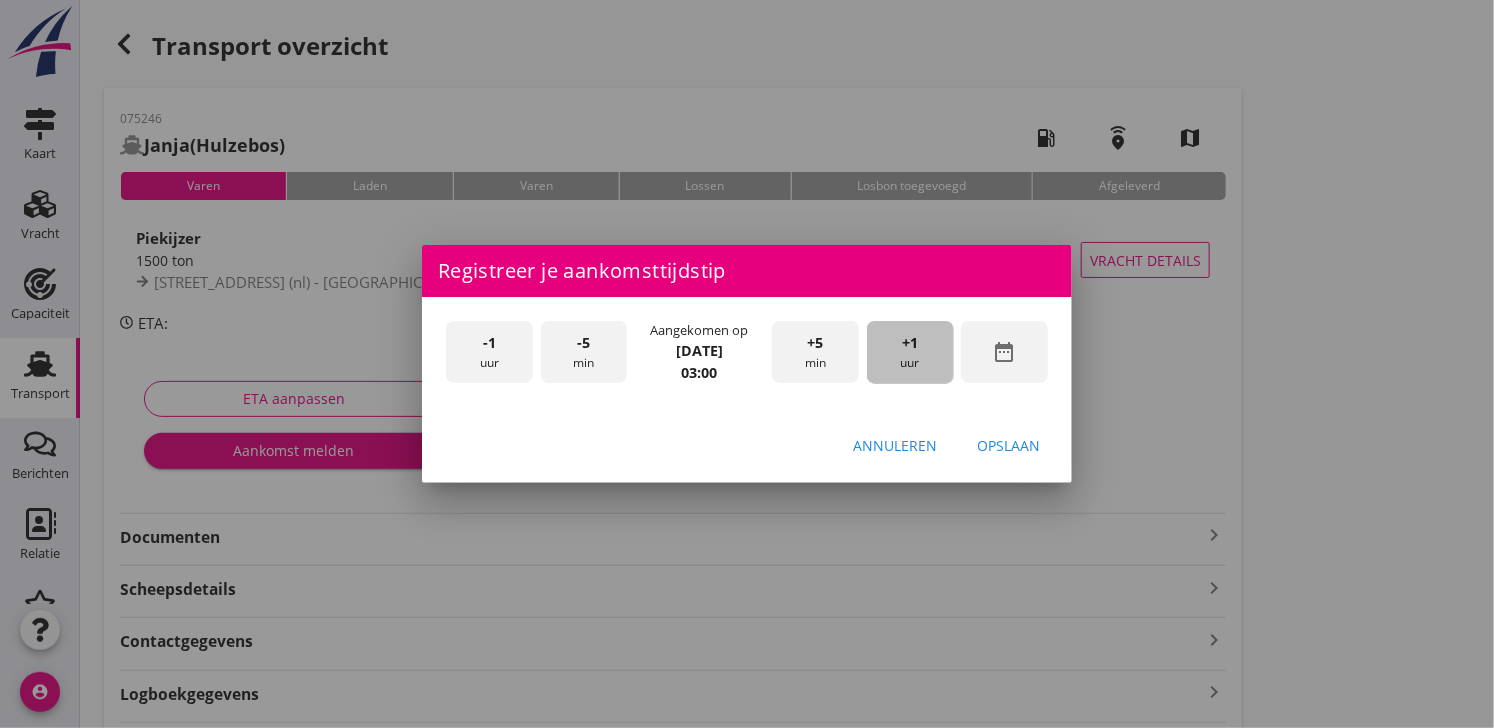 click on "+1  uur" at bounding box center (910, 352) 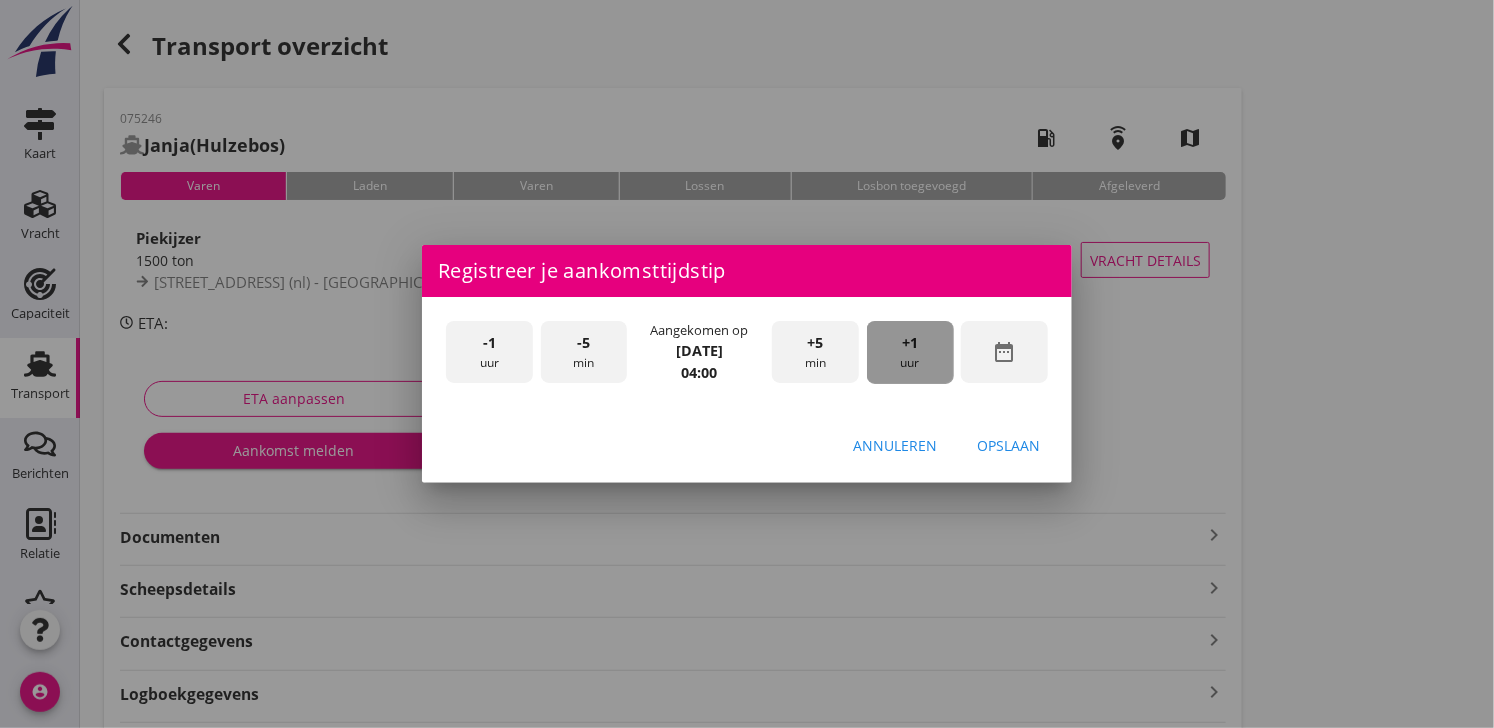 click on "+1  uur" at bounding box center (910, 352) 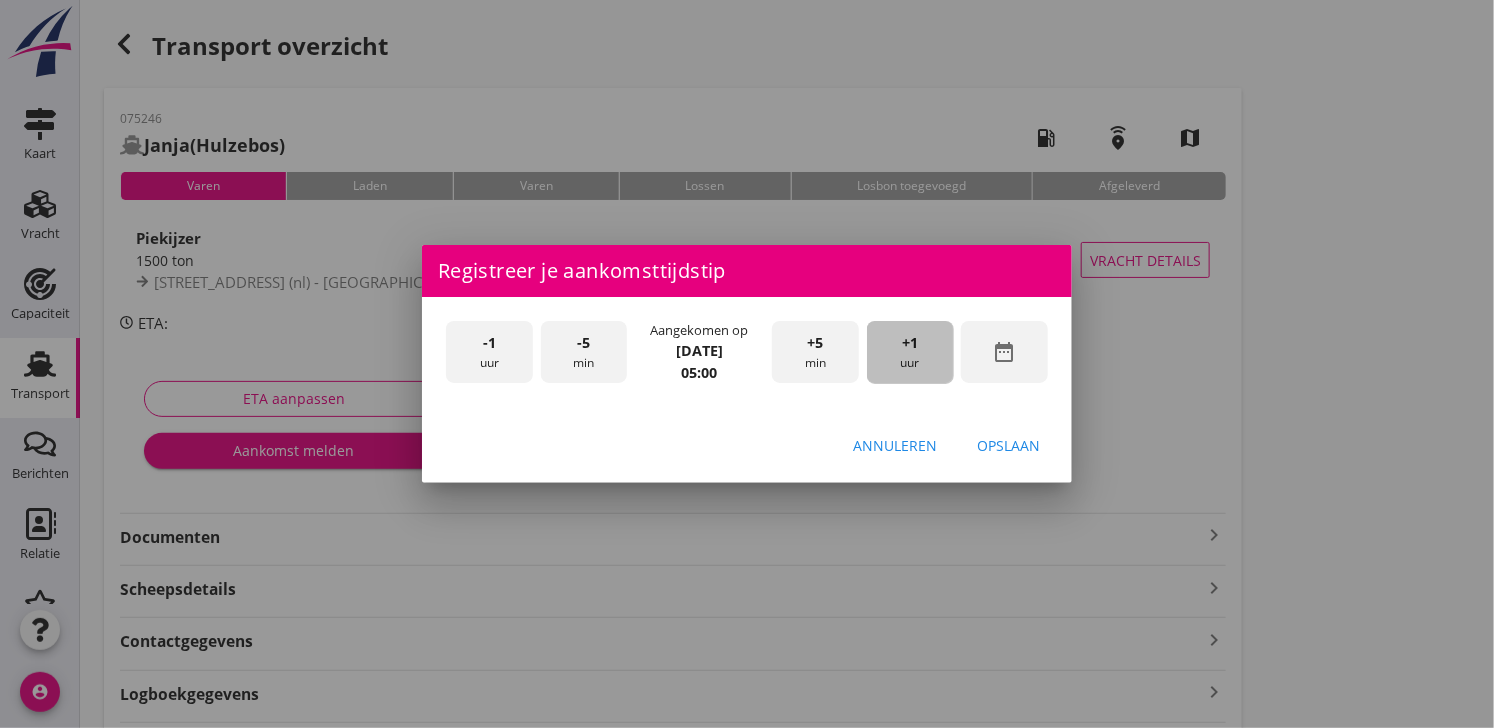 click on "+1  uur" at bounding box center [910, 352] 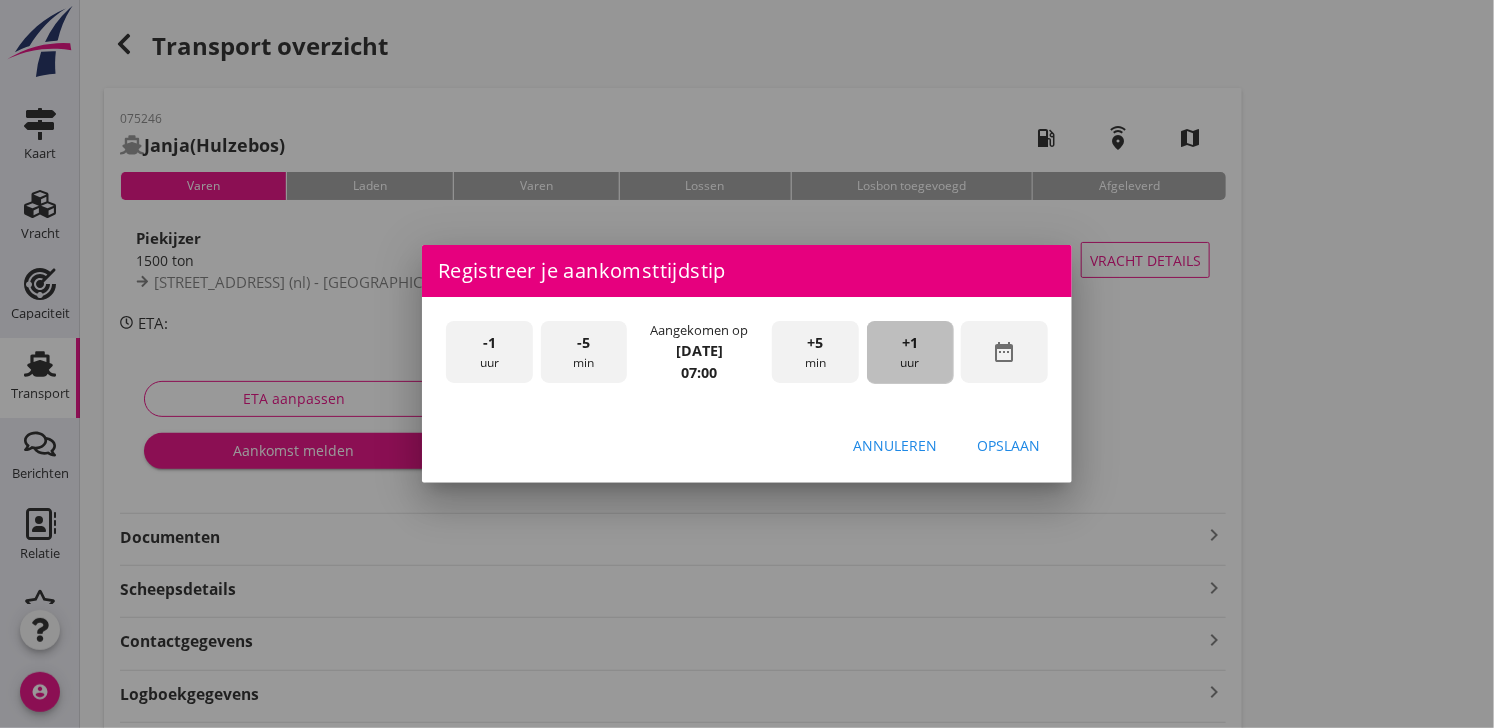 click on "+1  uur" at bounding box center (910, 352) 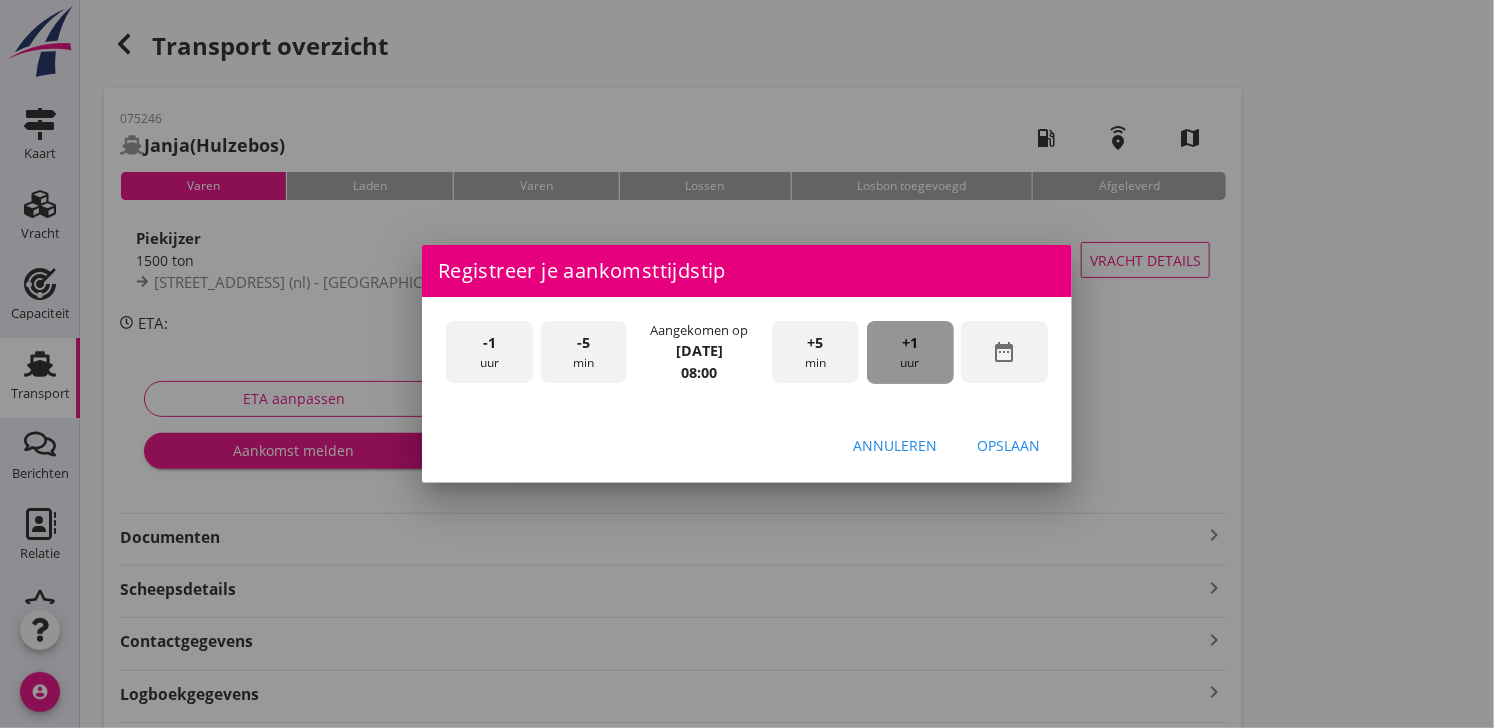 click on "+1  uur" at bounding box center [910, 352] 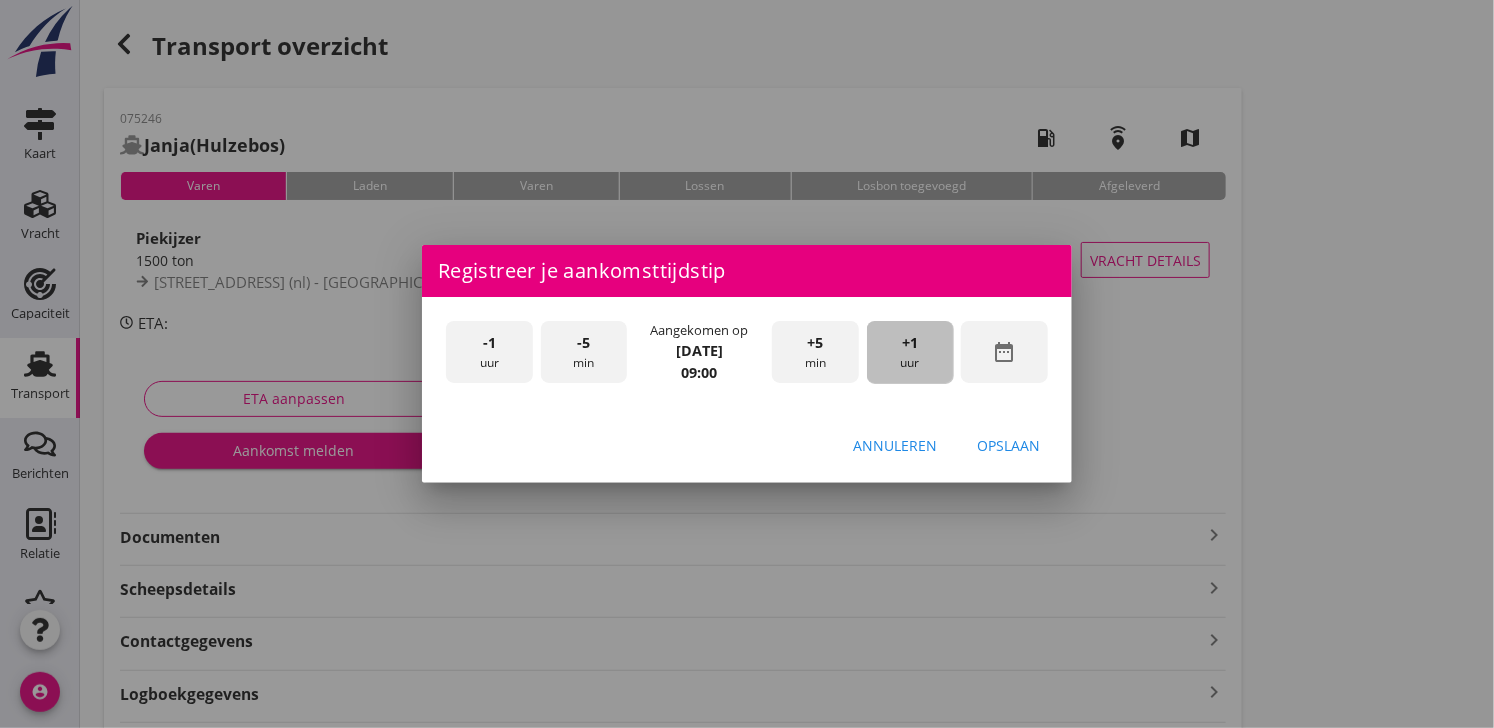 click on "+1  uur" at bounding box center (910, 352) 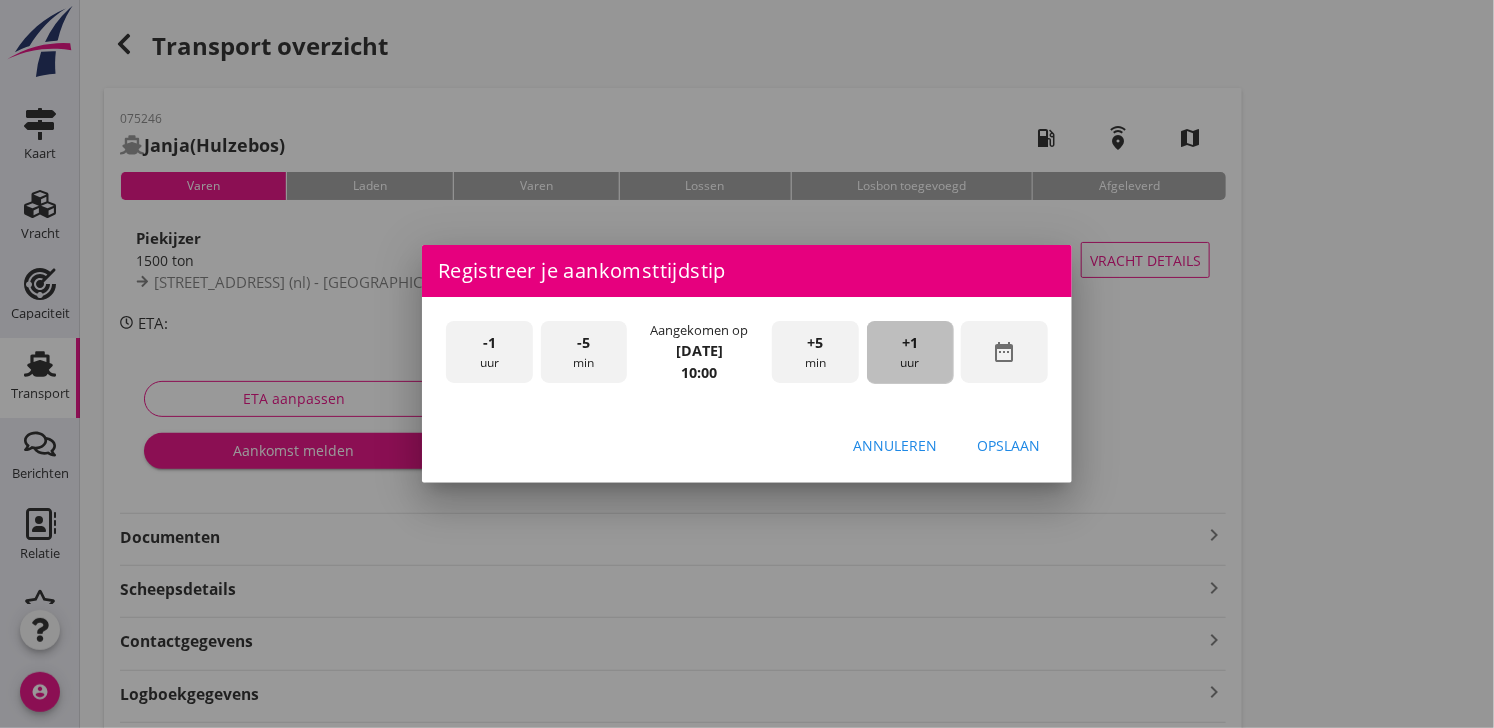 click on "+1  uur" at bounding box center (910, 352) 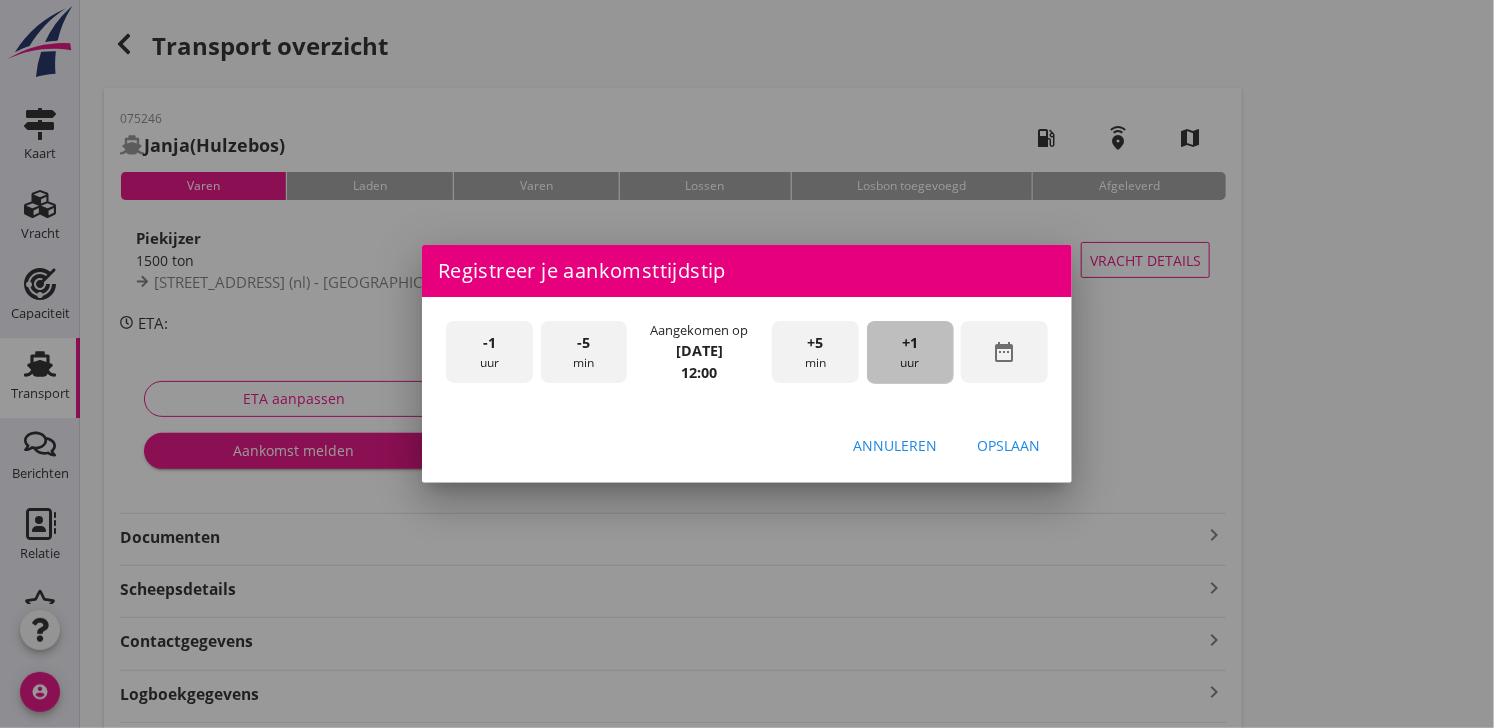 click on "+1  uur" at bounding box center [910, 352] 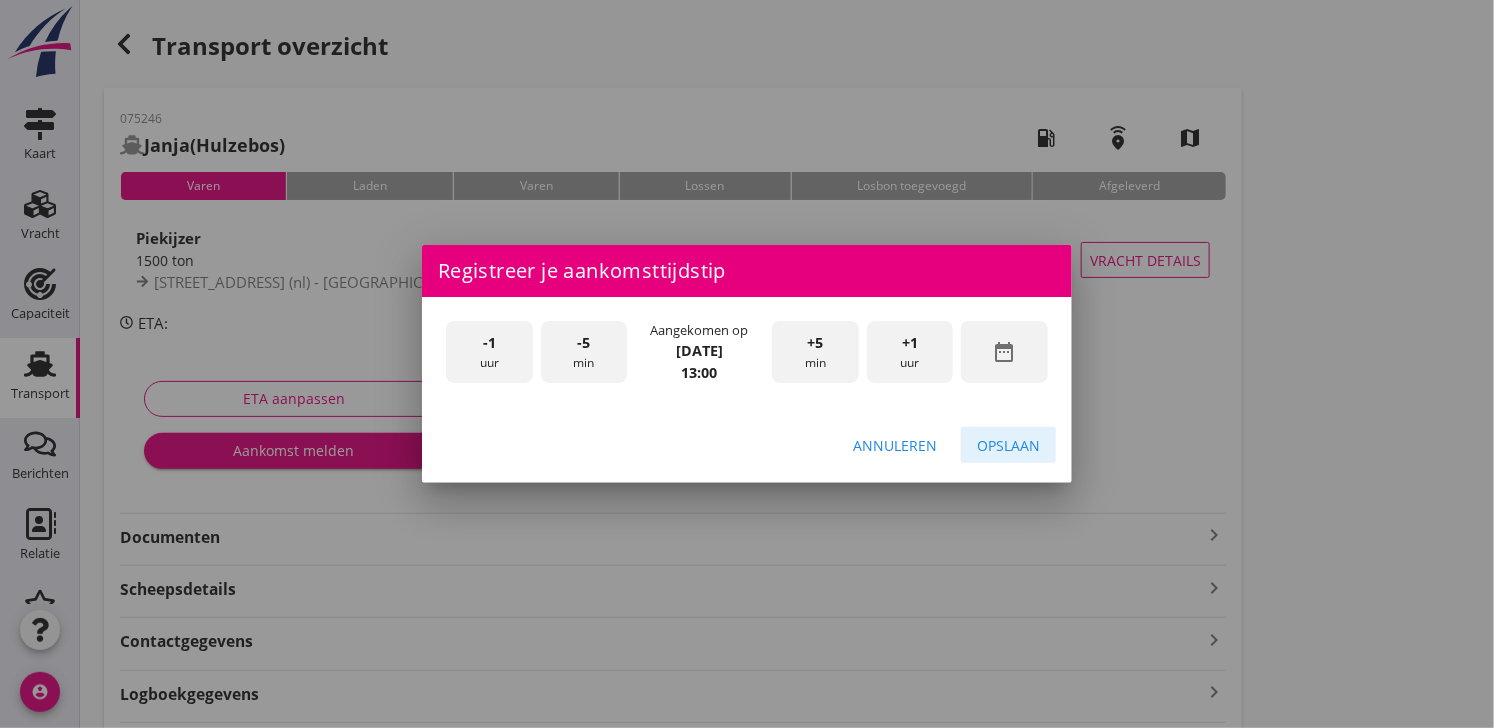 click on "Opslaan" at bounding box center [1008, 445] 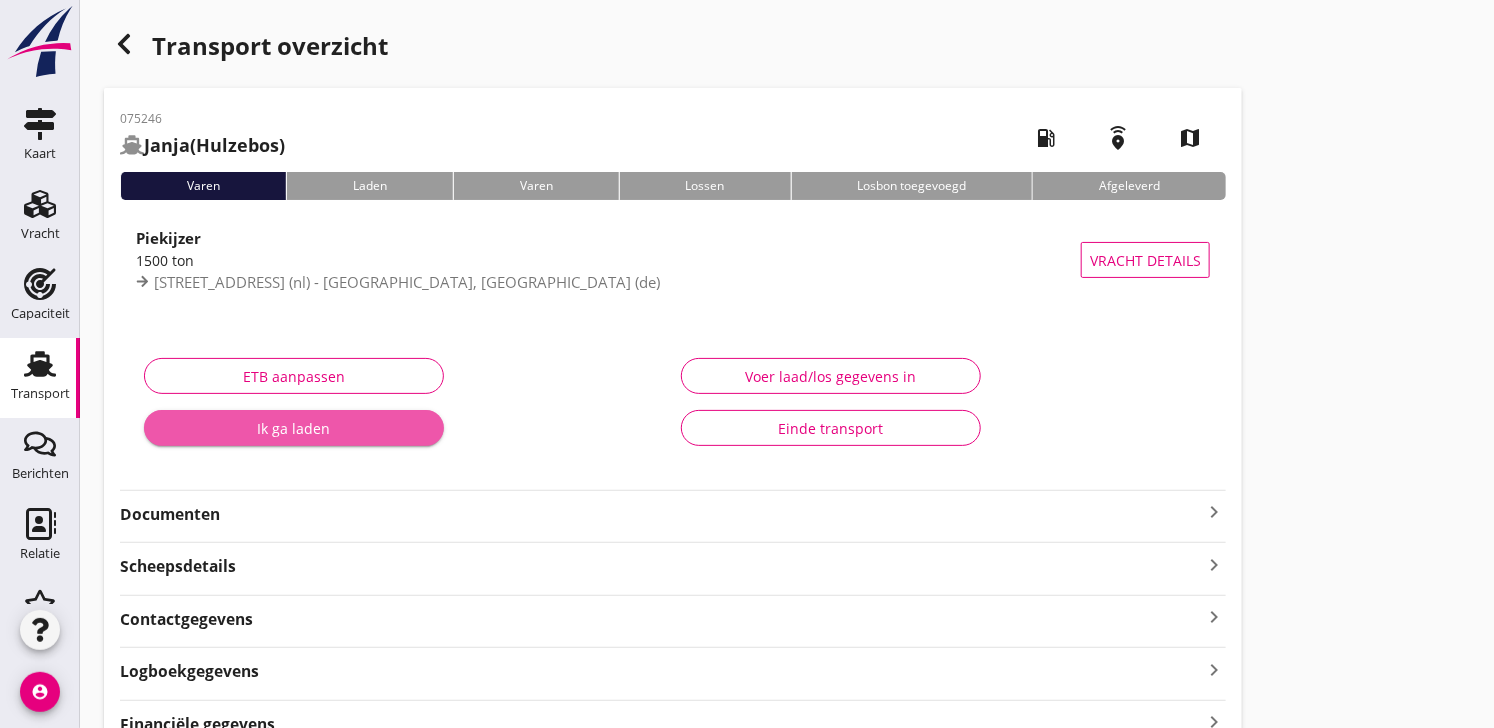 click on "Ik ga laden" at bounding box center [294, 428] 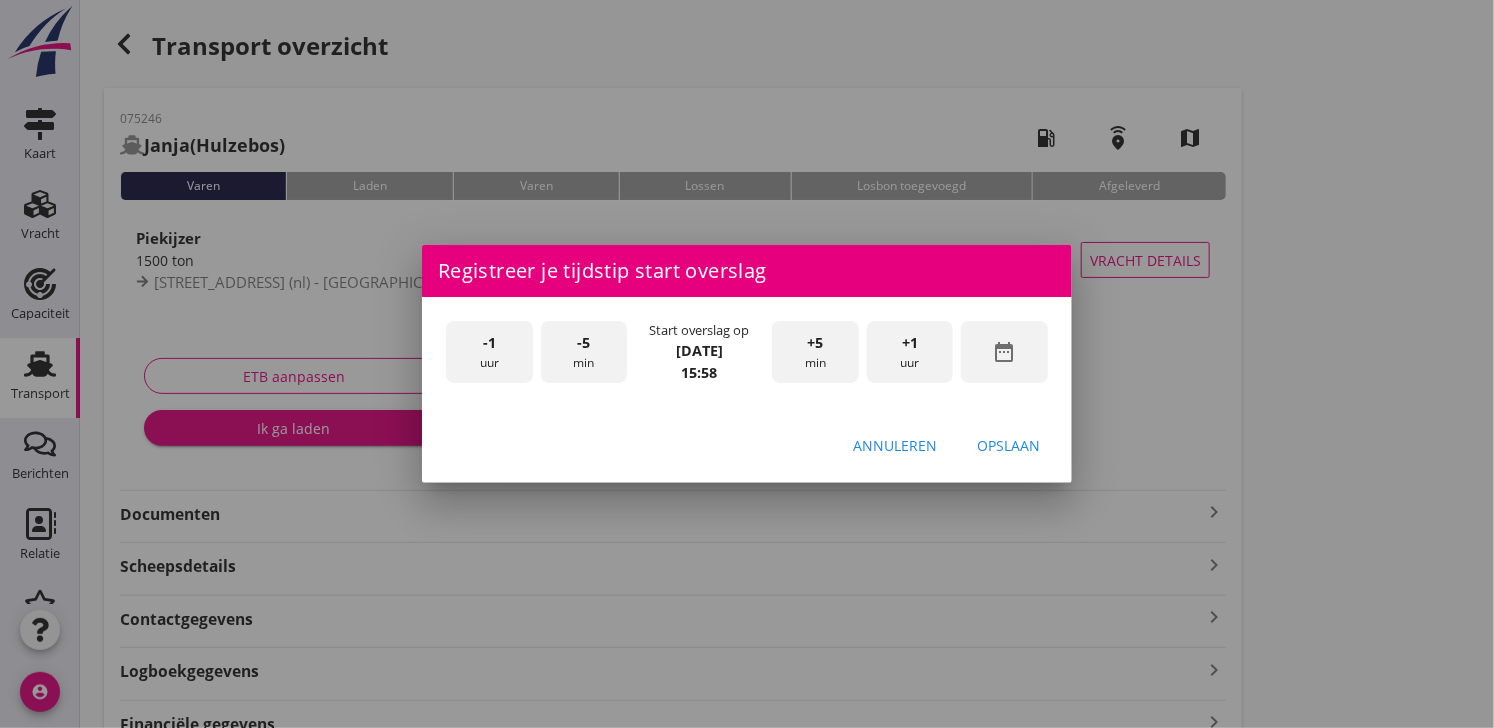 click on "-1  uur" at bounding box center (489, 352) 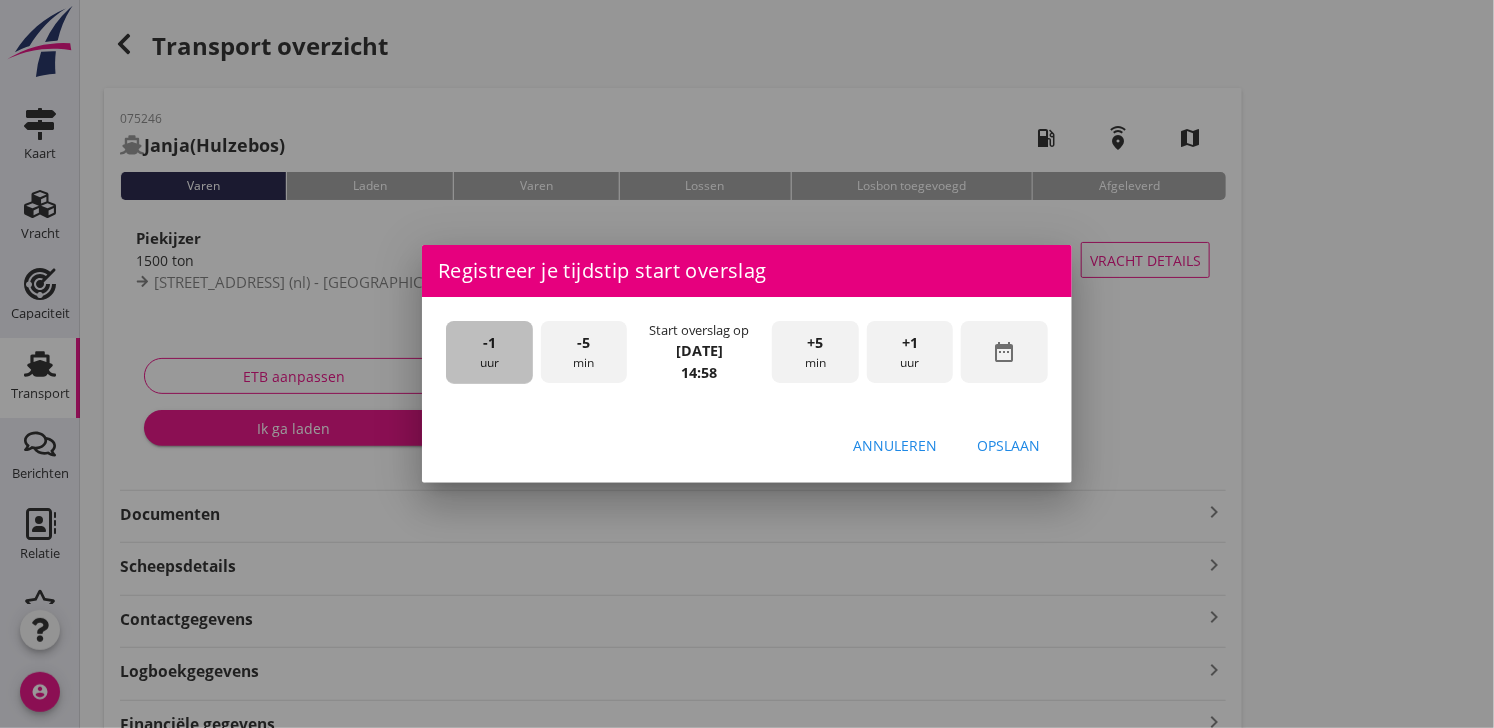 click on "-1  uur" at bounding box center (489, 352) 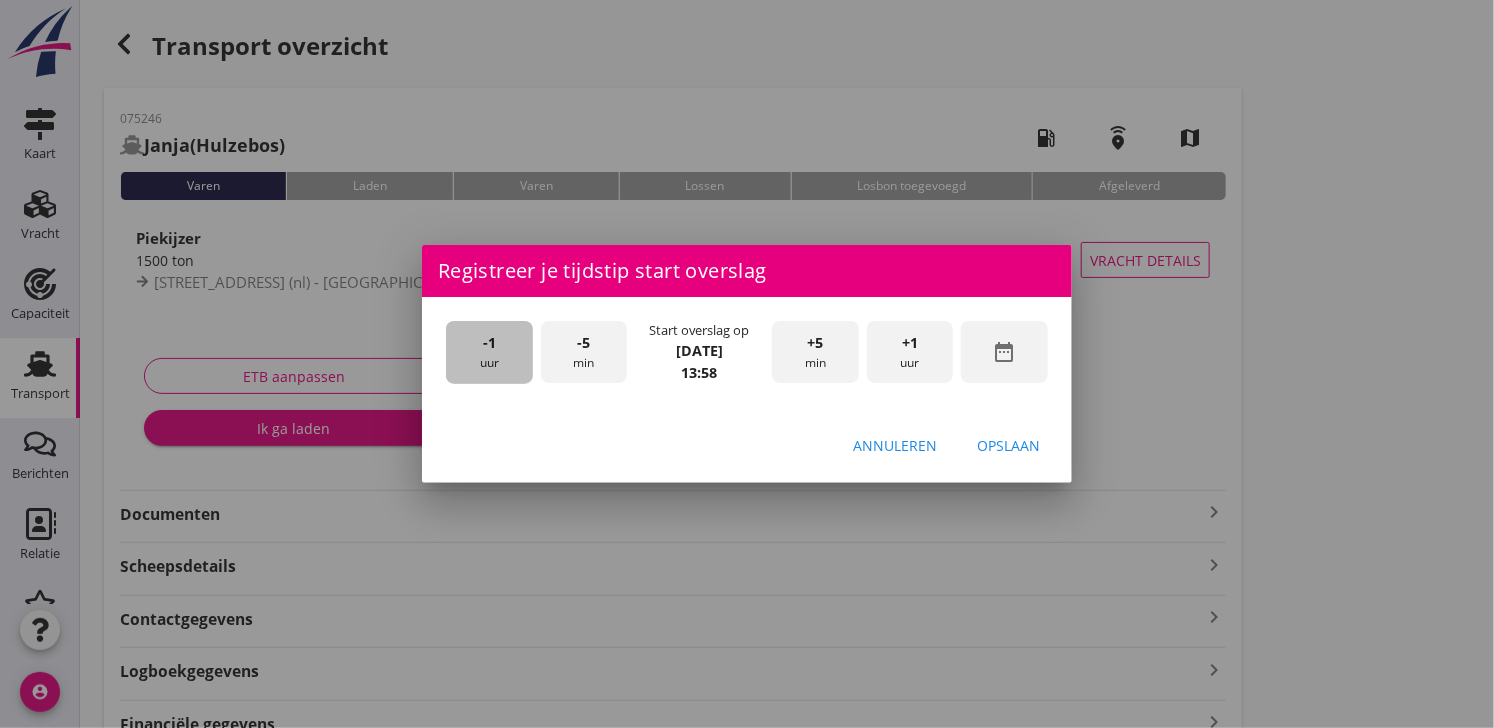 click on "-1  uur" at bounding box center [489, 352] 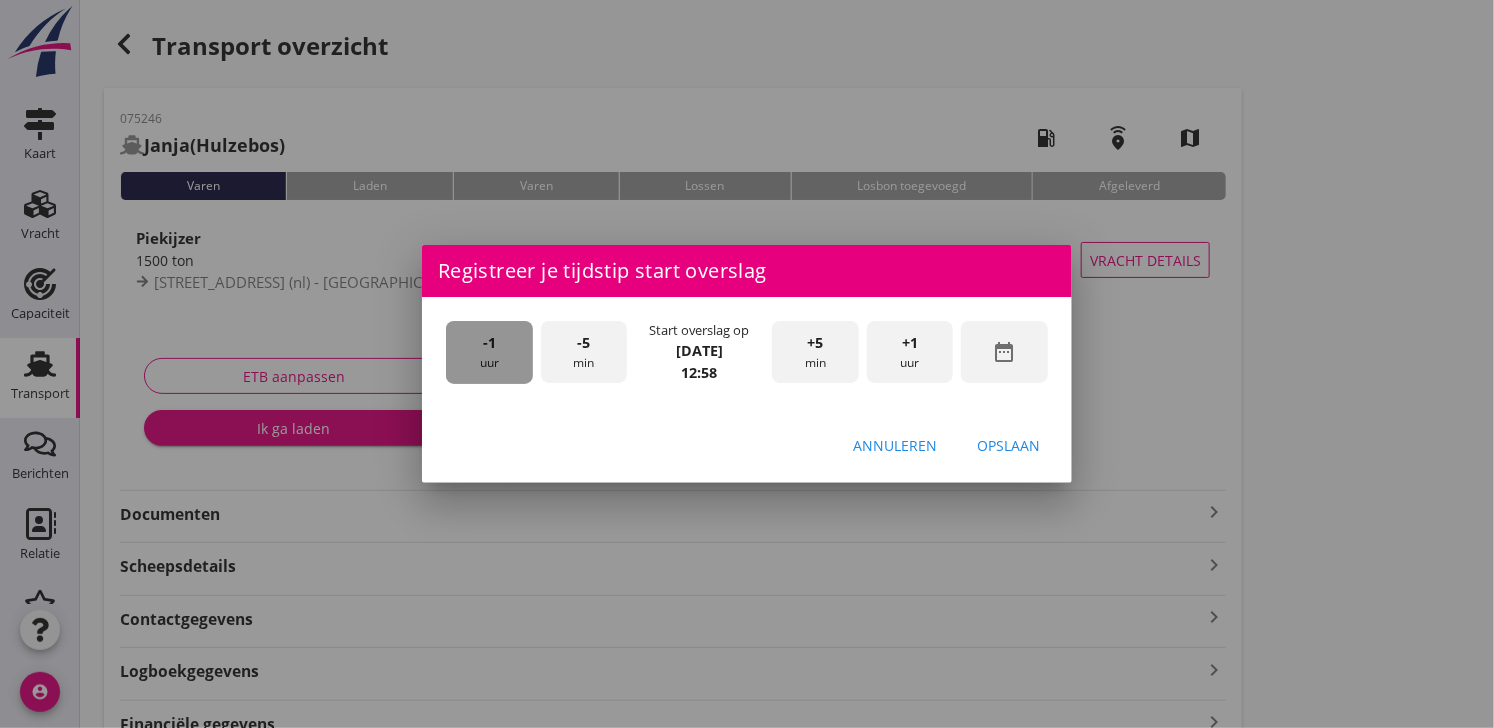 click on "-1  uur" at bounding box center (489, 352) 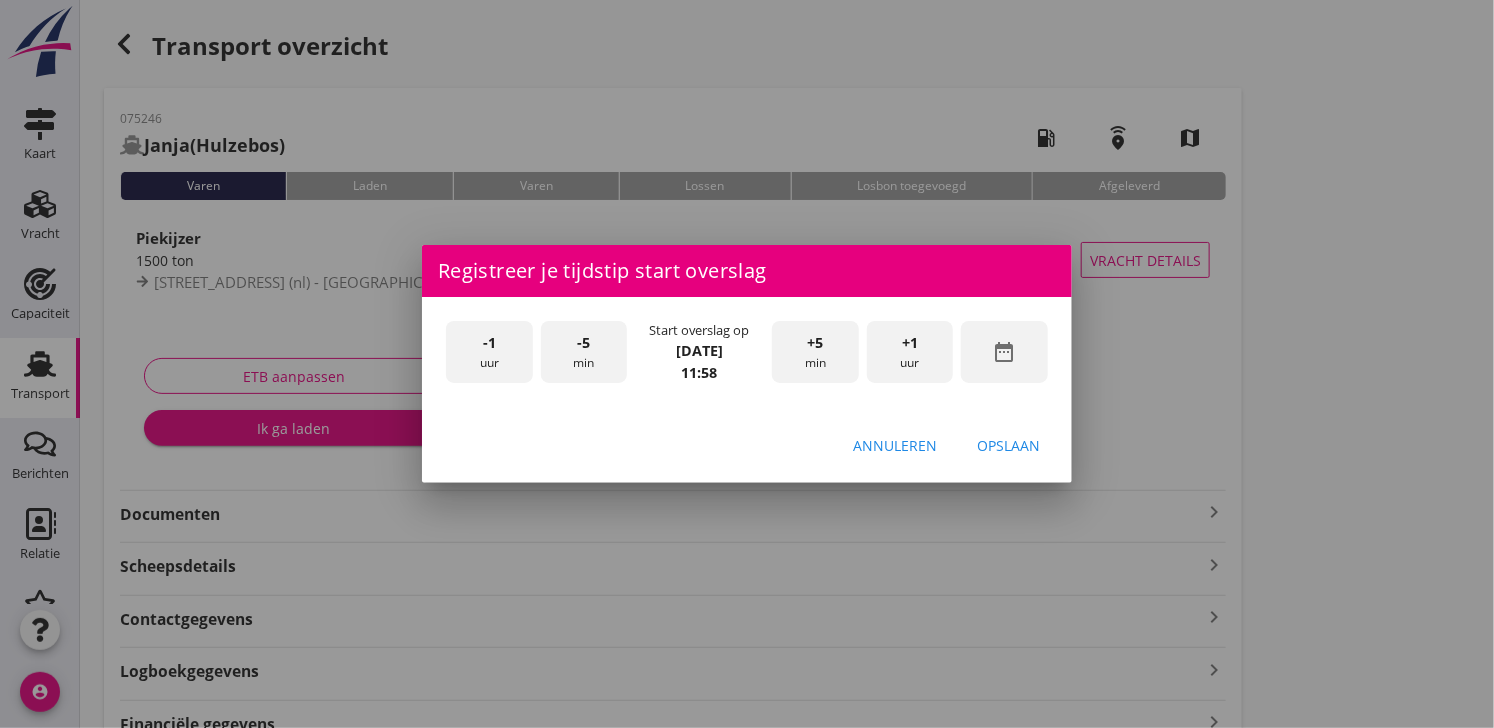 click on "-5" at bounding box center (583, 343) 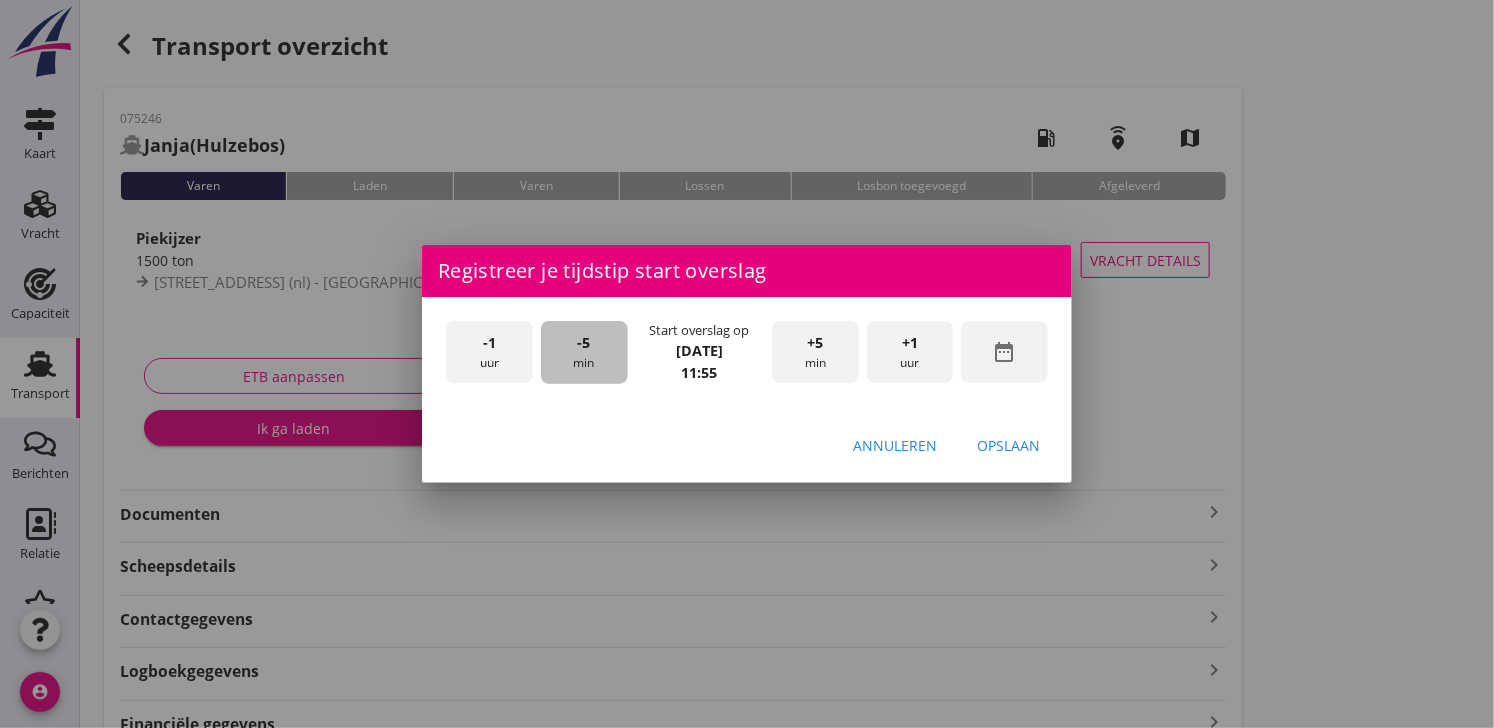 click on "-5" at bounding box center [583, 343] 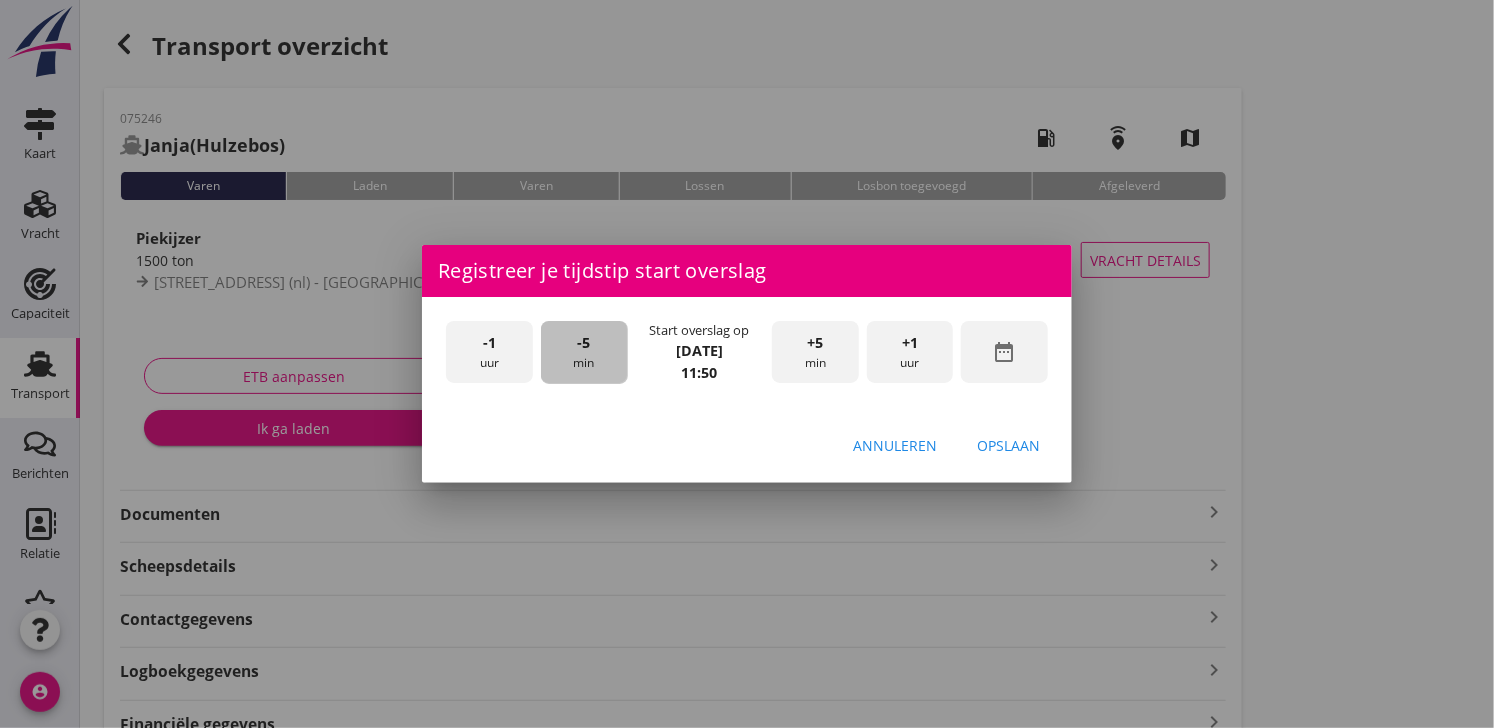 click on "-5" at bounding box center [583, 343] 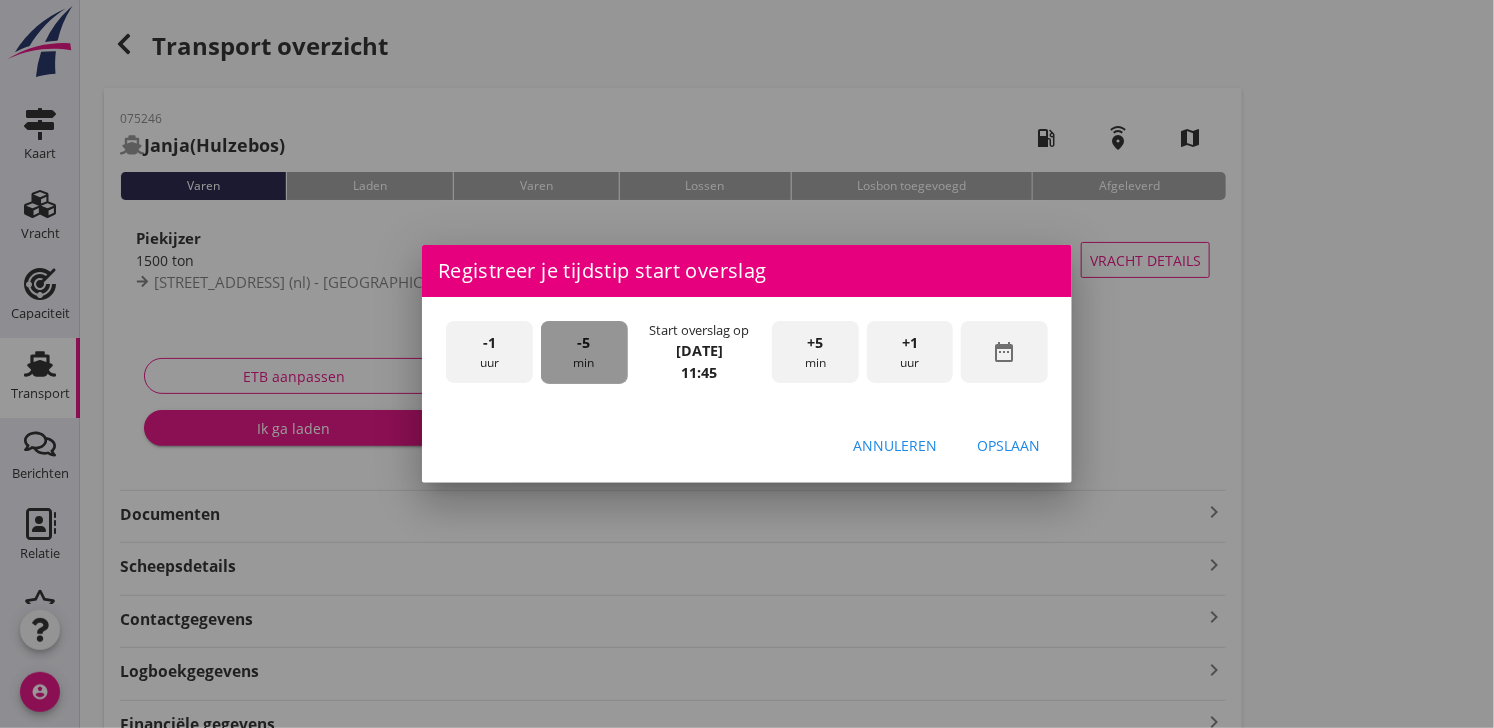 click on "-5" at bounding box center [583, 343] 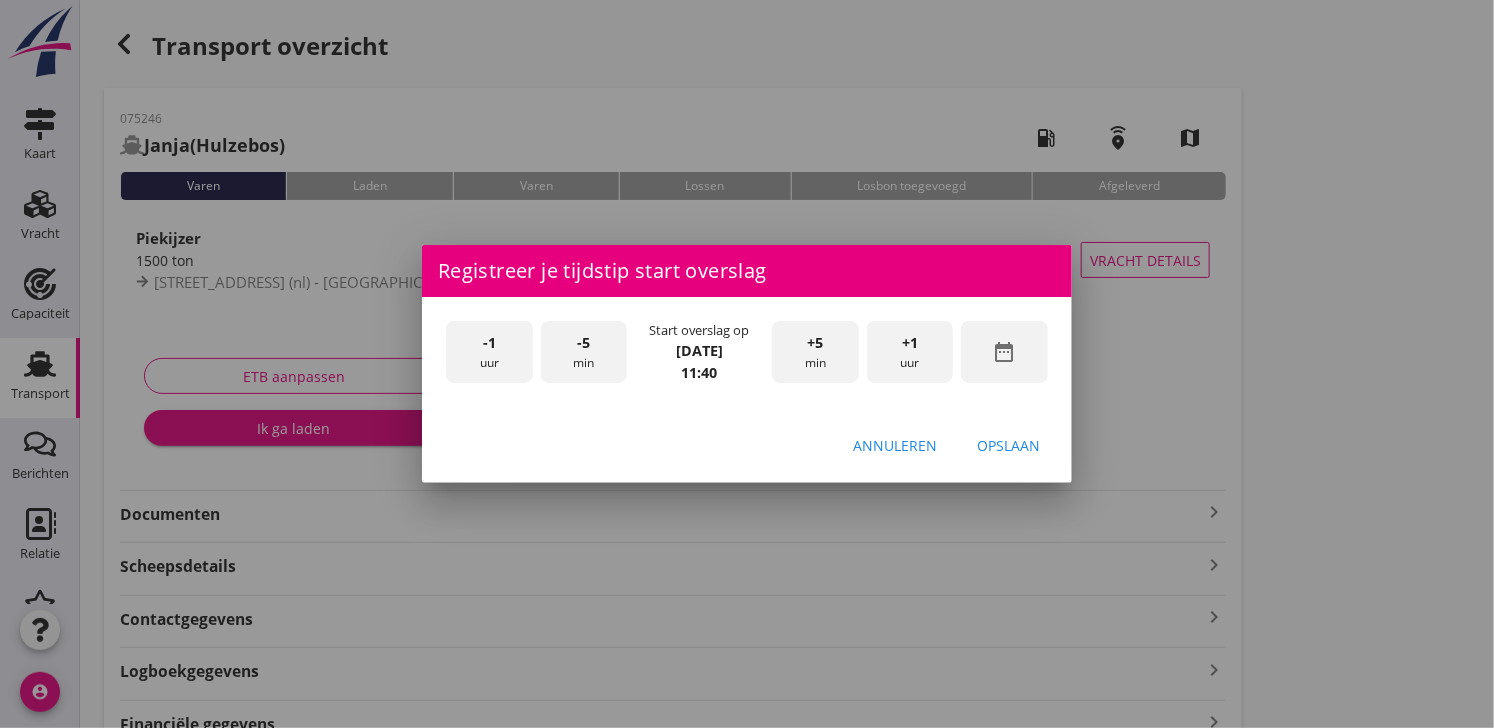 click on "-5" at bounding box center (583, 343) 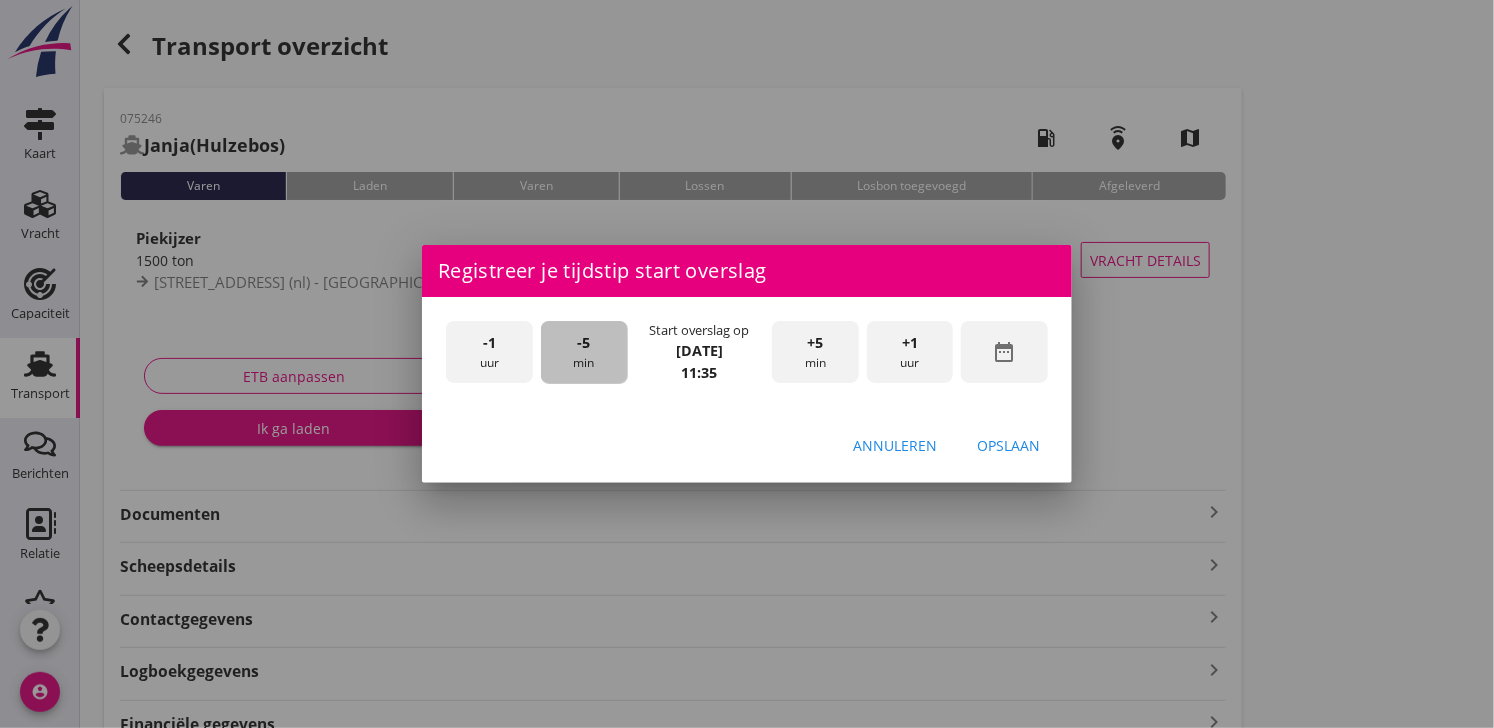 click on "-5" at bounding box center [583, 343] 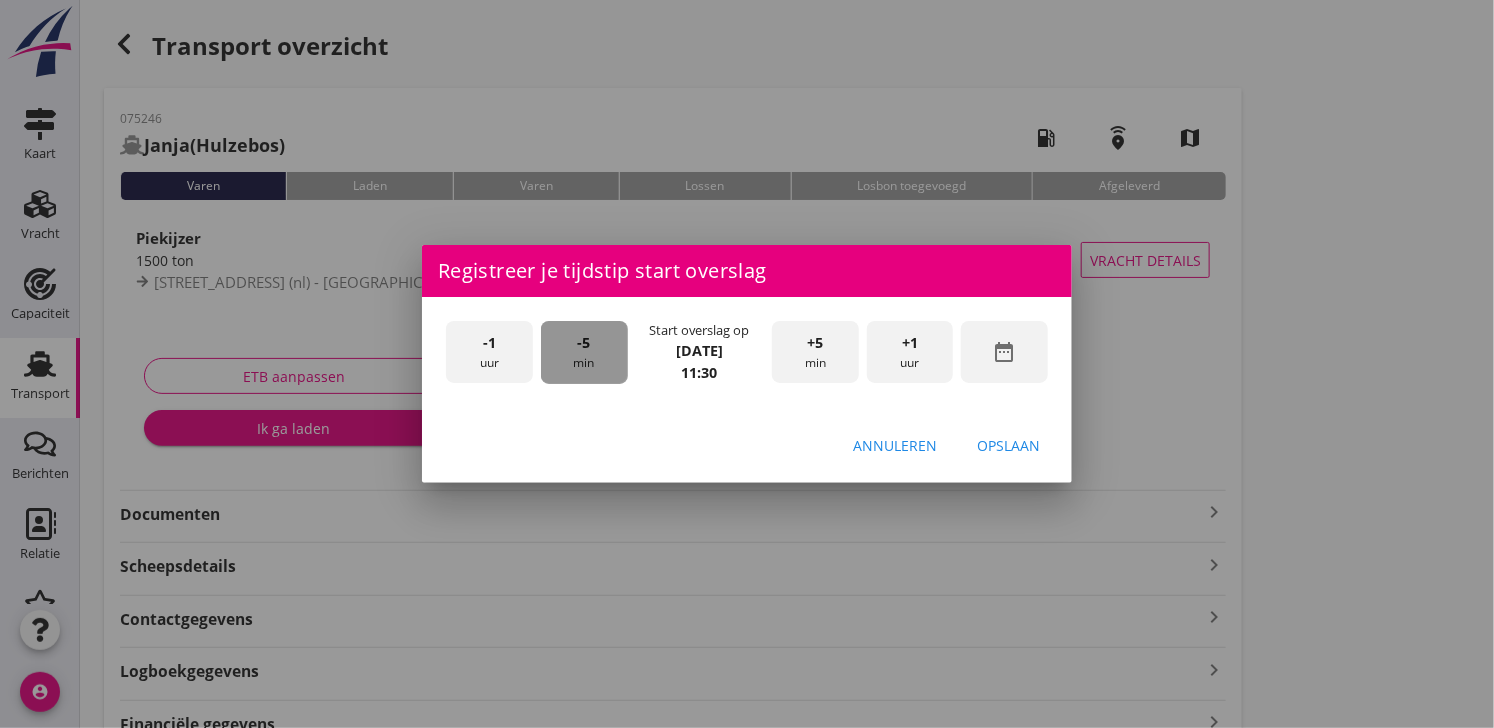 click on "-5" at bounding box center (583, 343) 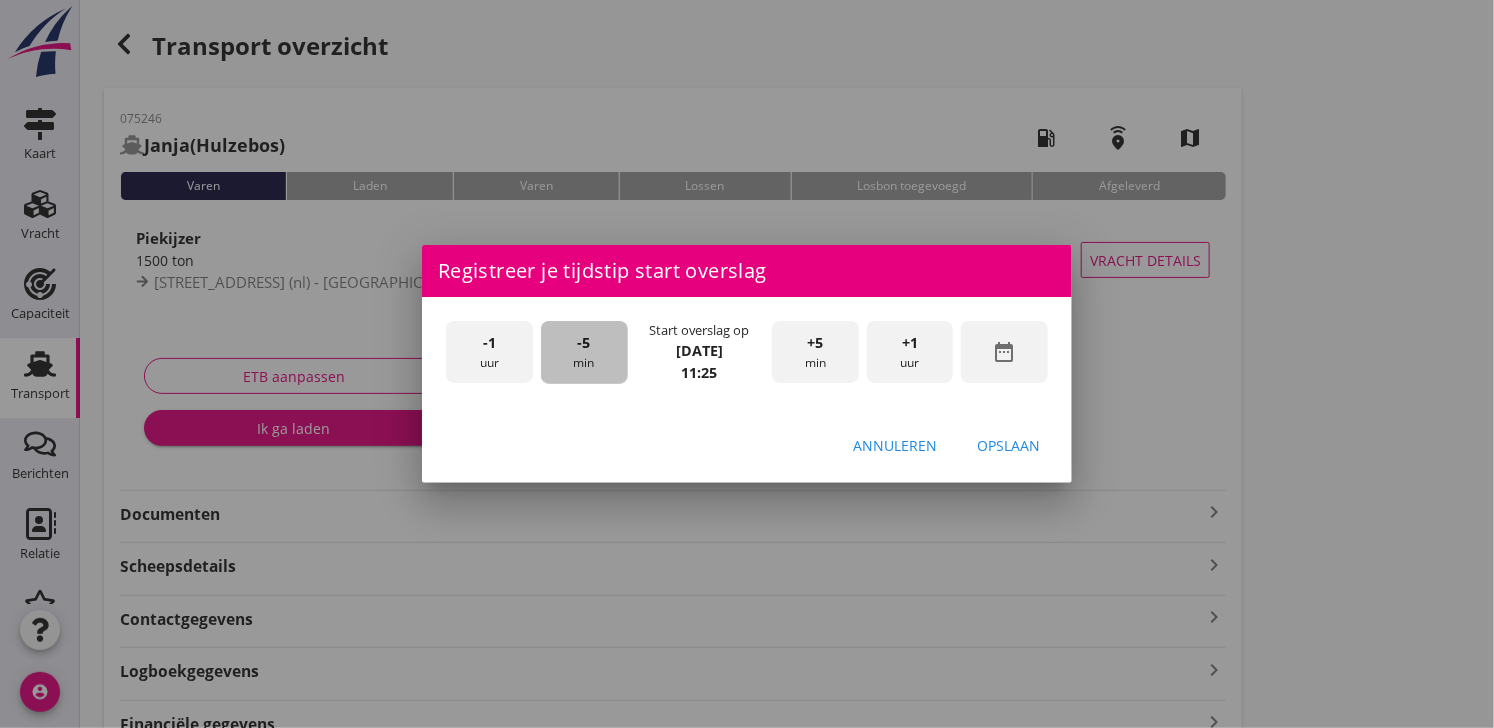 click on "-5" at bounding box center (583, 343) 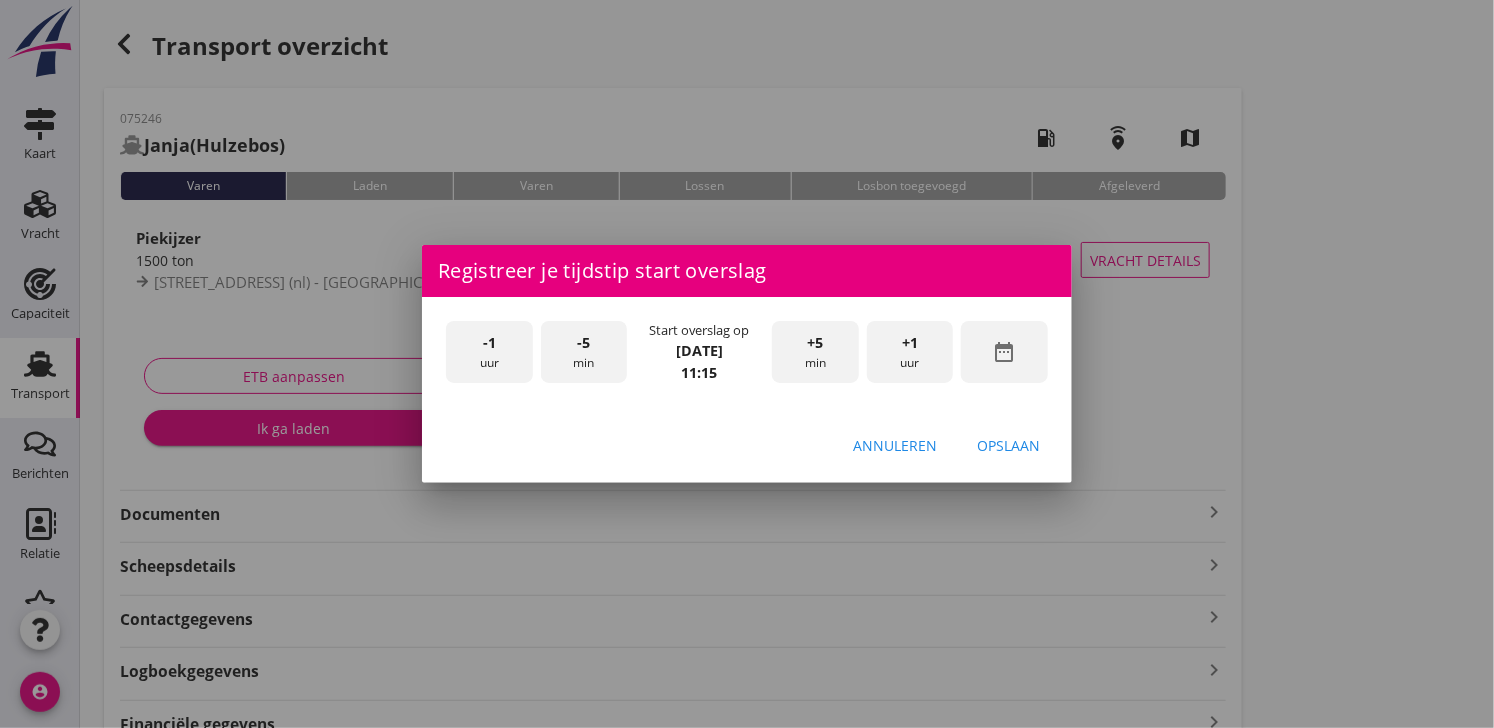 click on "-5" at bounding box center (583, 343) 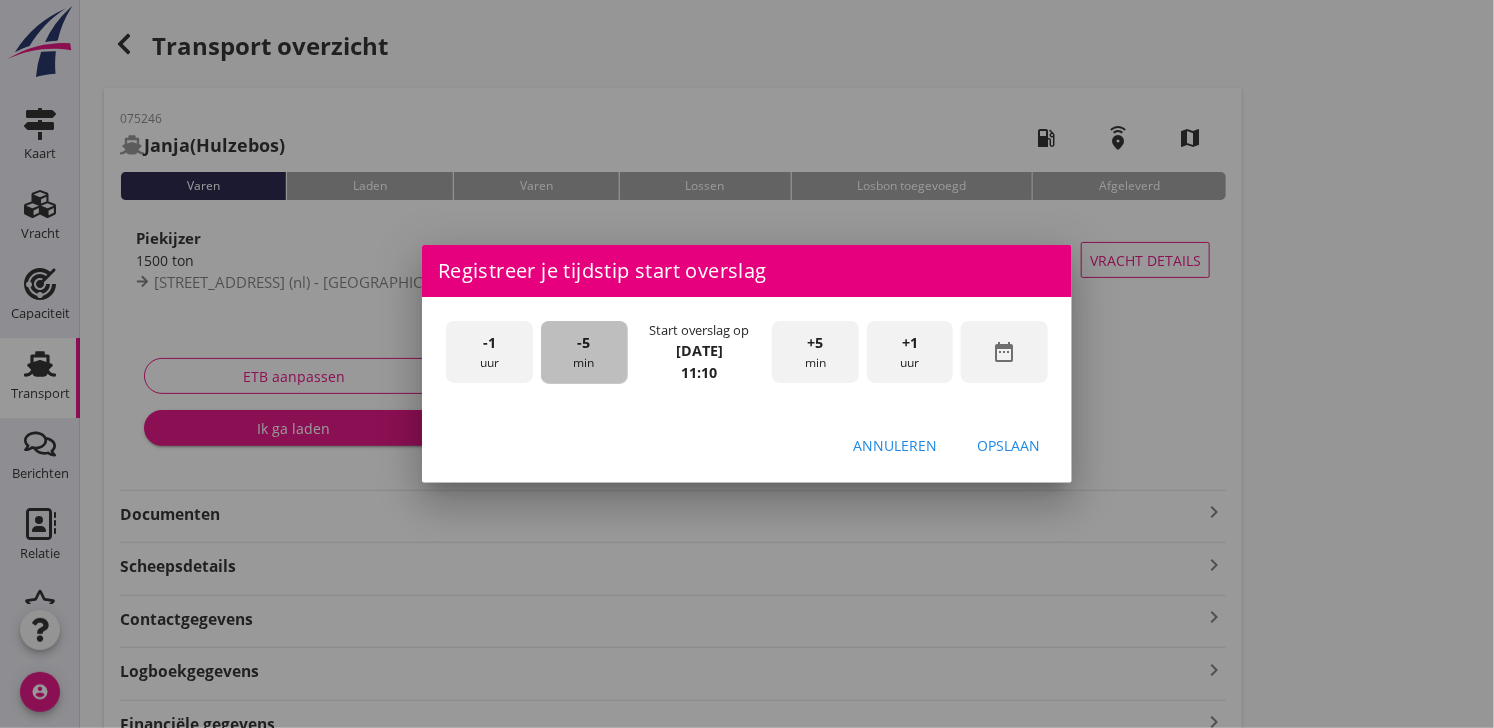 click on "-5" at bounding box center (583, 343) 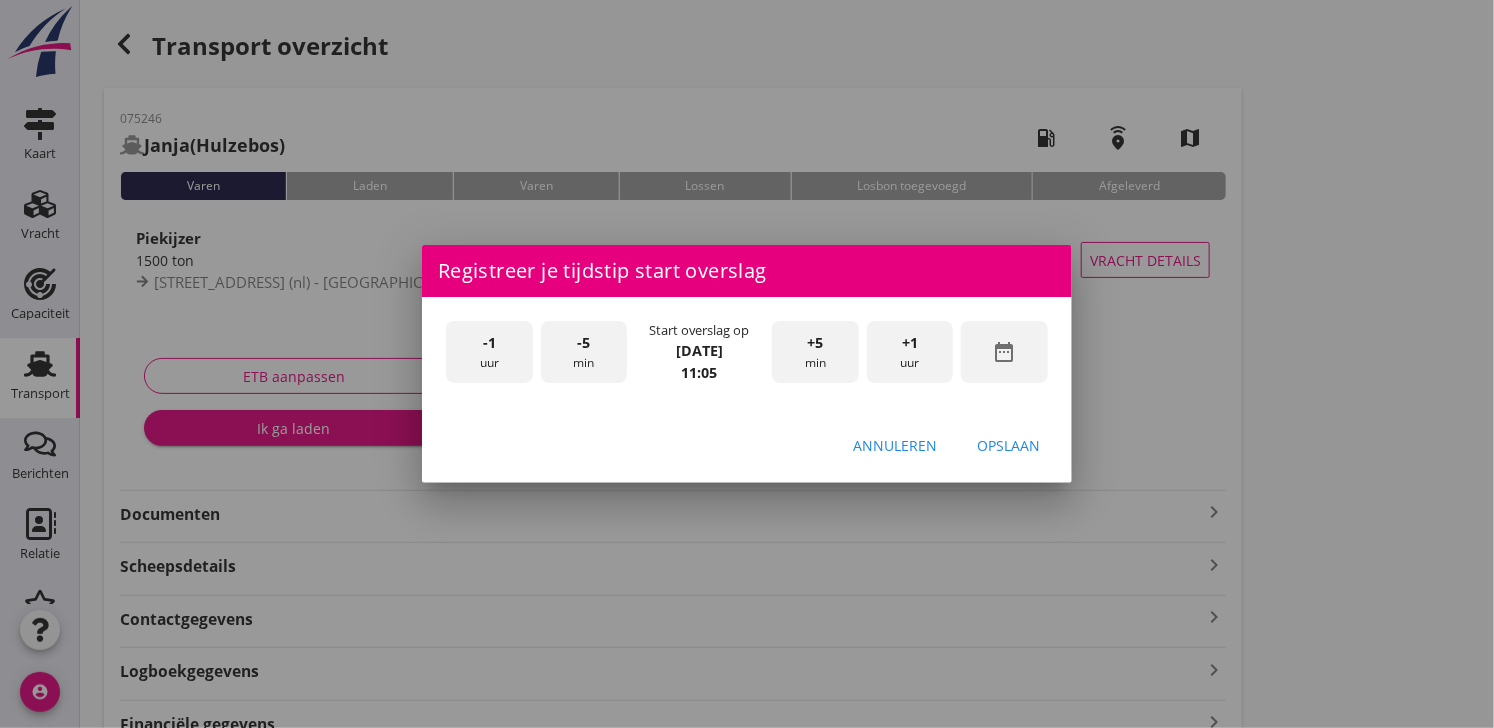 click on "-5" at bounding box center [583, 343] 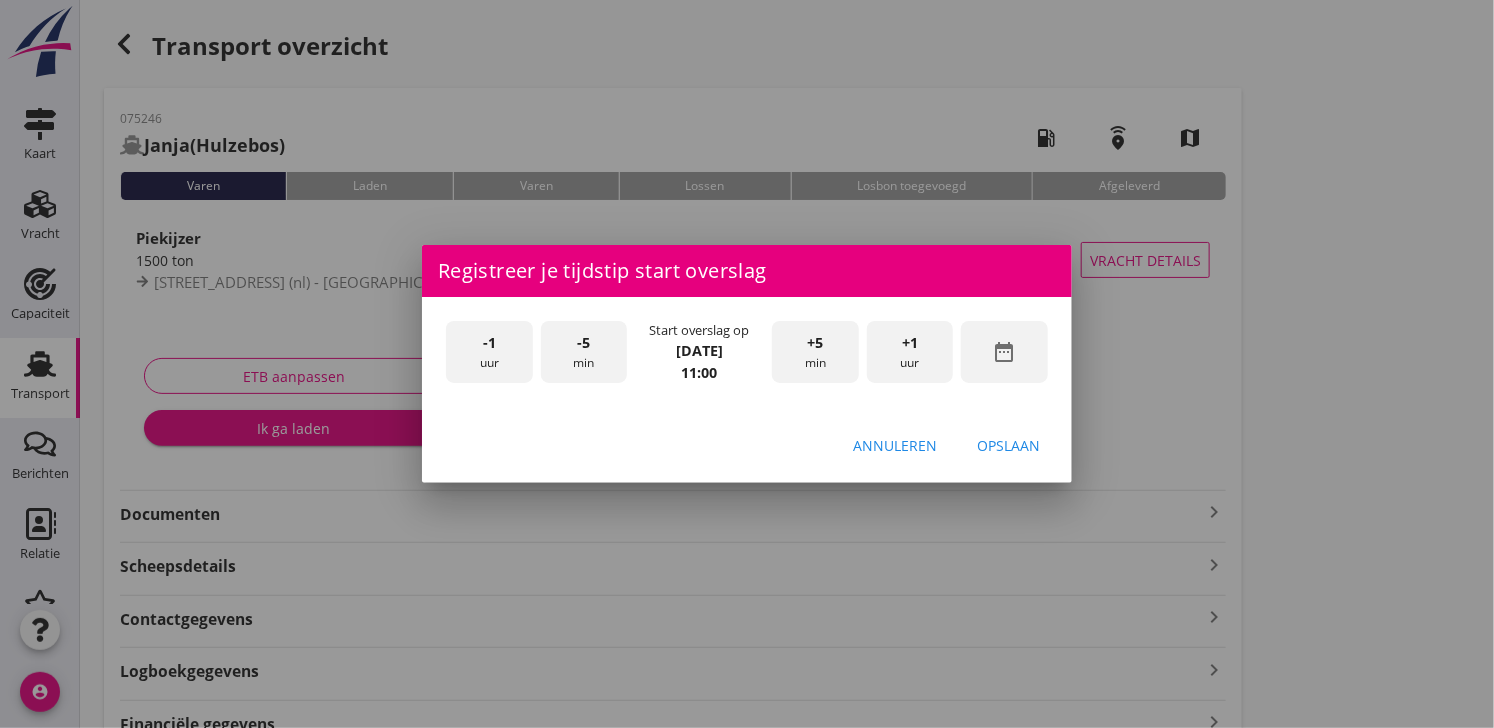 click on "Opslaan" at bounding box center [1008, 445] 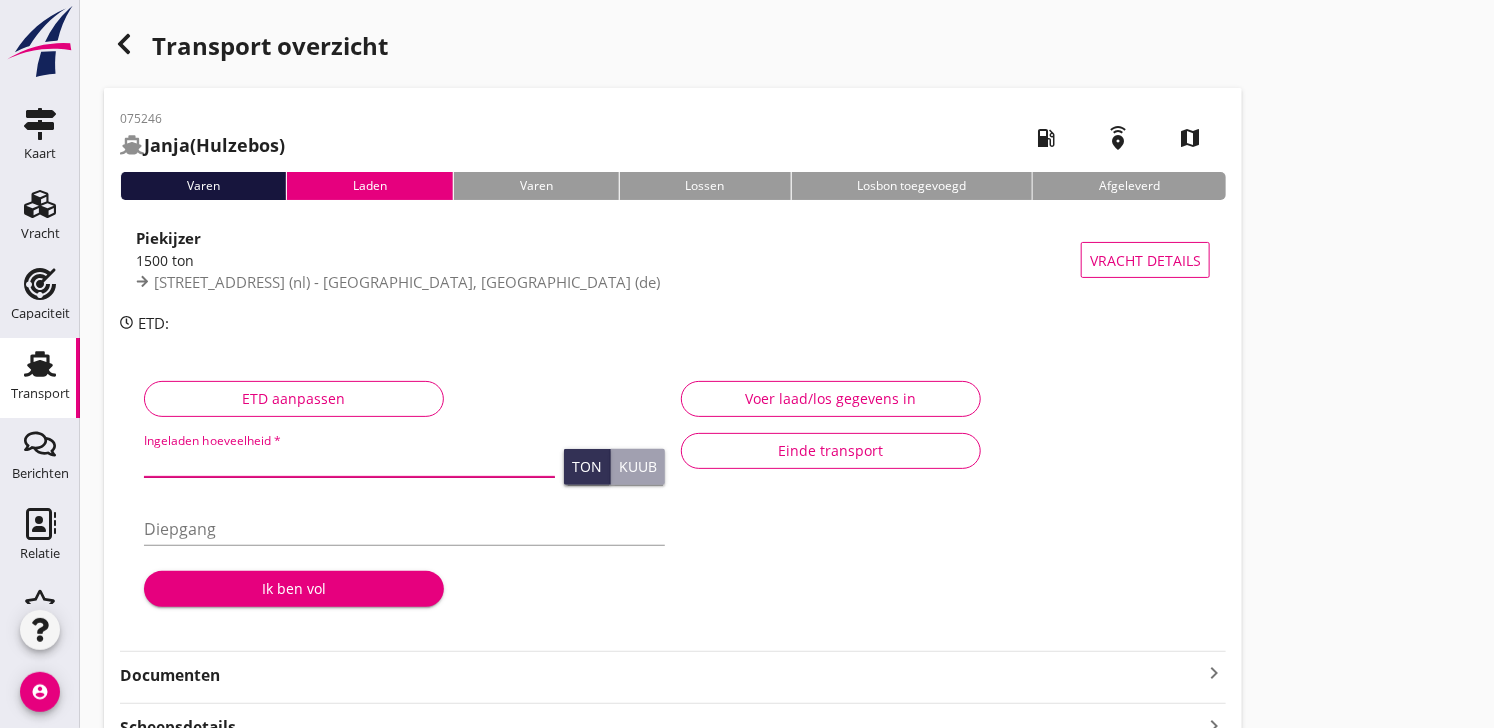 click at bounding box center (349, 461) 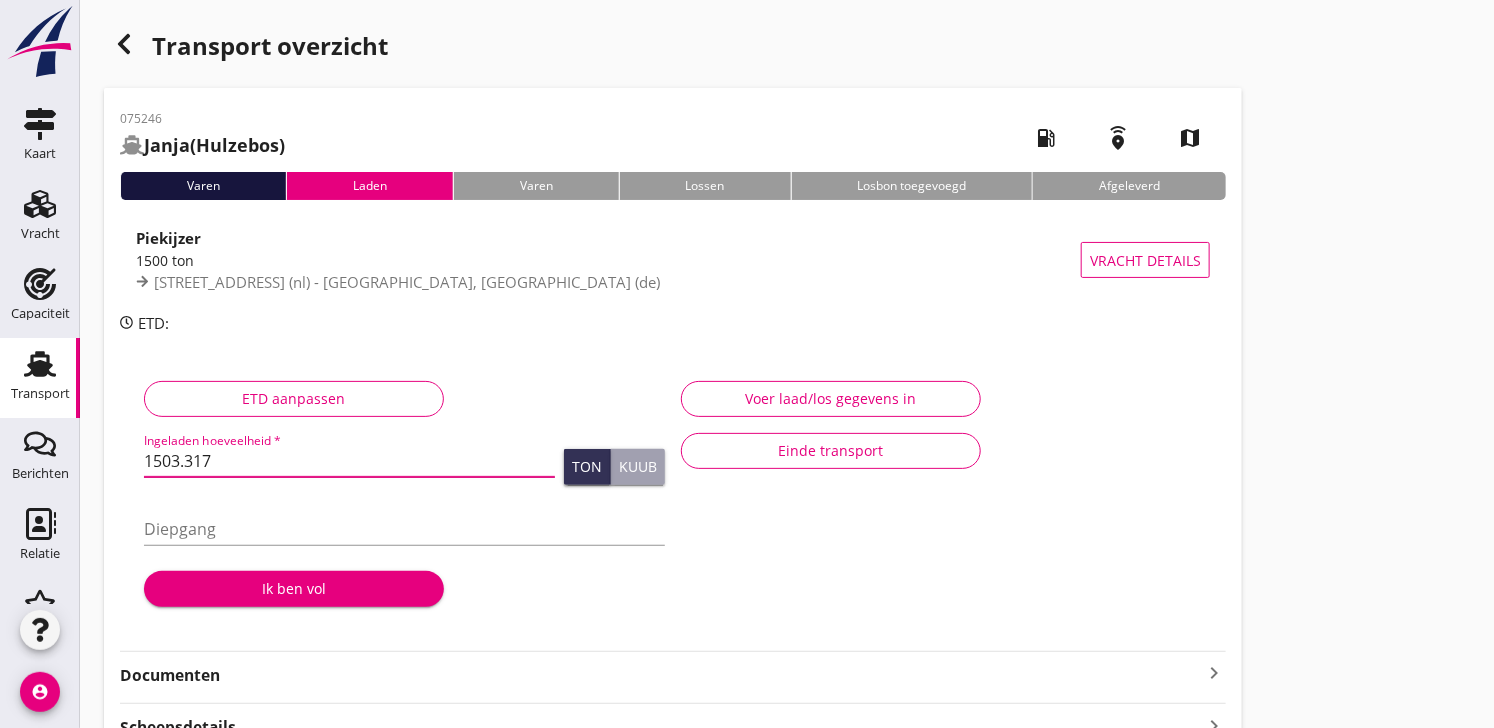 type on "1503.317" 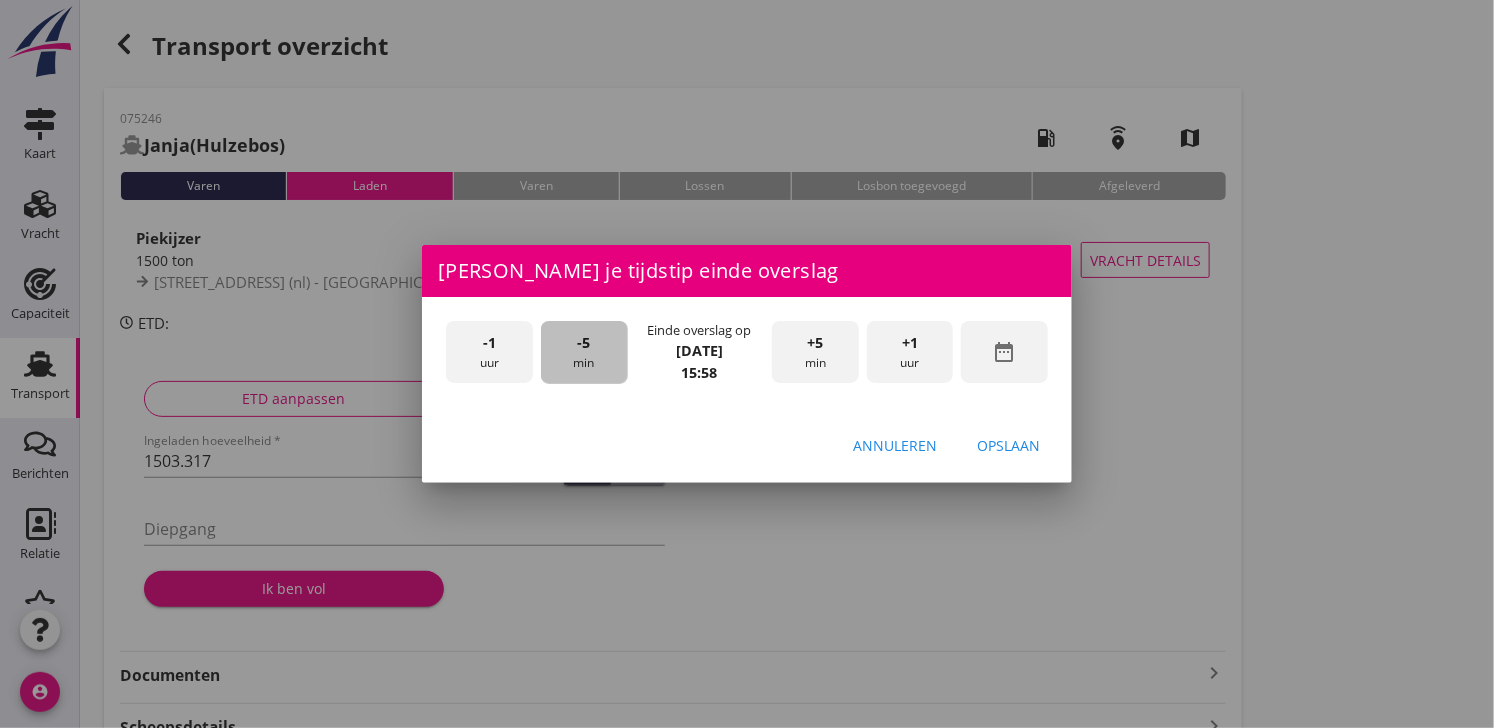 click on "-5  min" at bounding box center (584, 352) 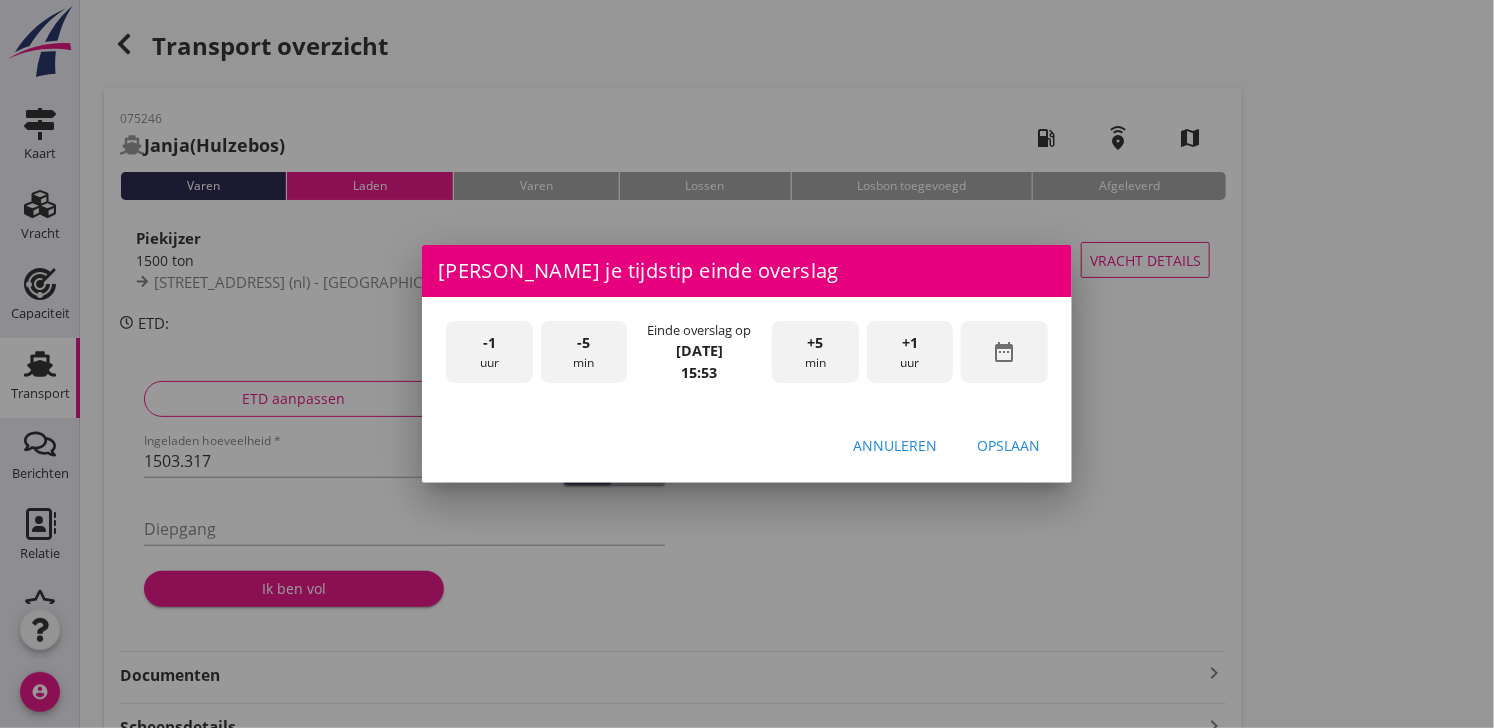 click on "-5  min" at bounding box center [584, 352] 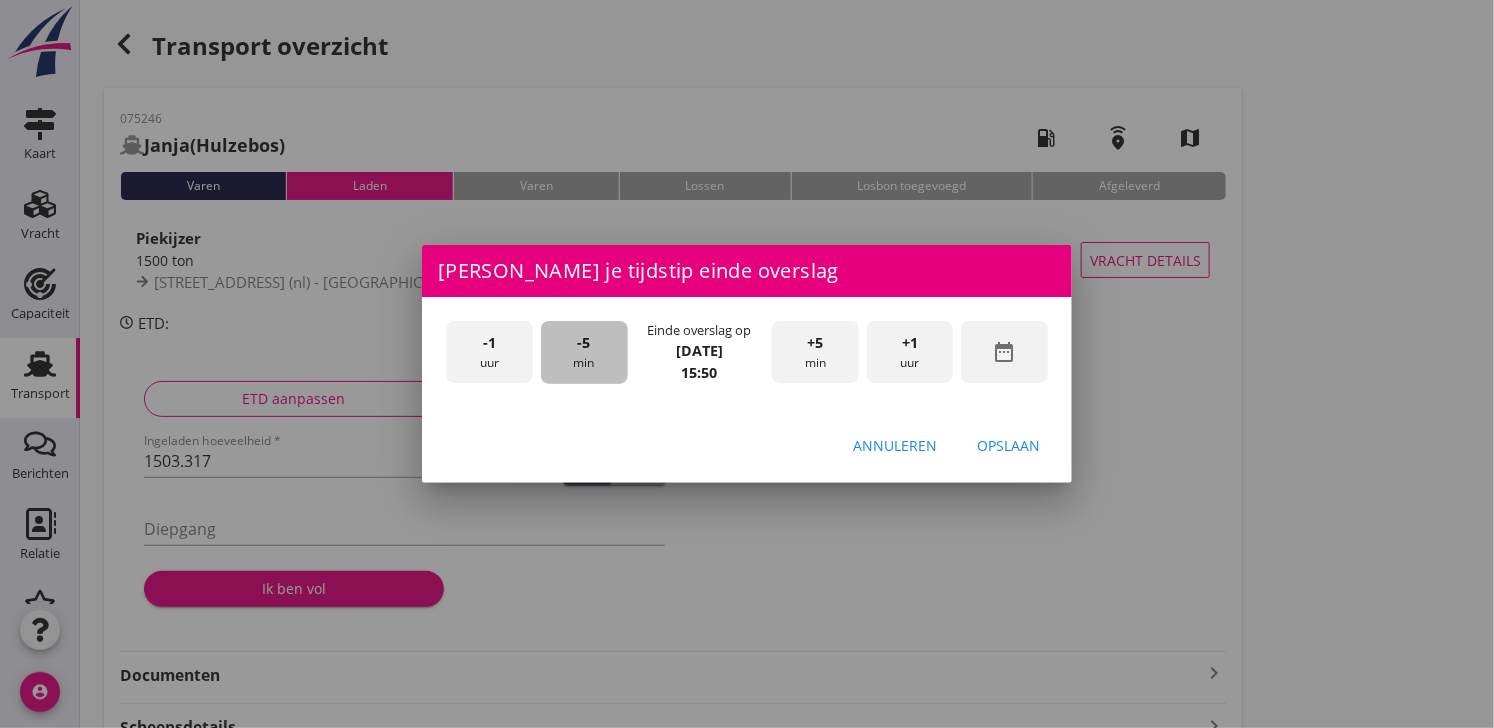 click on "-5  min" at bounding box center (584, 352) 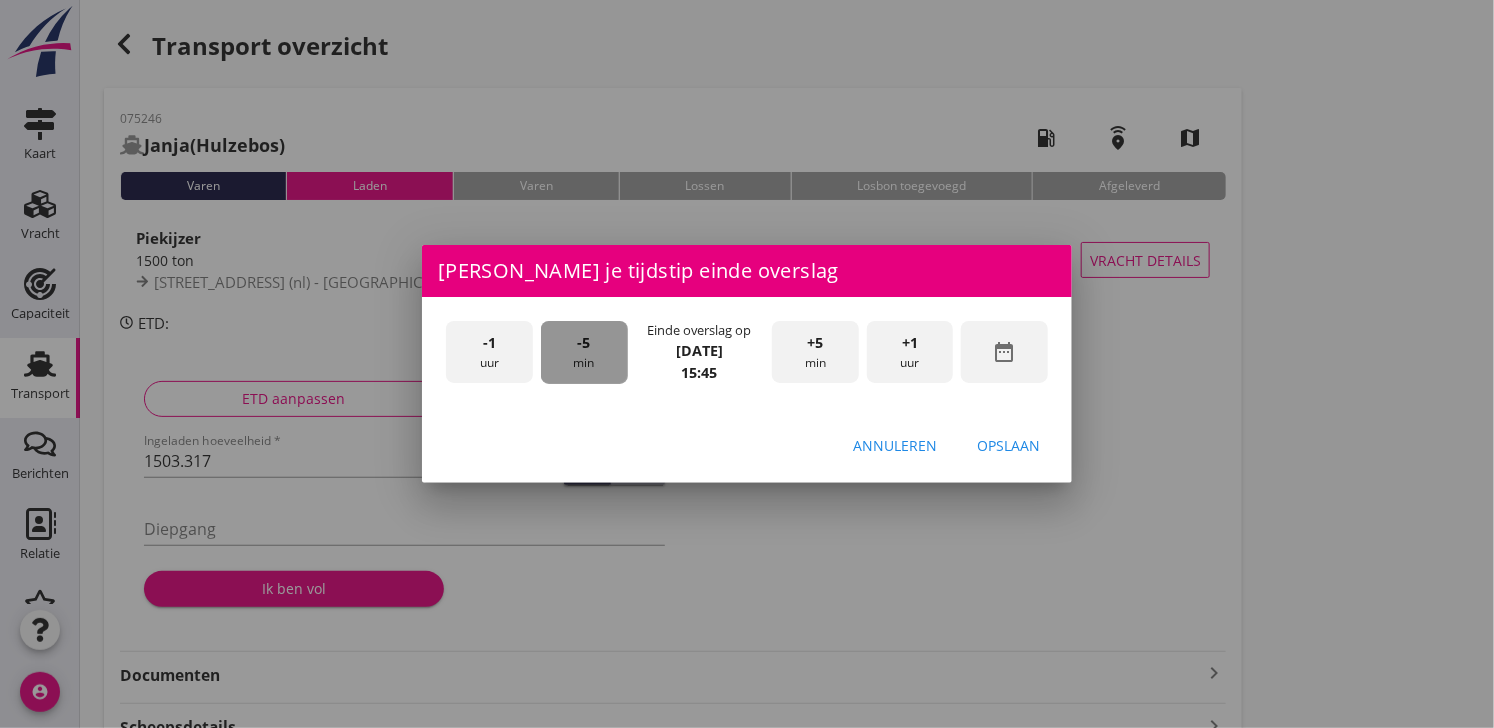 click on "-5  min" at bounding box center (584, 352) 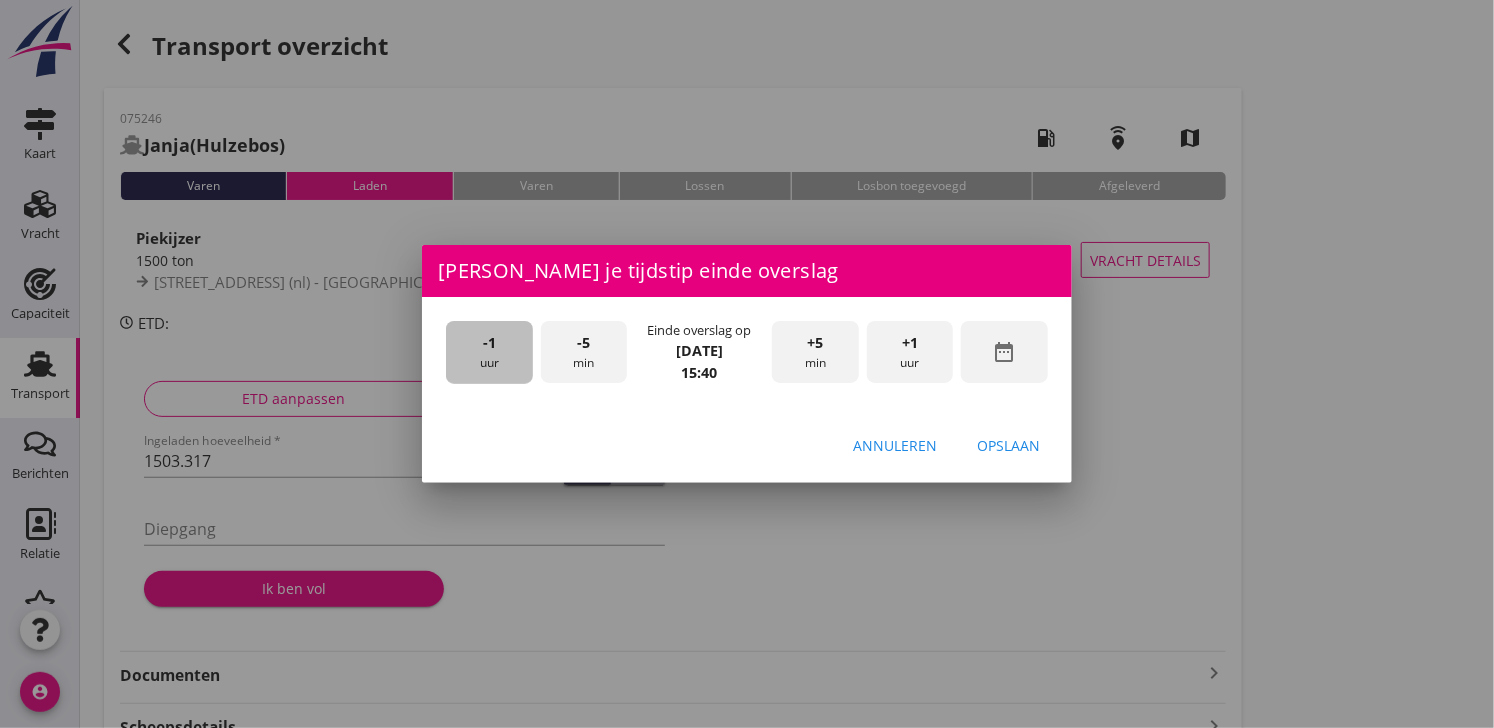 click on "-1  uur" at bounding box center [489, 352] 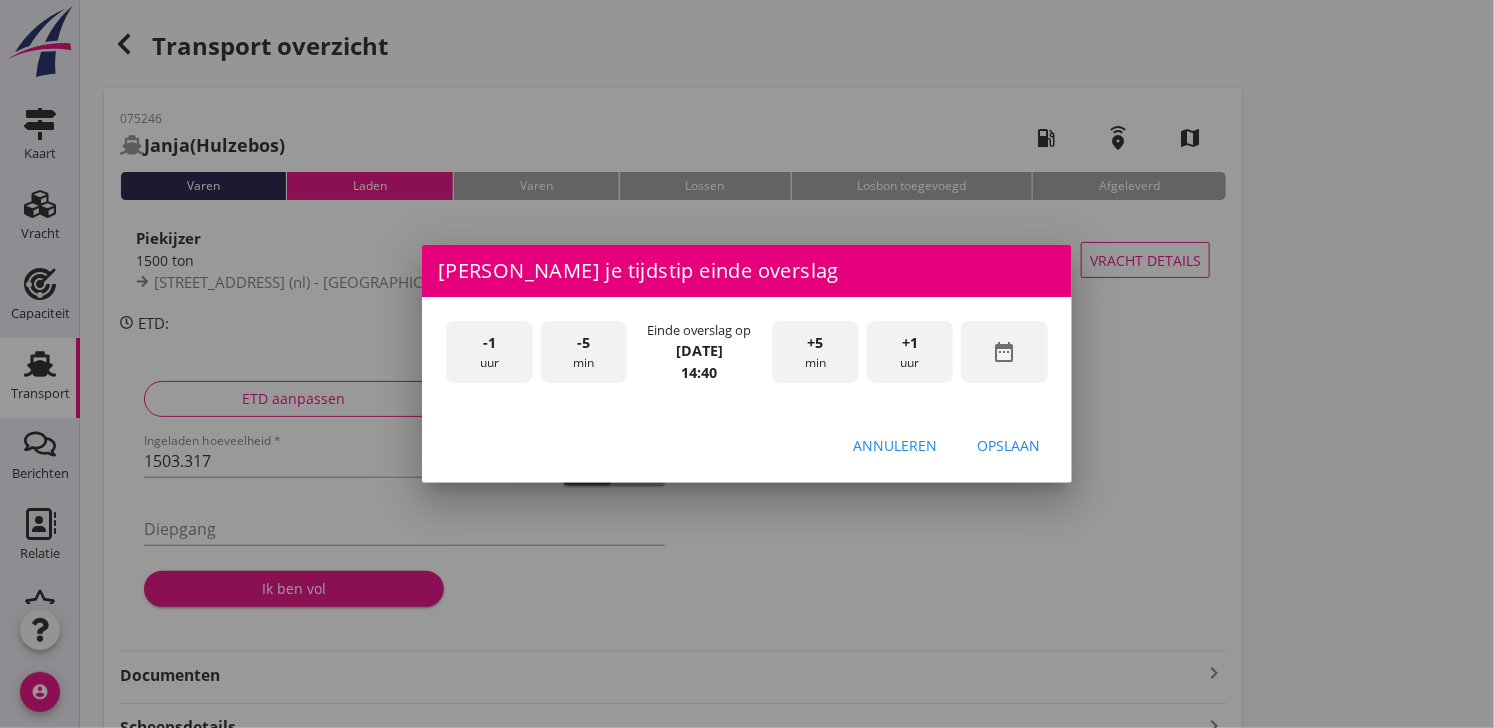 click on "Opslaan" at bounding box center [1008, 445] 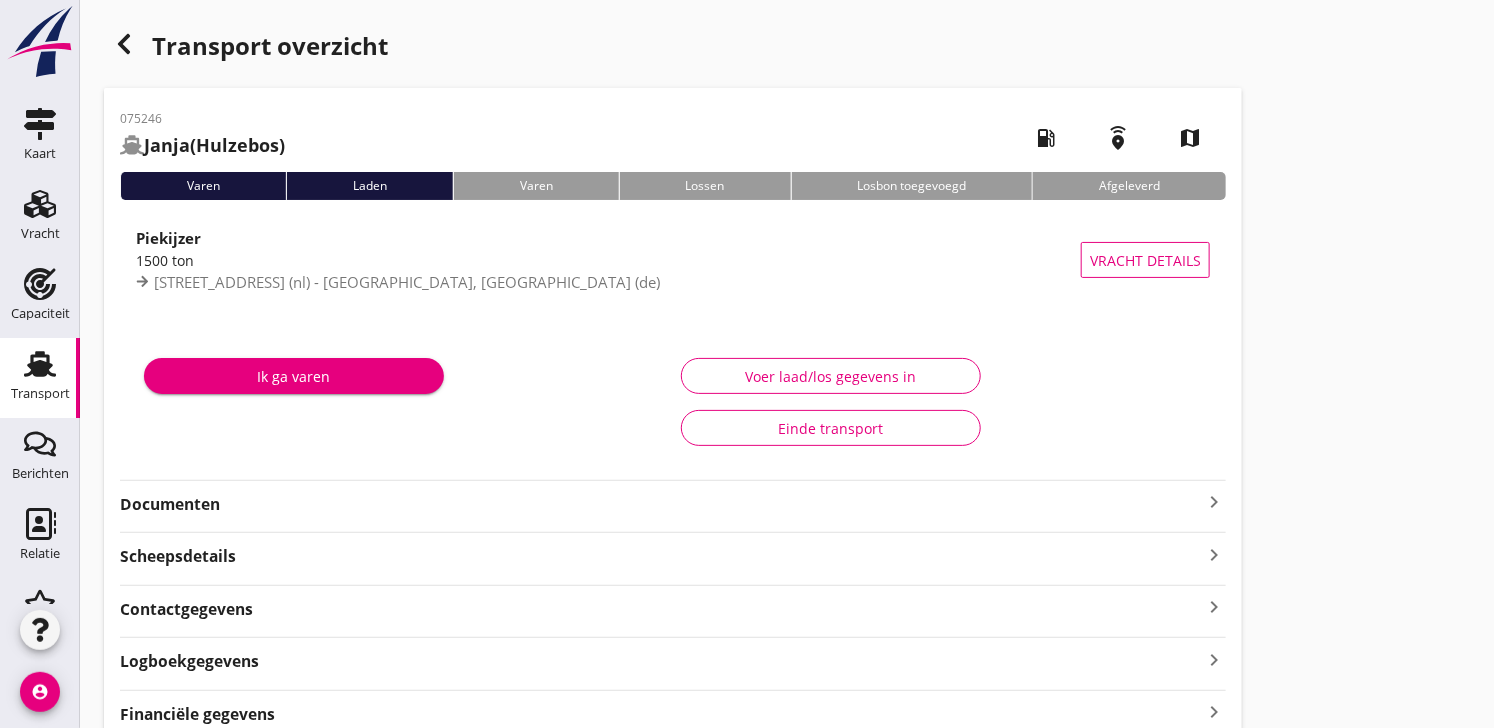 click on "Ik ga varen" at bounding box center [294, 376] 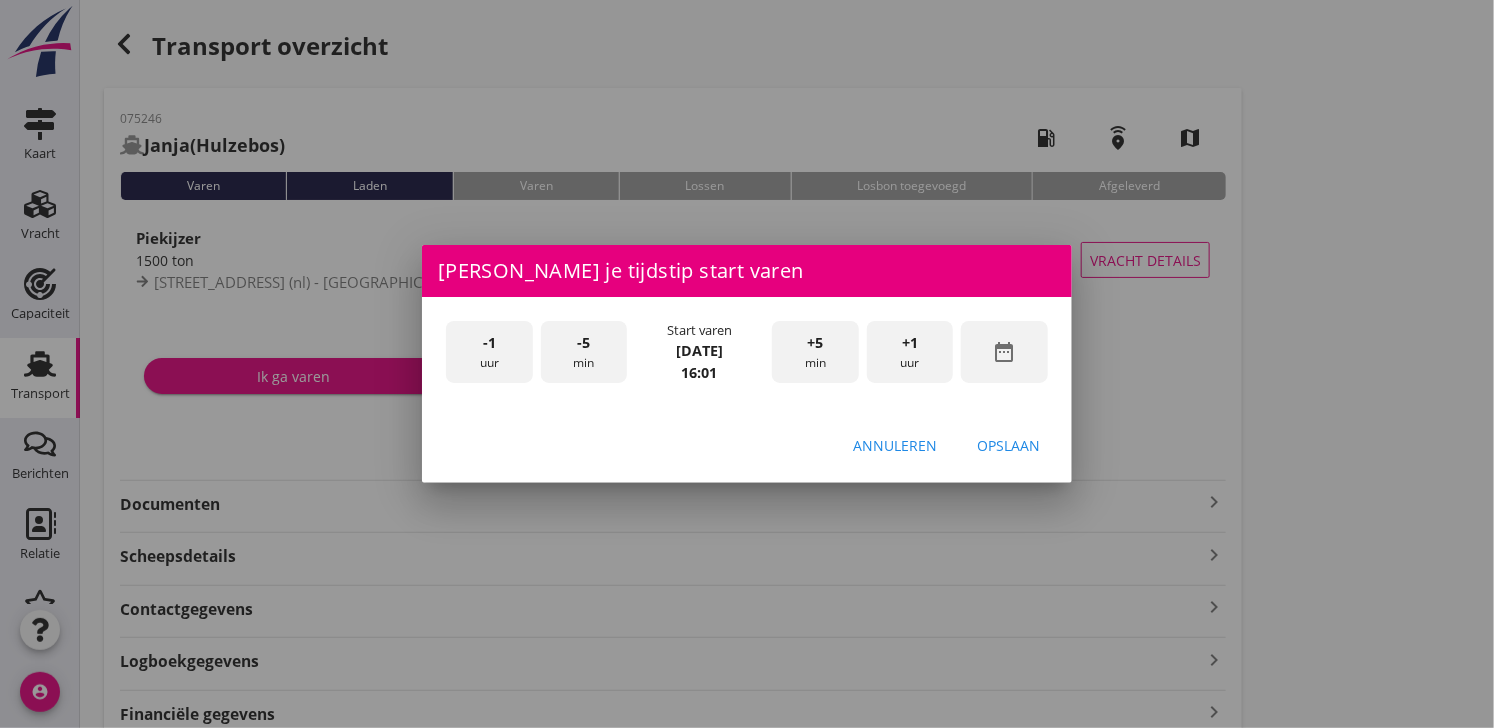 click on "-5" at bounding box center [583, 343] 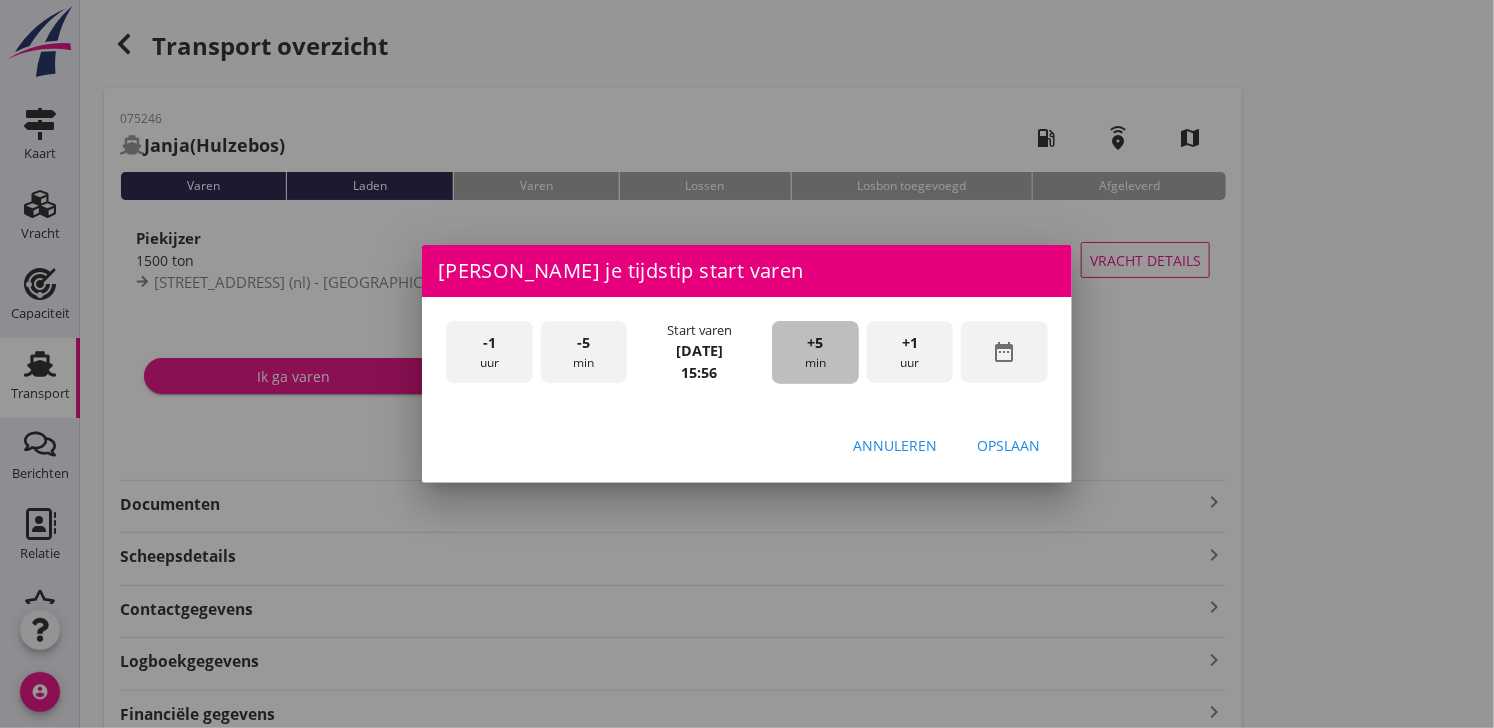 click on "+5  min" at bounding box center (815, 352) 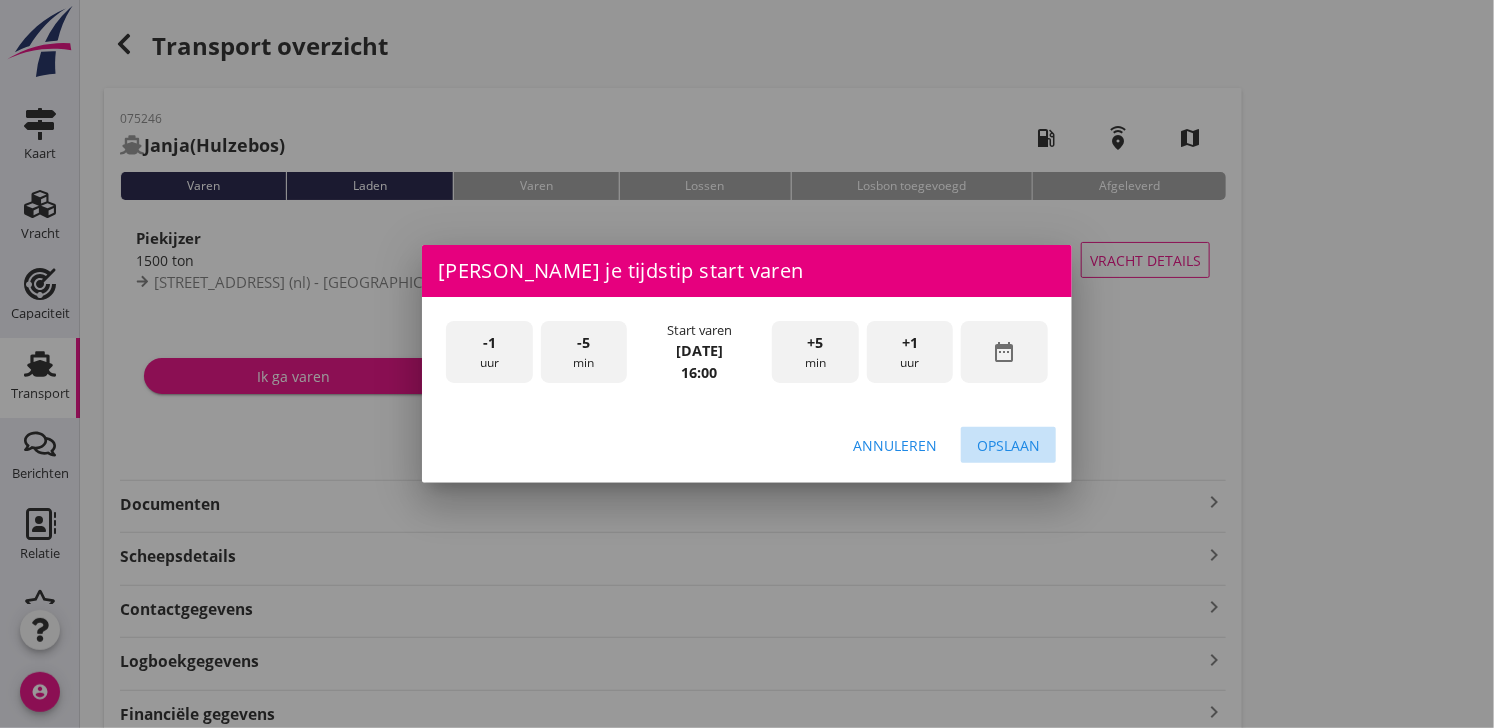 click on "Opslaan" at bounding box center (1008, 445) 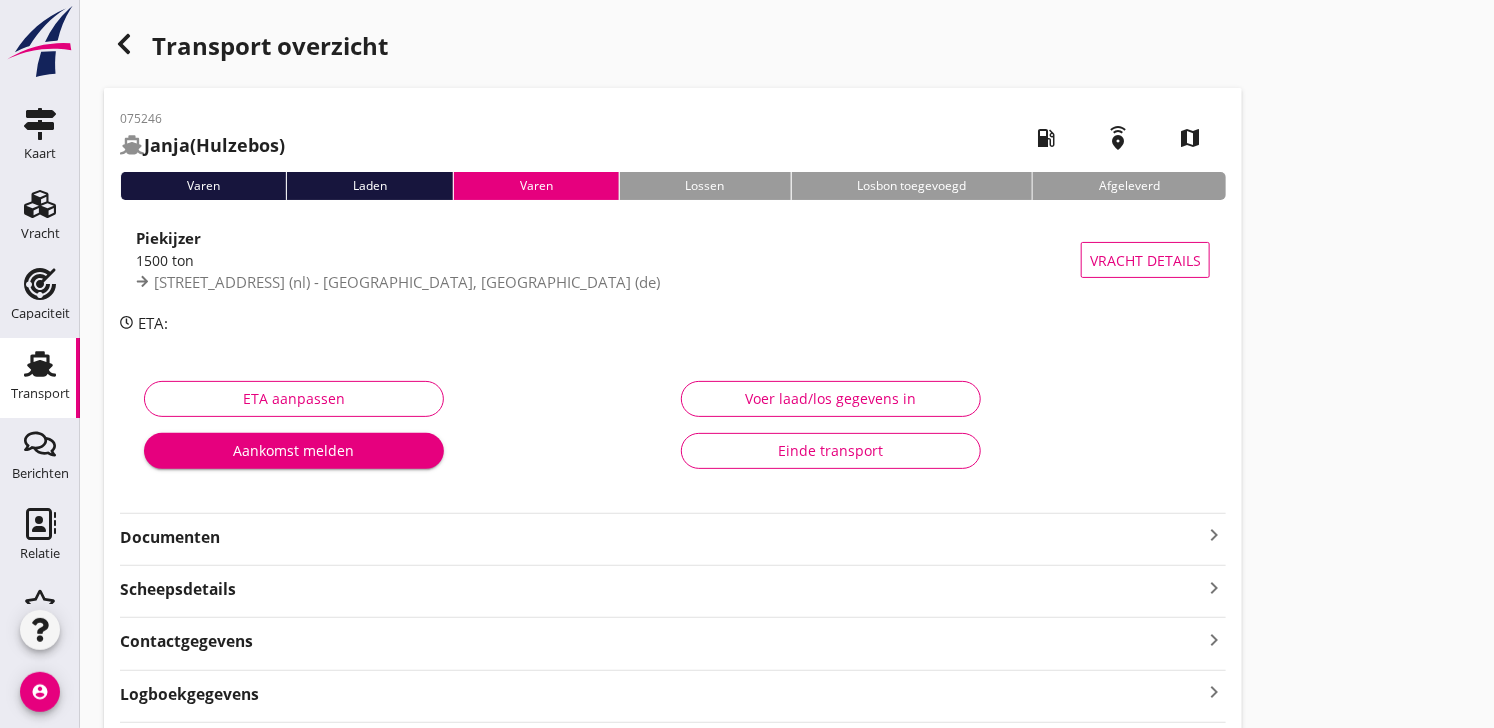 click on "Documenten" at bounding box center [661, 537] 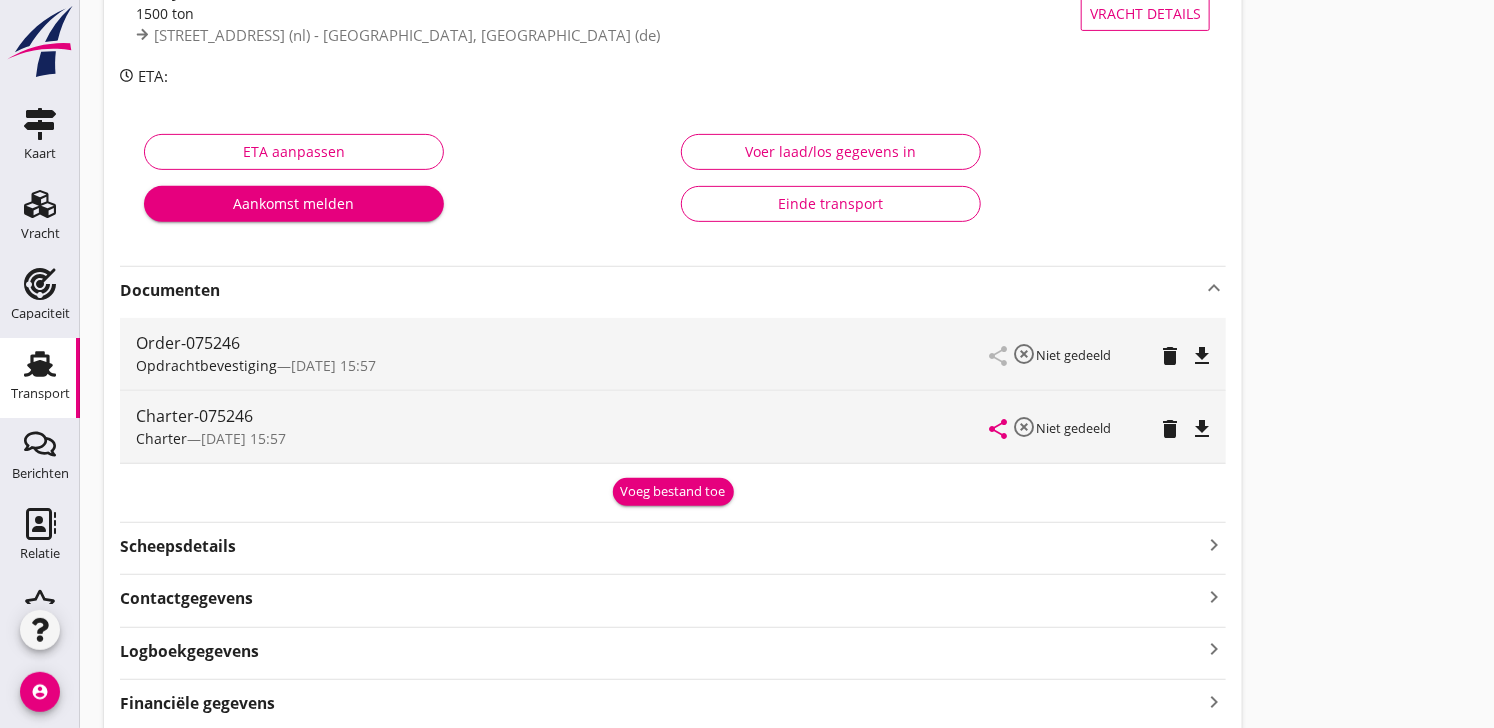 scroll, scrollTop: 325, scrollLeft: 0, axis: vertical 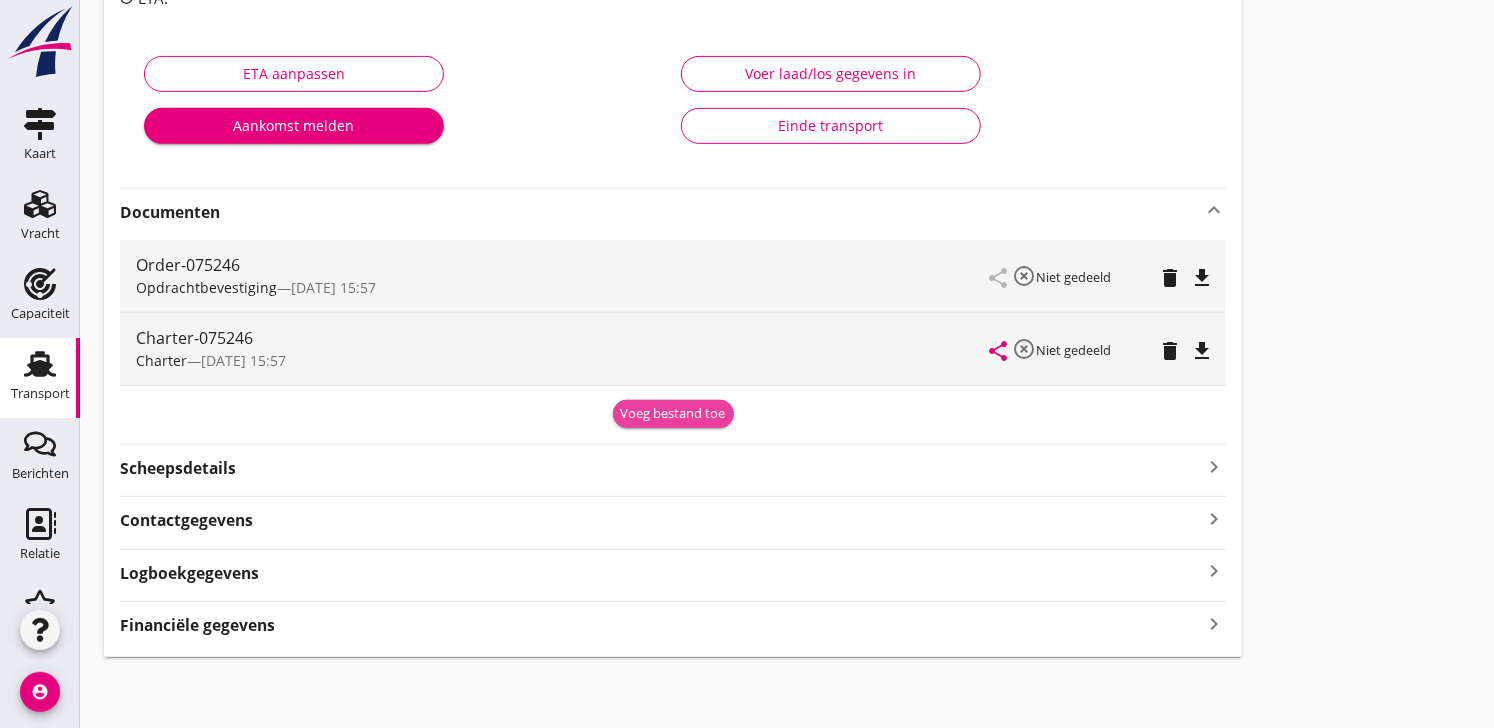 click on "Voeg bestand toe" at bounding box center [673, 414] 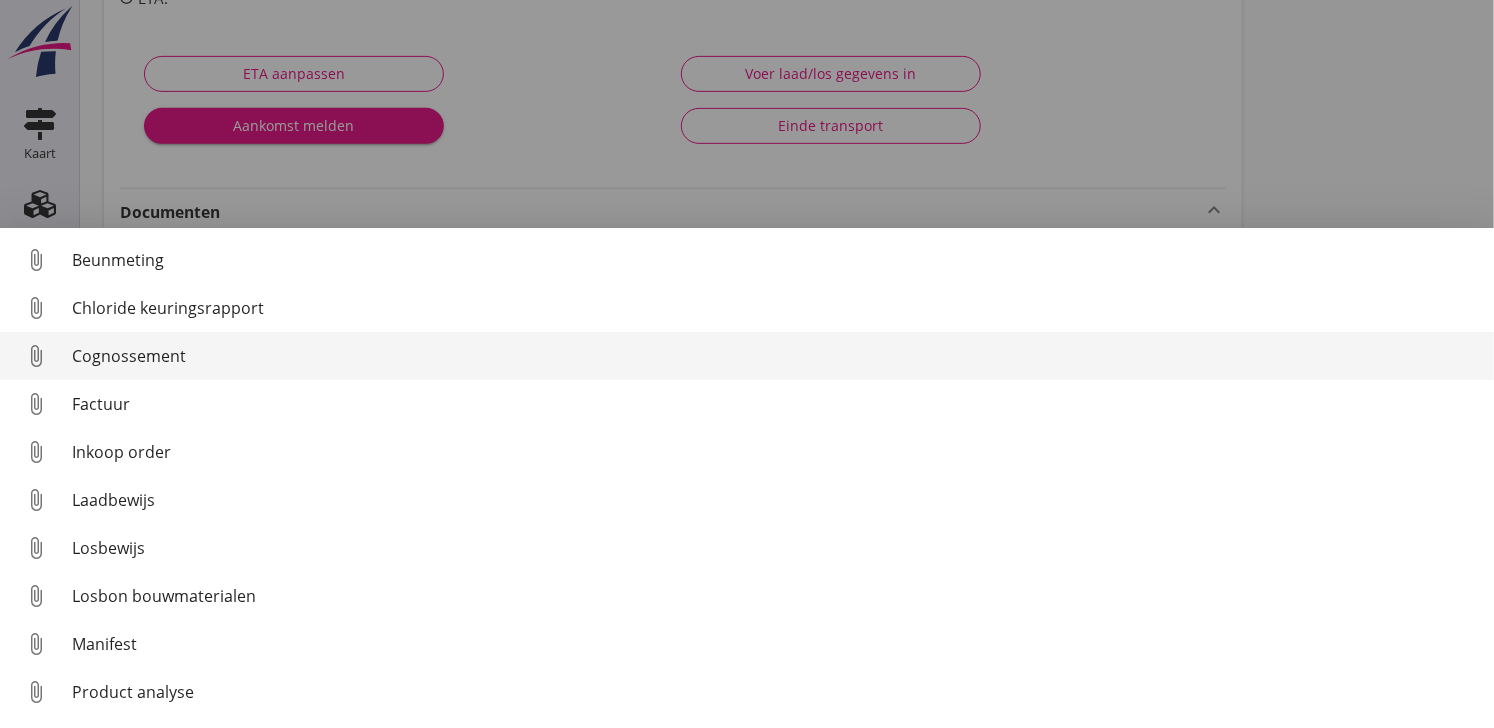 click on "Cognossement" at bounding box center [775, 356] 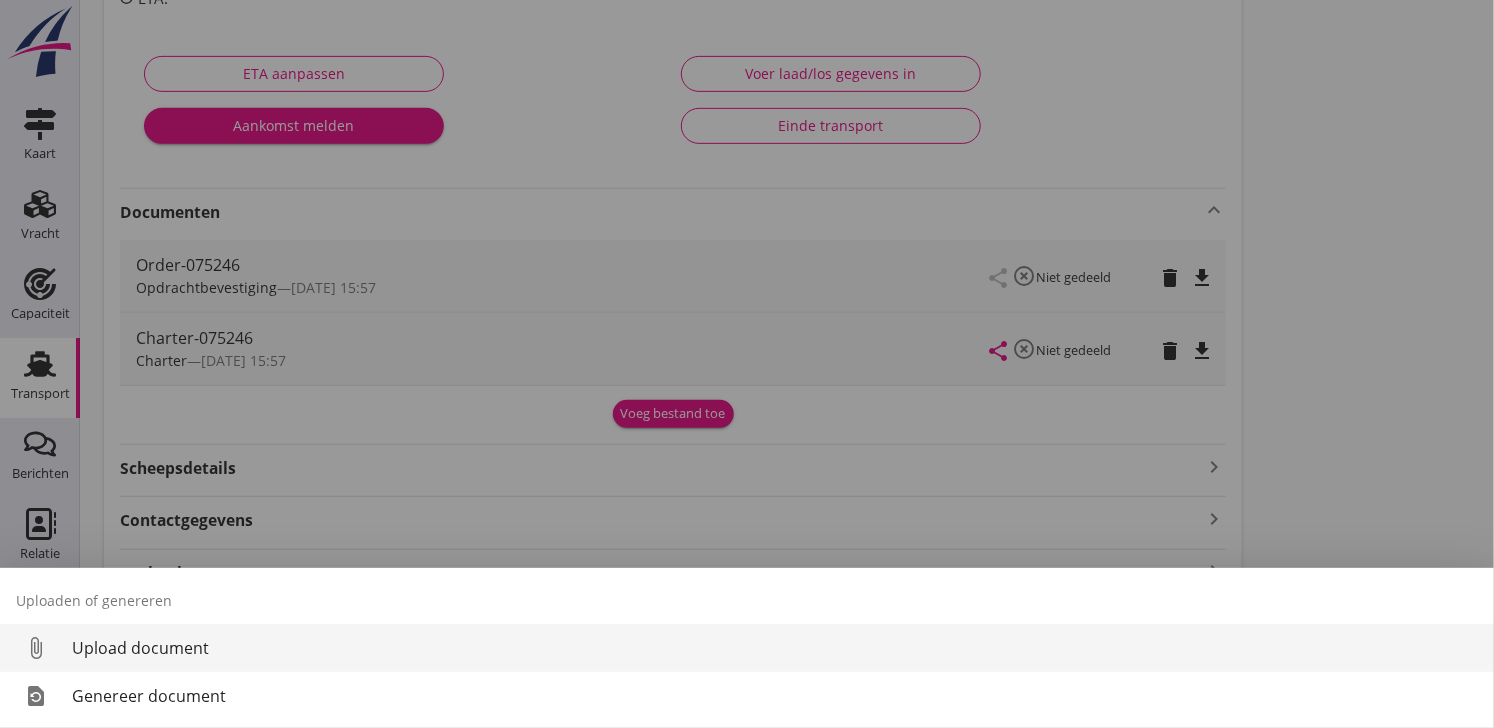 click on "Upload document" at bounding box center [775, 648] 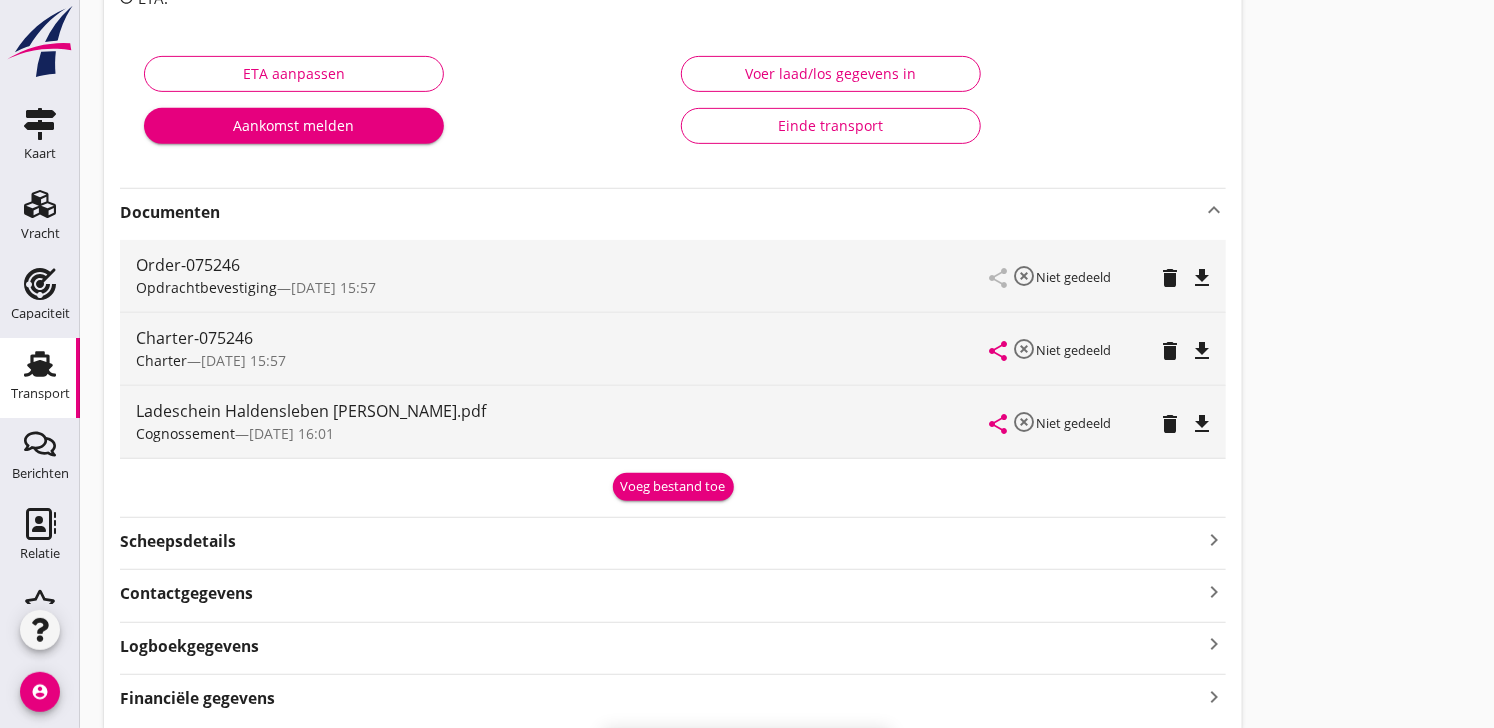 click on "Voeg bestand toe" at bounding box center [673, 487] 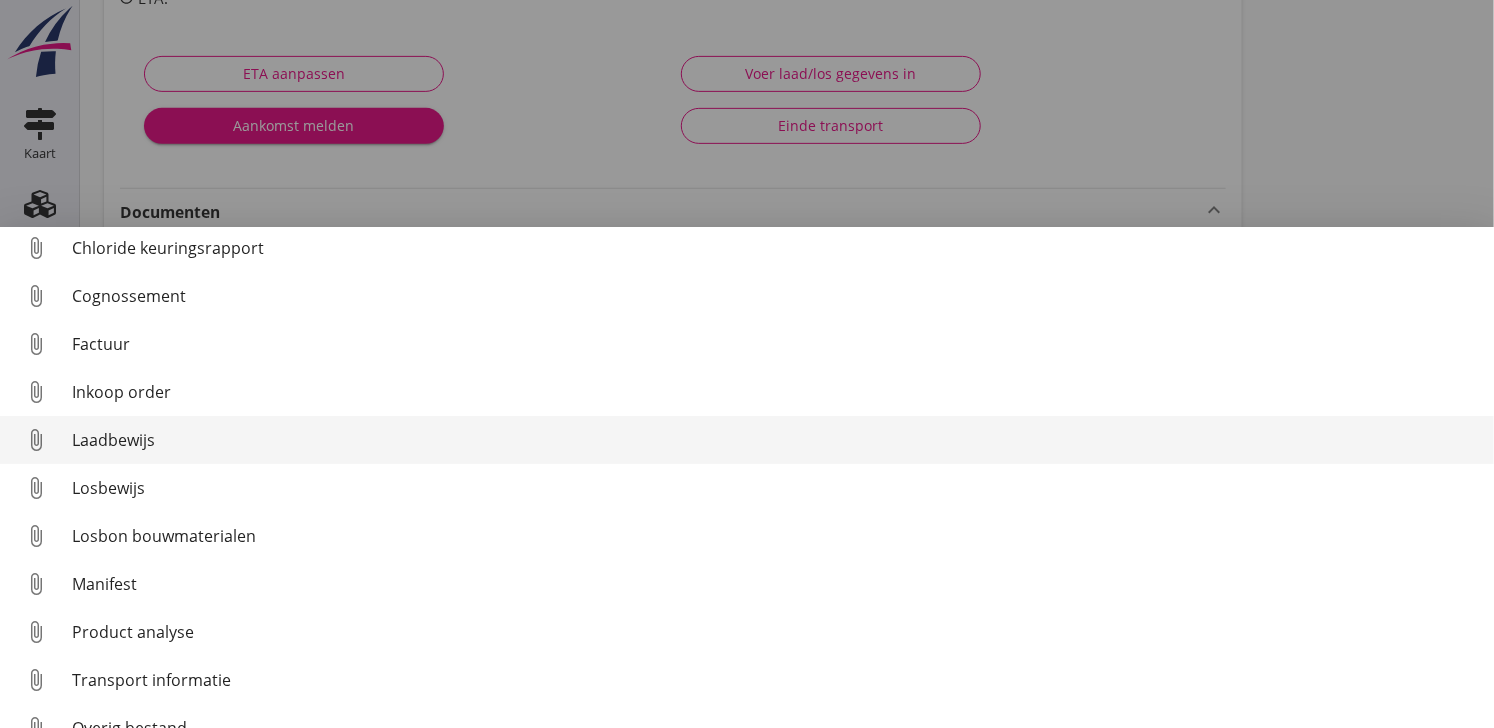 scroll, scrollTop: 92, scrollLeft: 0, axis: vertical 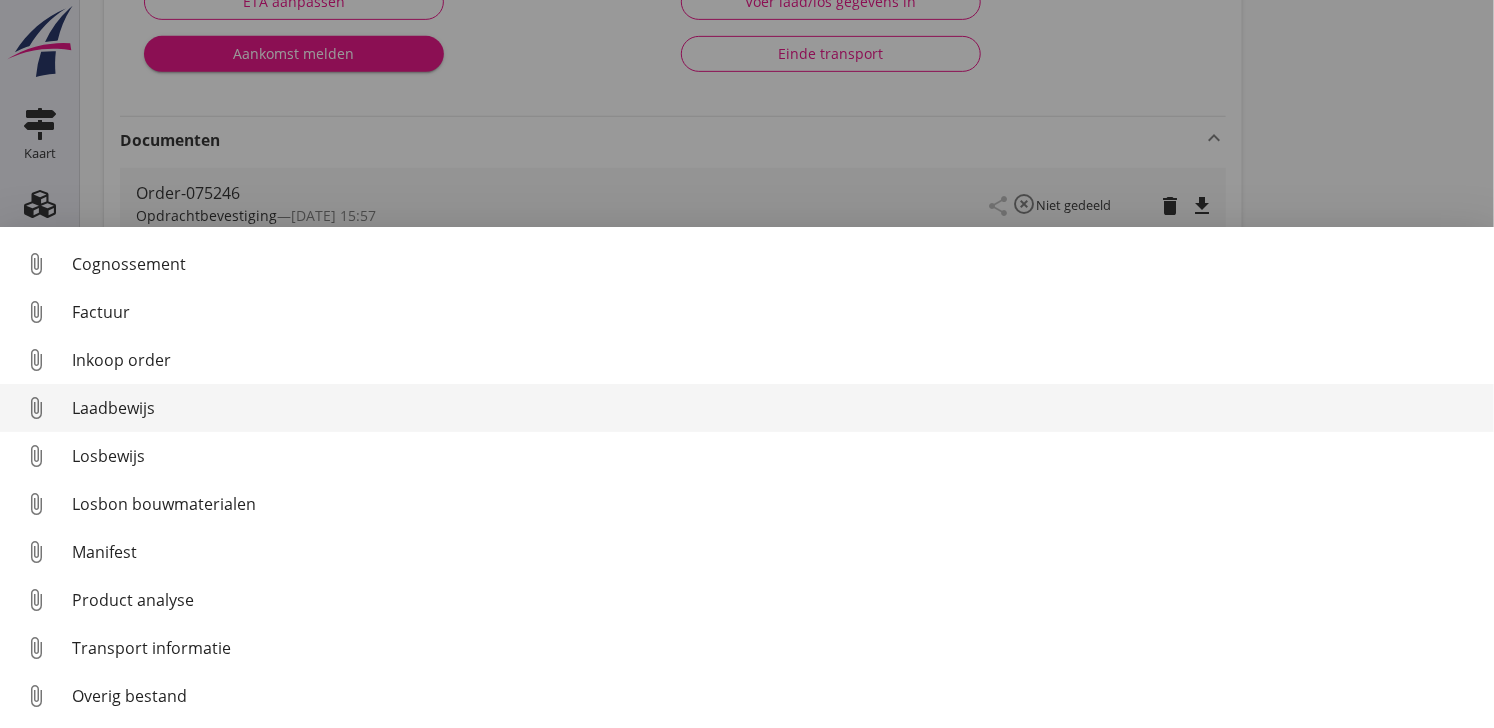 click on "Laadbewijs" at bounding box center [775, 408] 